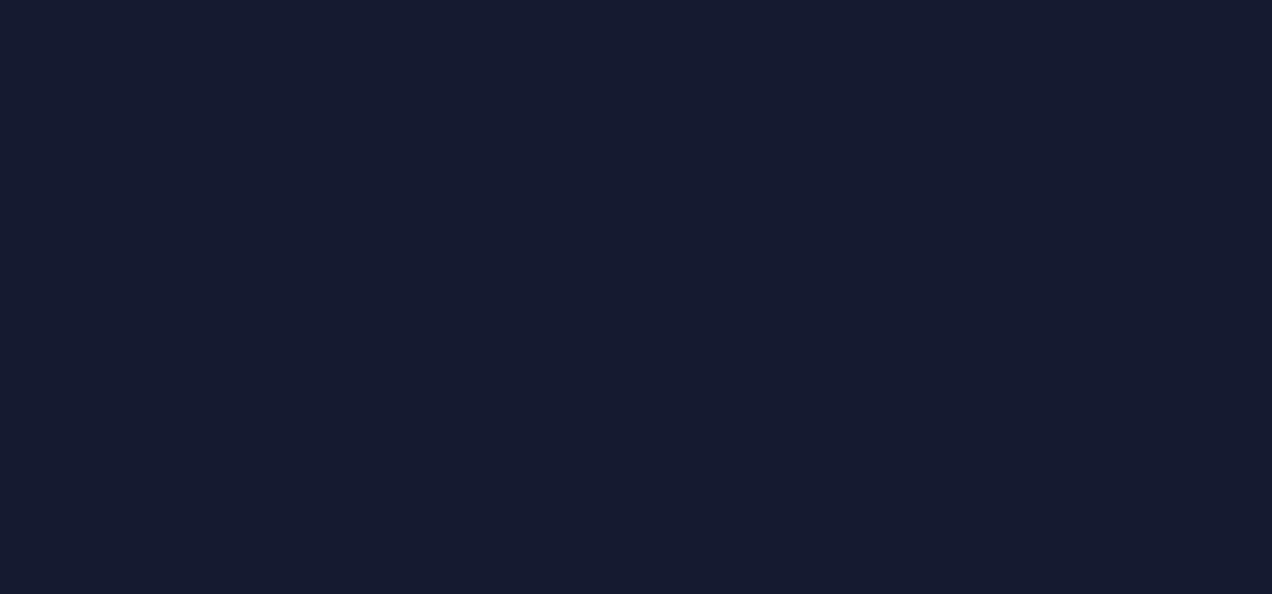 scroll, scrollTop: 0, scrollLeft: 0, axis: both 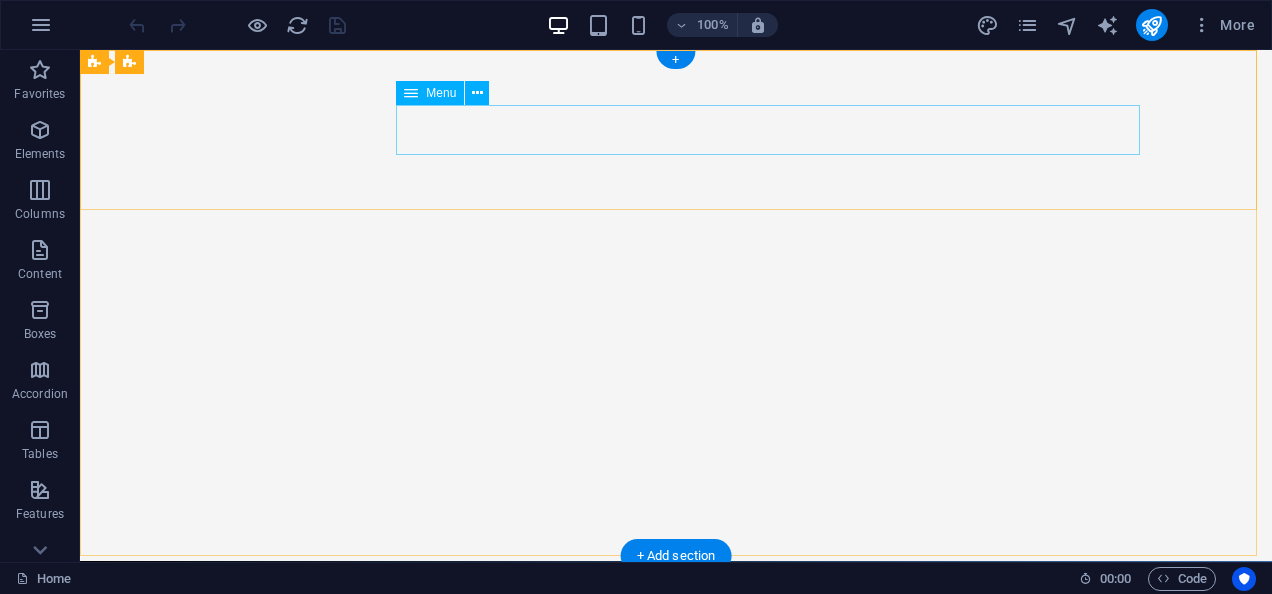 click on "Home About Us Services Gallery Contact" at bounding box center [676, 730] 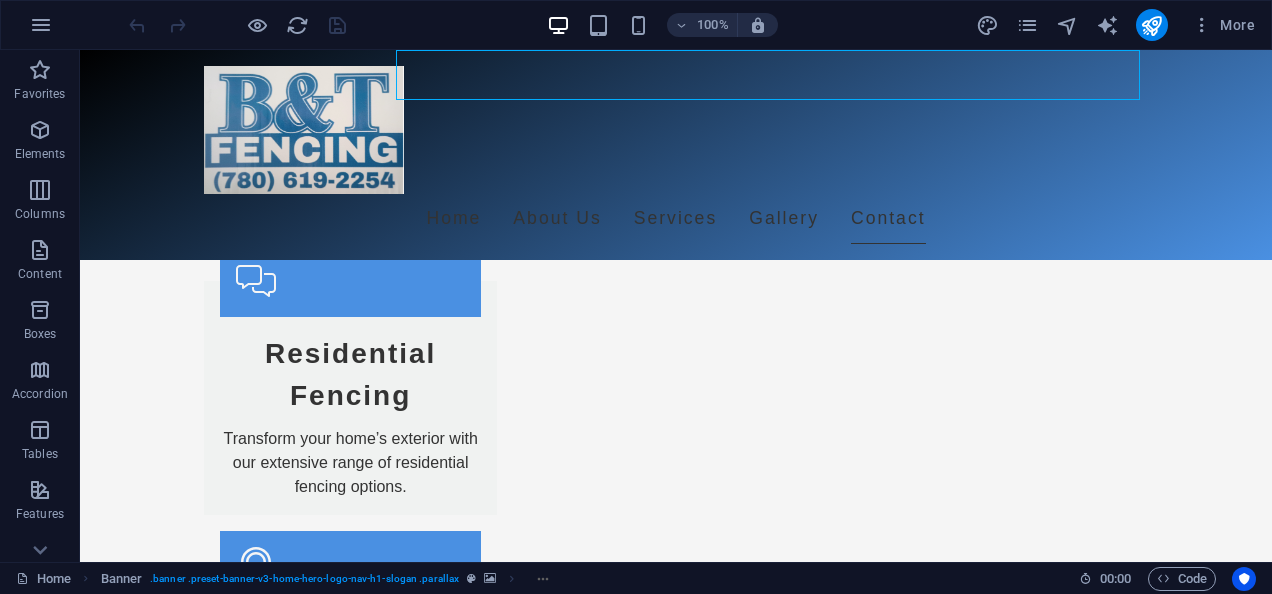 scroll, scrollTop: 2514, scrollLeft: 0, axis: vertical 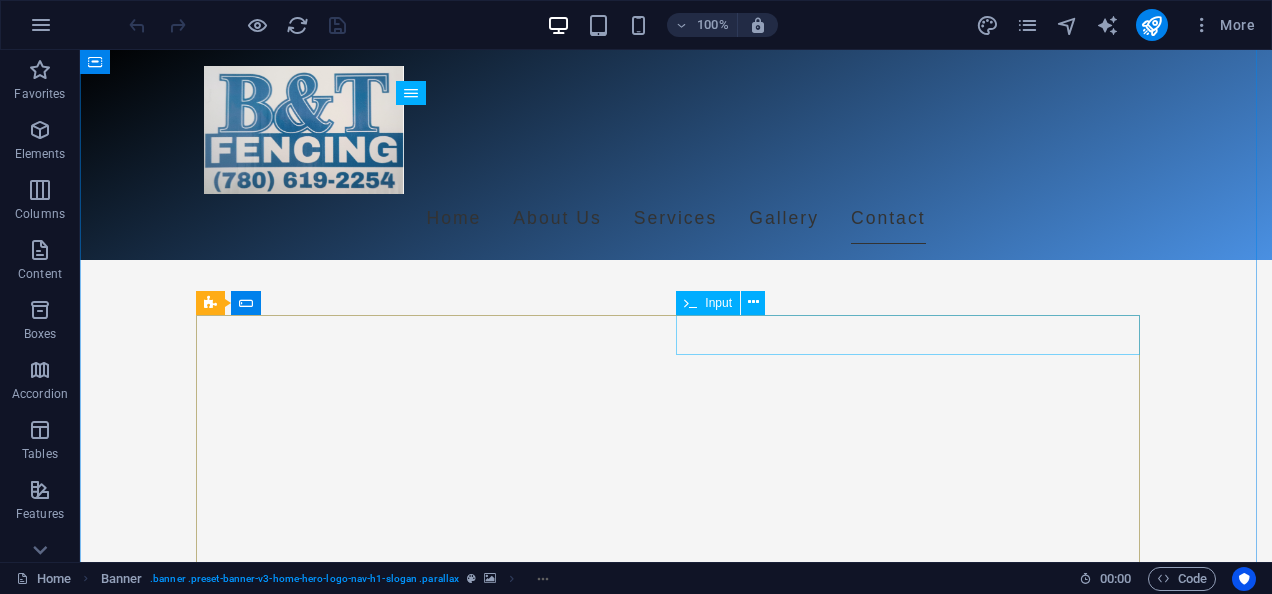 click at bounding box center (916, 11997) 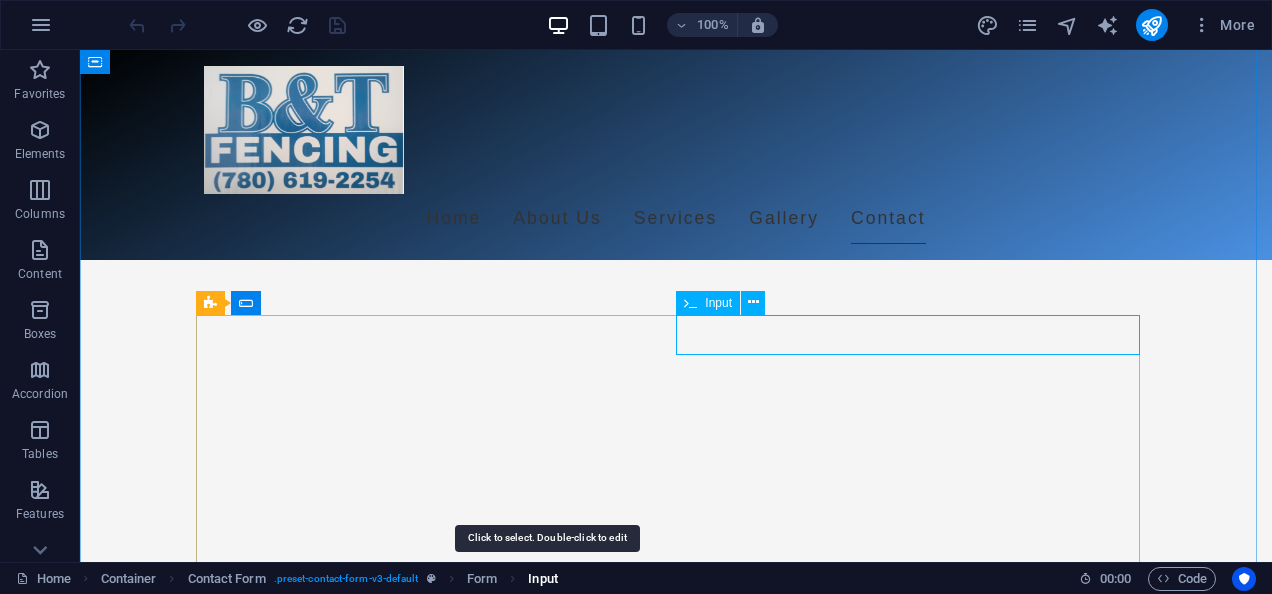 click on "Input" at bounding box center [542, 579] 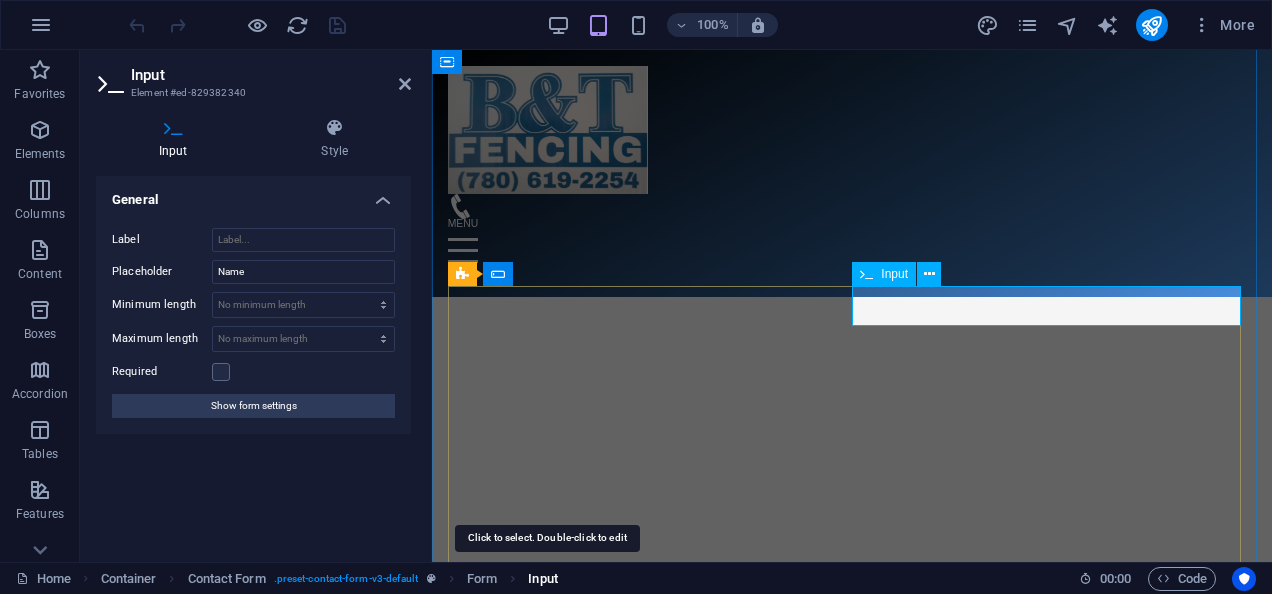 scroll, scrollTop: 3884, scrollLeft: 0, axis: vertical 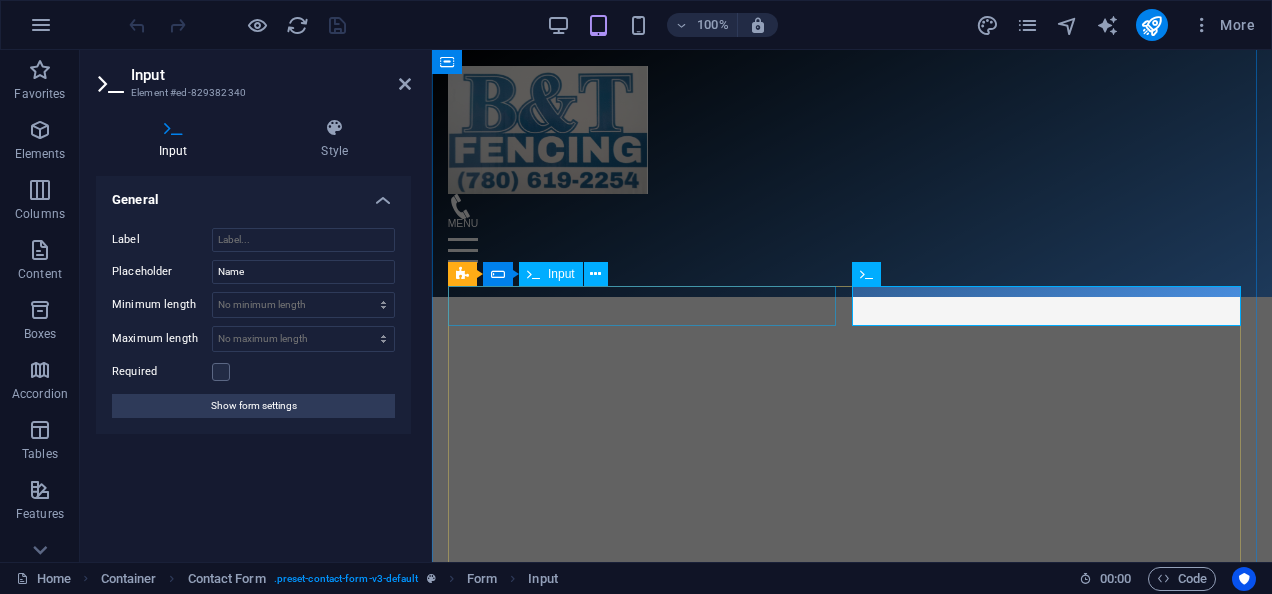 click at bounding box center (646, 12226) 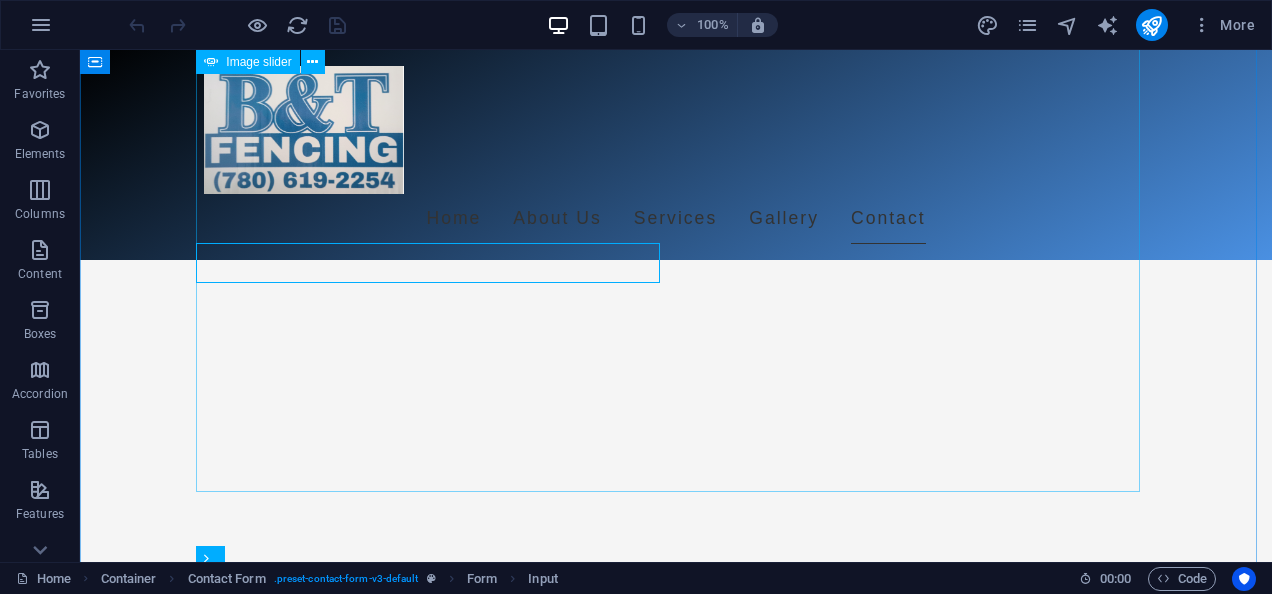 scroll, scrollTop: 4389, scrollLeft: 0, axis: vertical 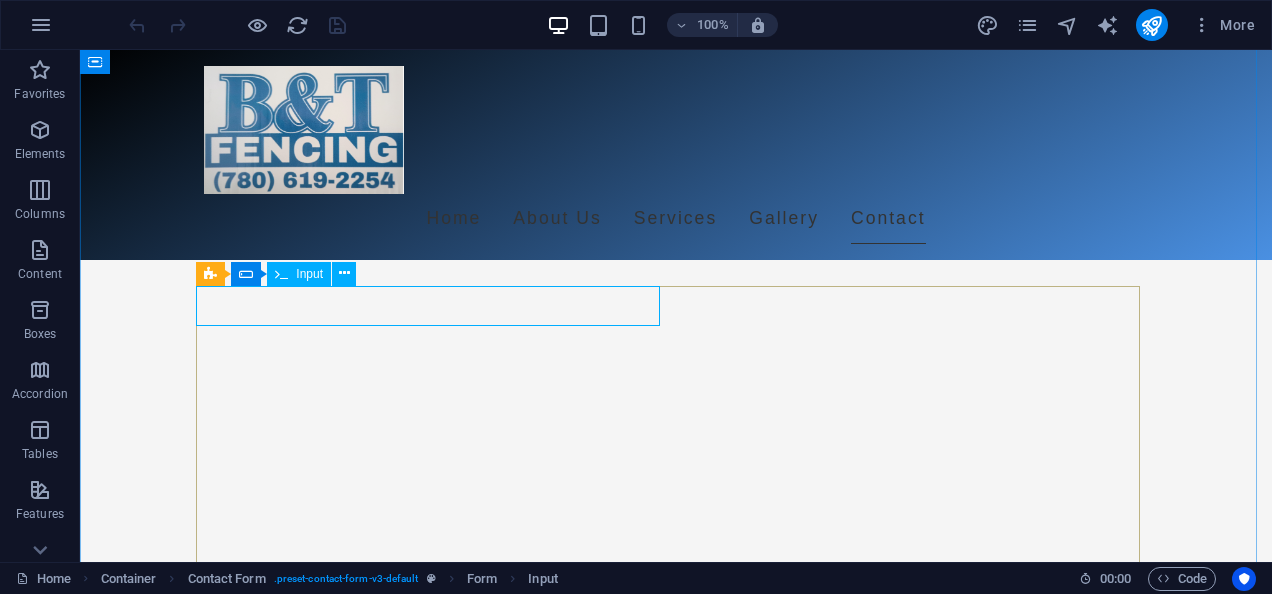 click at bounding box center [436, 11968] 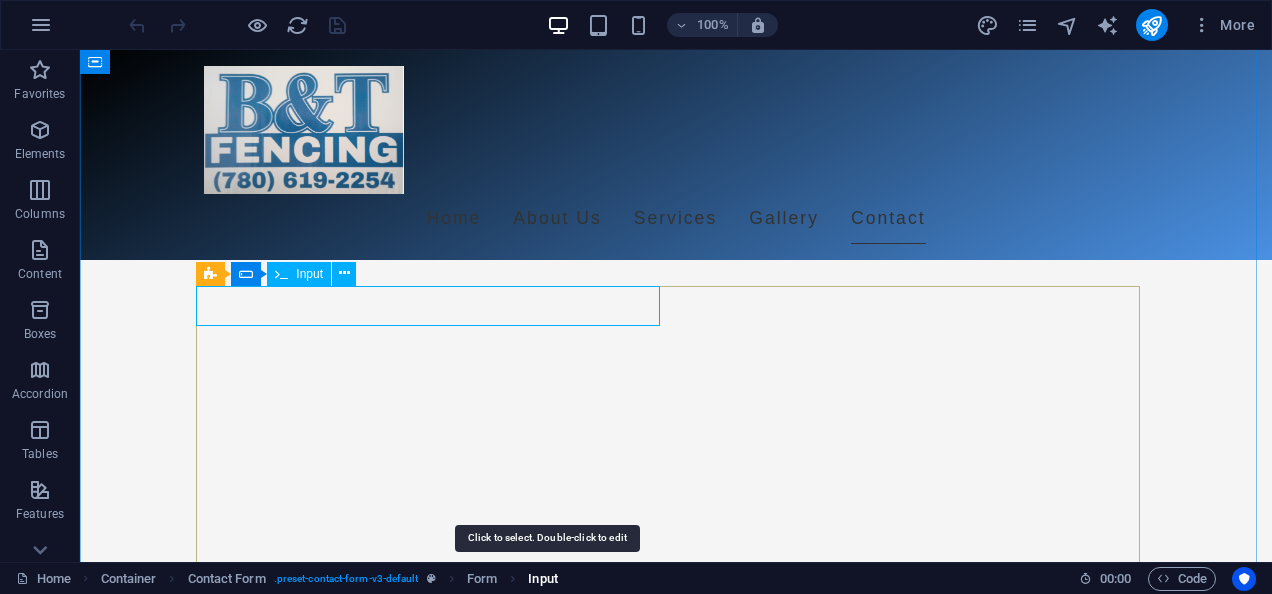 click on "Input" at bounding box center [542, 579] 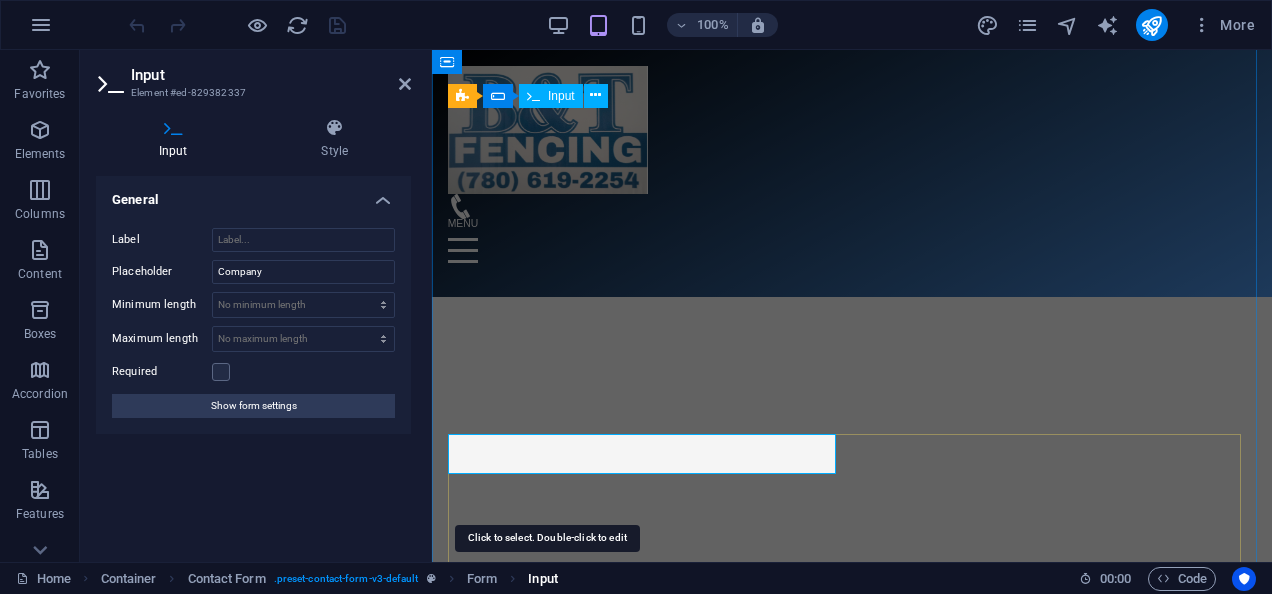 scroll, scrollTop: 4063, scrollLeft: 0, axis: vertical 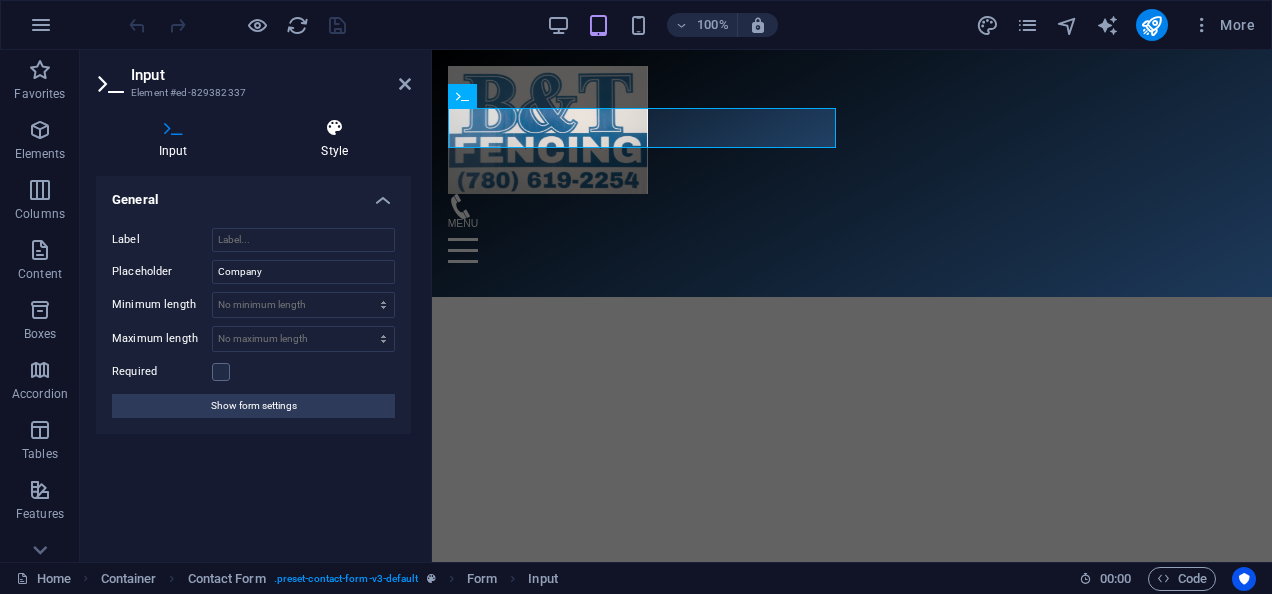 click on "Style" at bounding box center (335, 139) 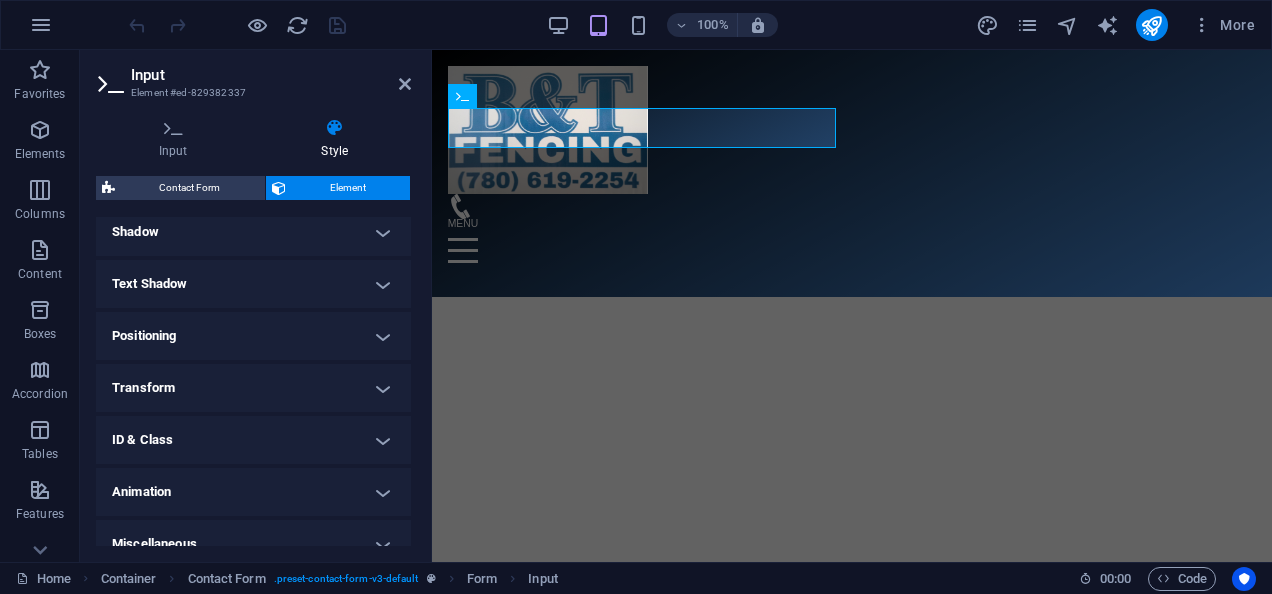 scroll, scrollTop: 515, scrollLeft: 0, axis: vertical 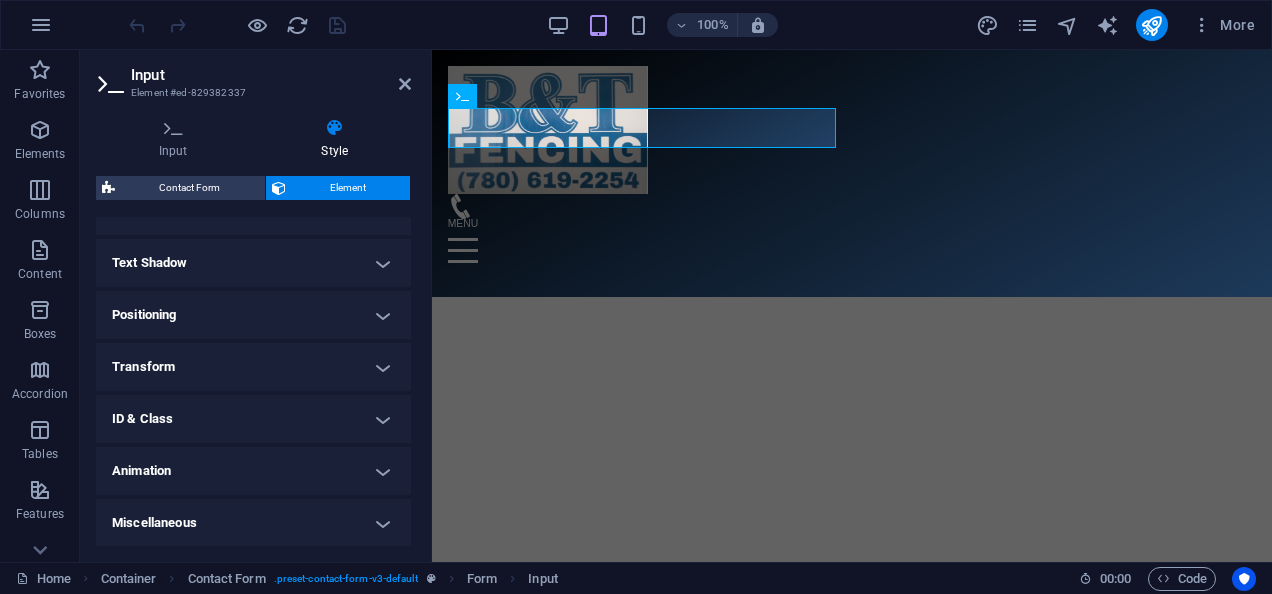 click on "Animation" at bounding box center [253, 471] 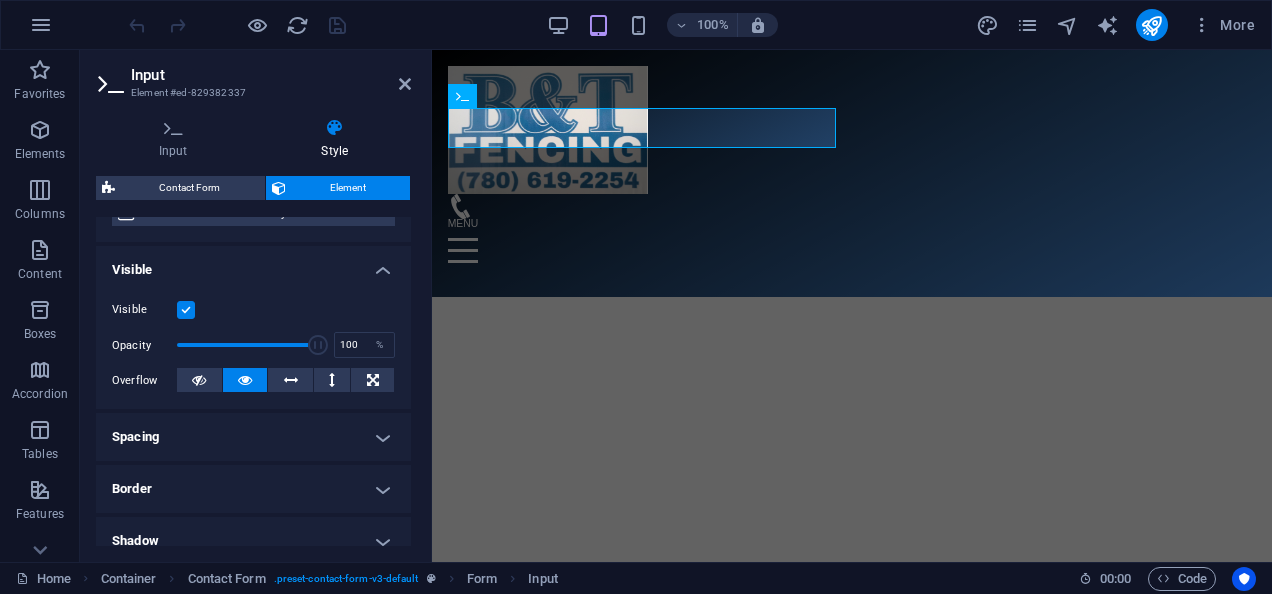 scroll, scrollTop: 0, scrollLeft: 0, axis: both 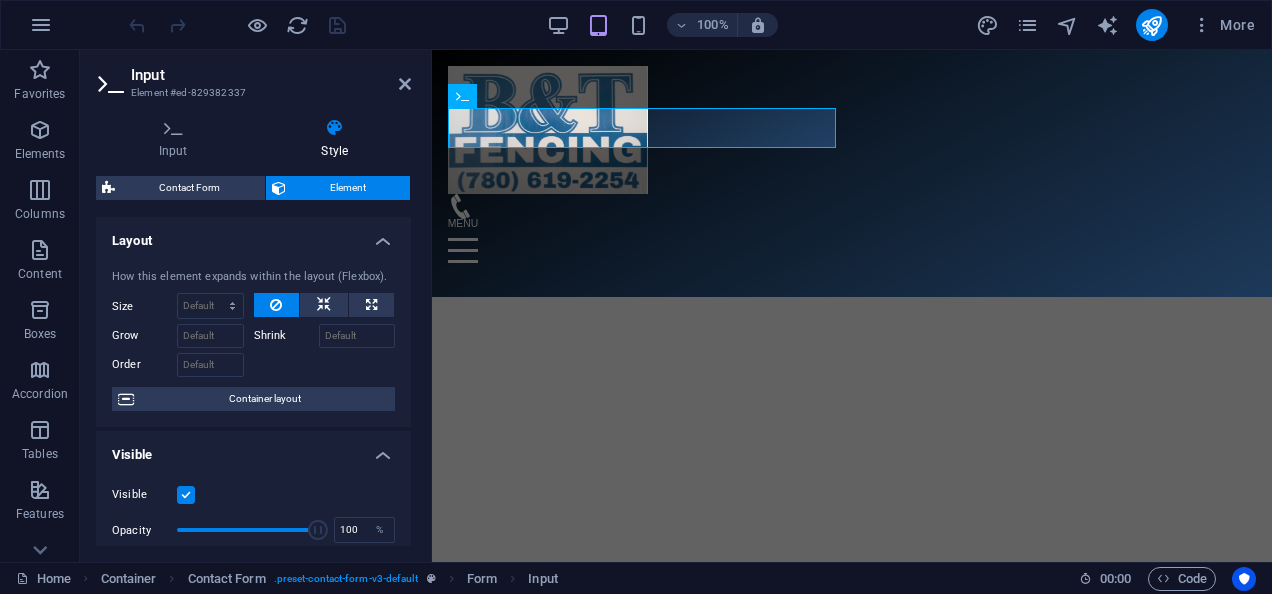 click on "Input" at bounding box center (271, 75) 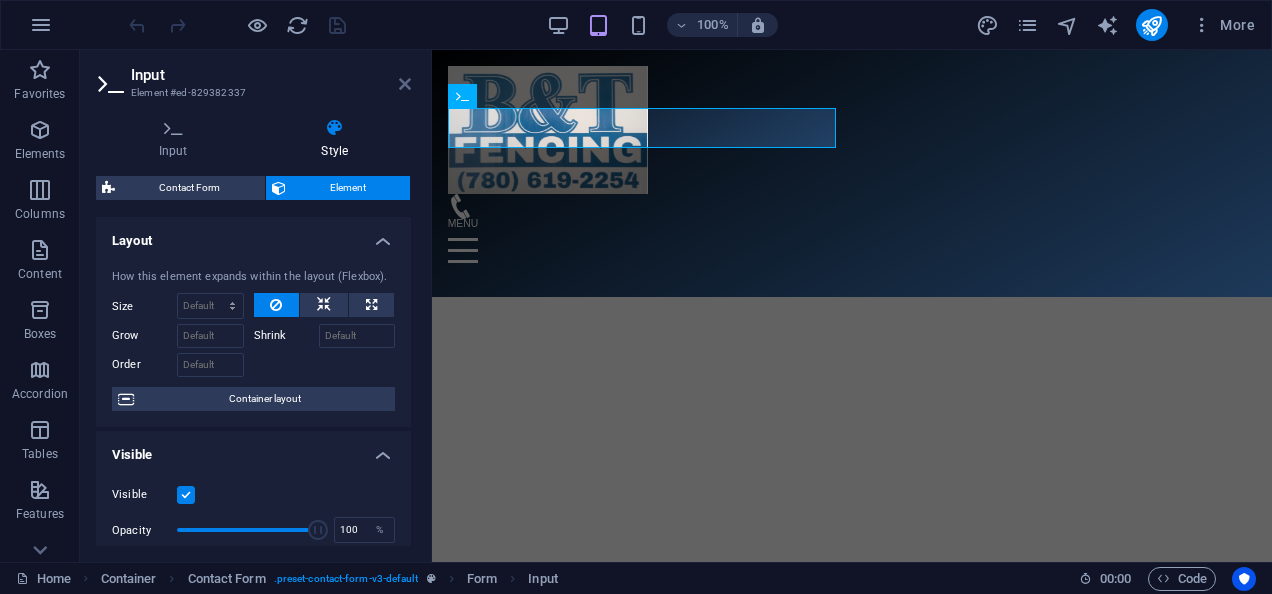 click at bounding box center (405, 84) 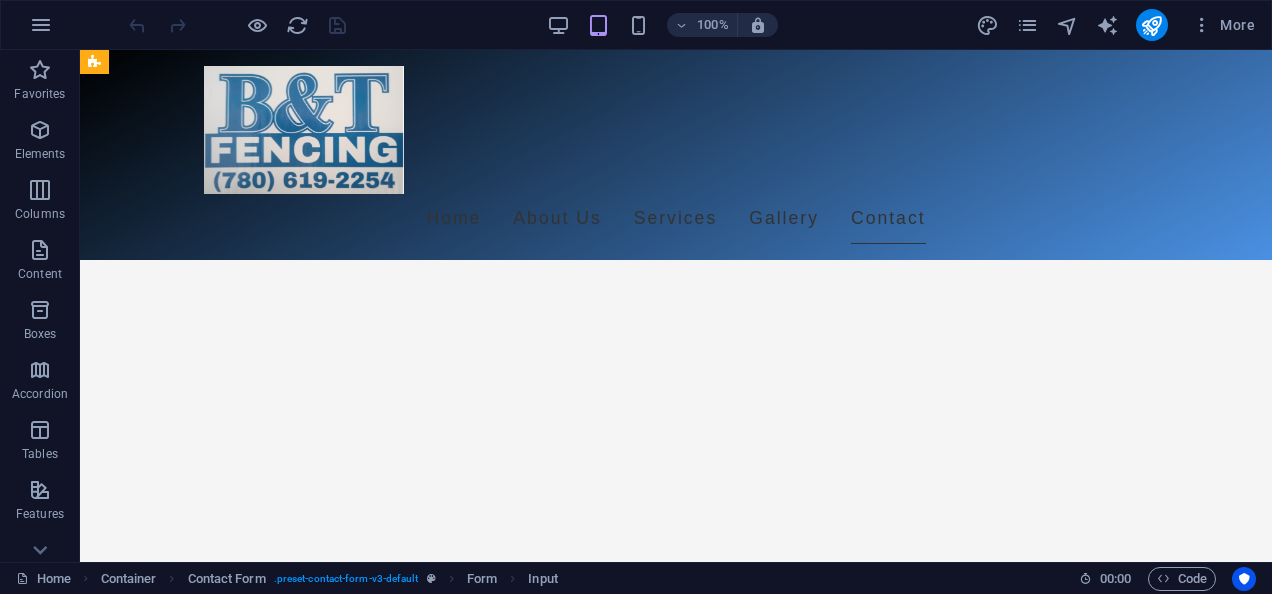 scroll, scrollTop: 4560, scrollLeft: 0, axis: vertical 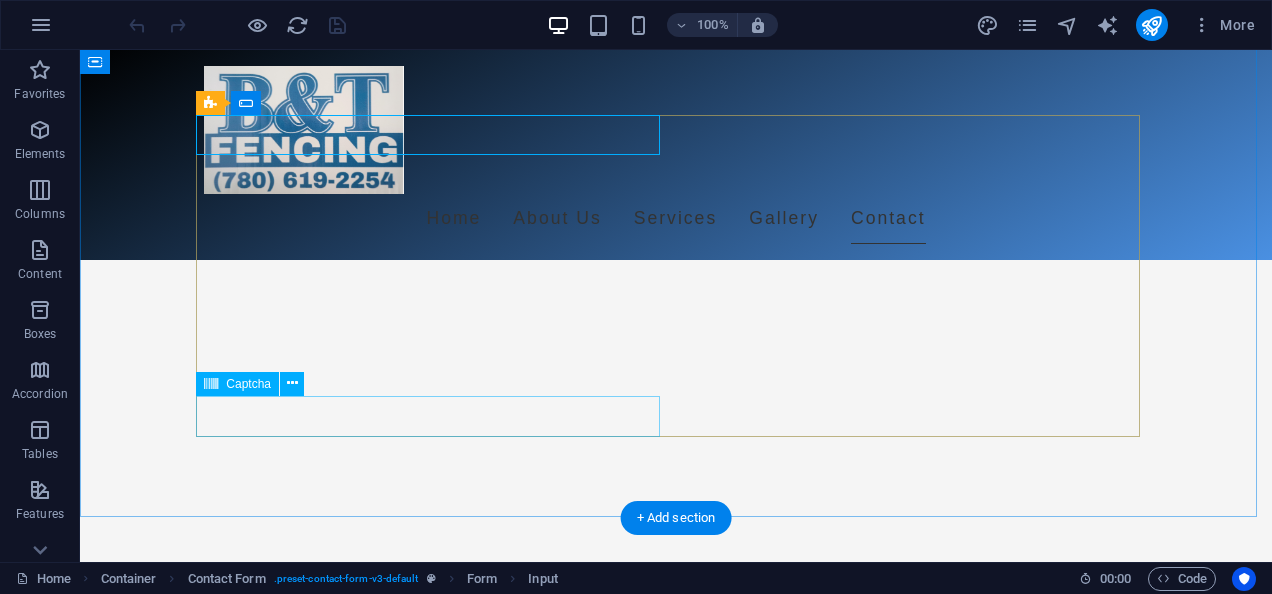 click on "Unreadable? Load new" at bounding box center (436, 12090) 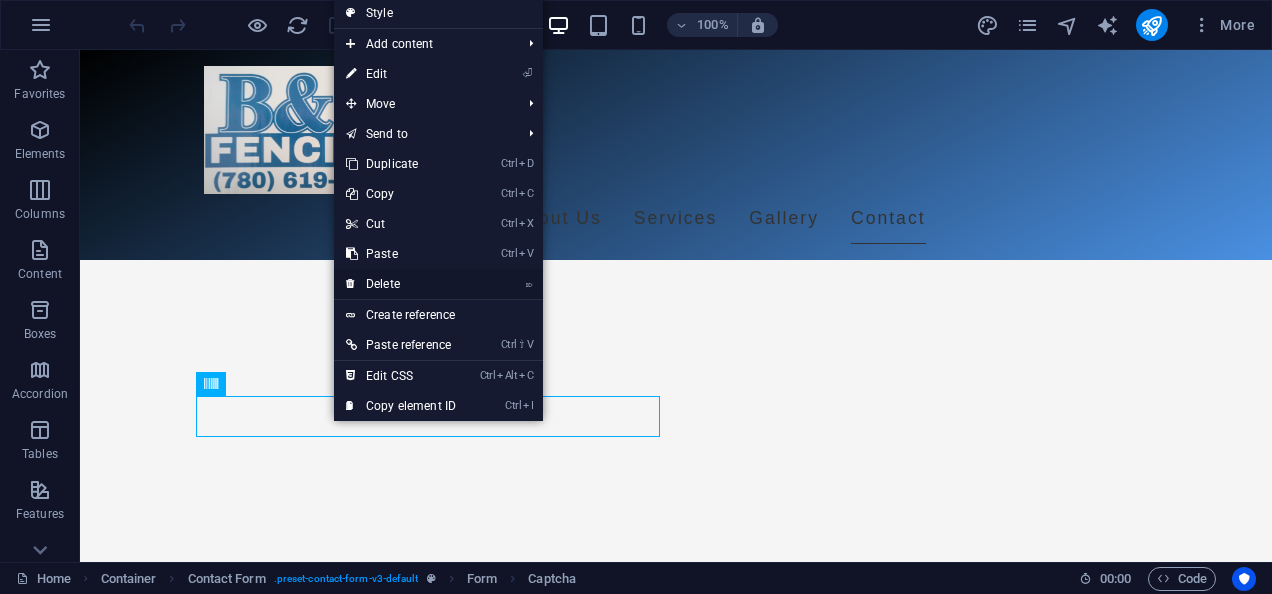 click on "⌦  Delete" at bounding box center [401, 284] 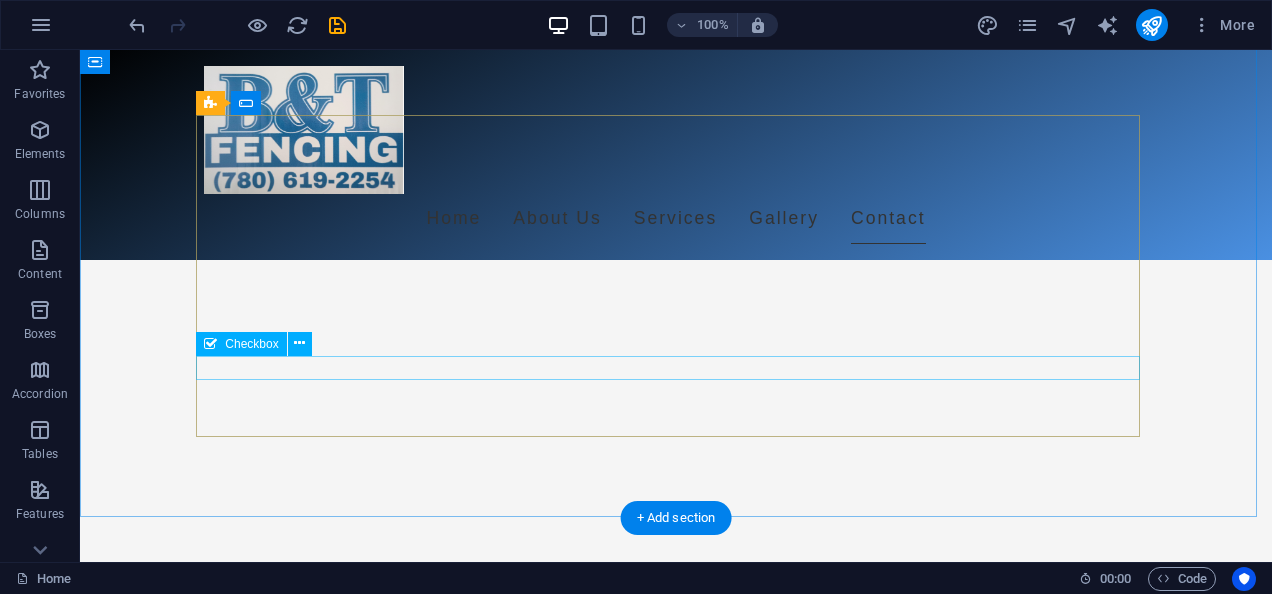 click on "I have read and understand the privacy policy." at bounding box center [676, 12041] 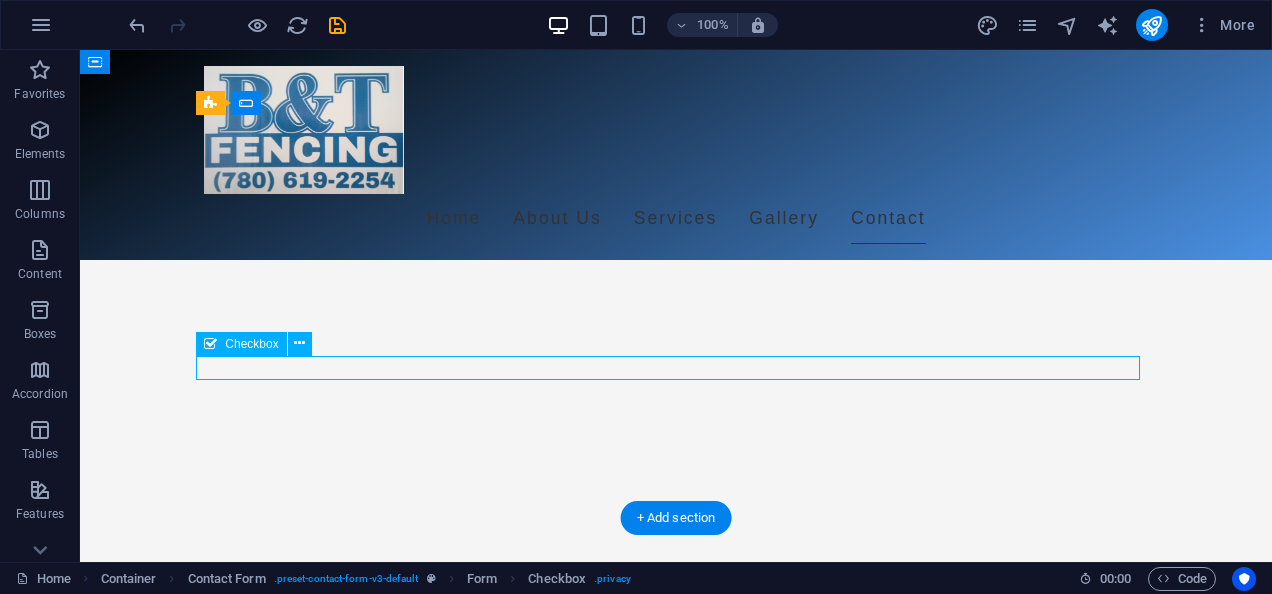 click on "I have read and understand the privacy policy." at bounding box center [676, 12041] 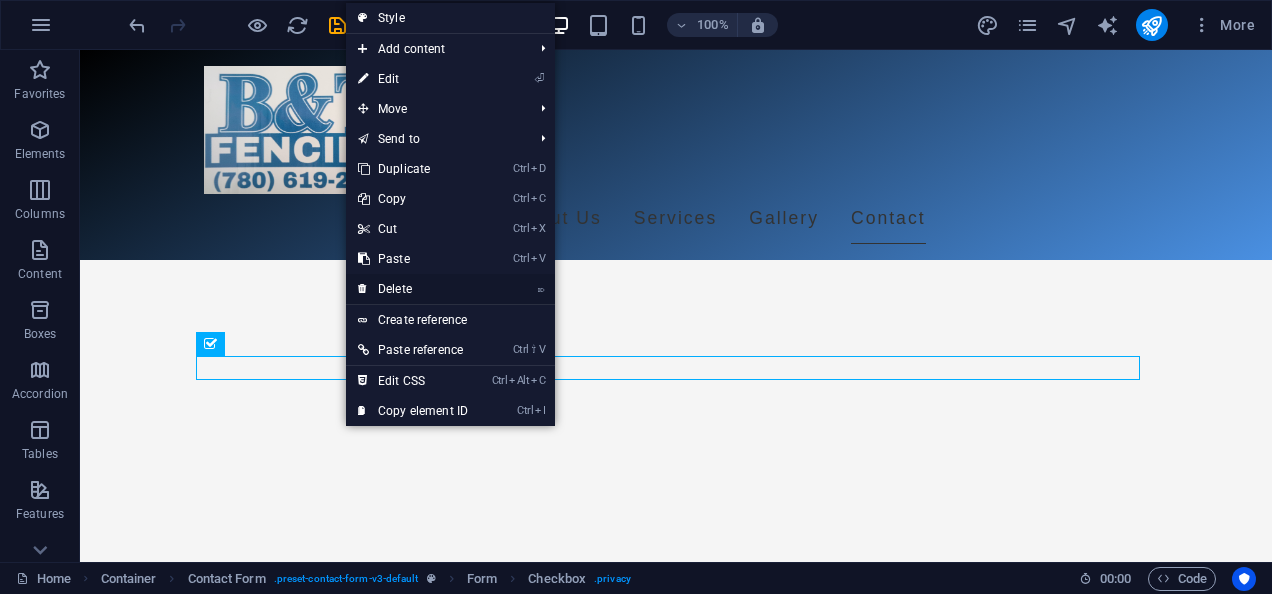 click on "⌦  Delete" at bounding box center (413, 289) 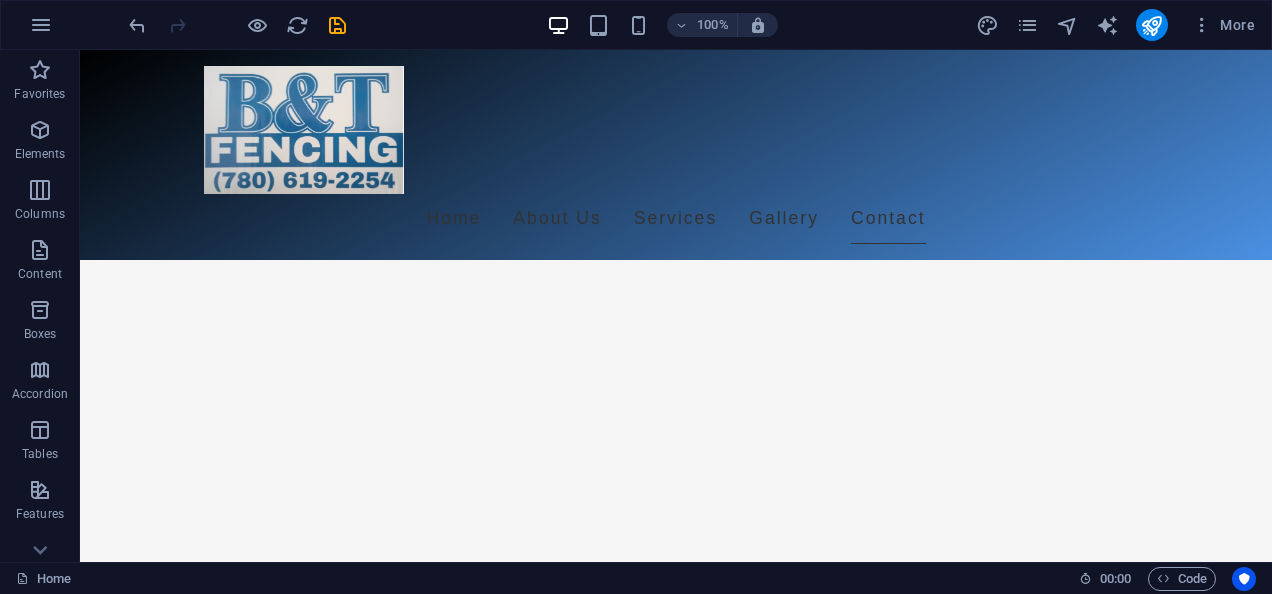 scroll, scrollTop: 4428, scrollLeft: 0, axis: vertical 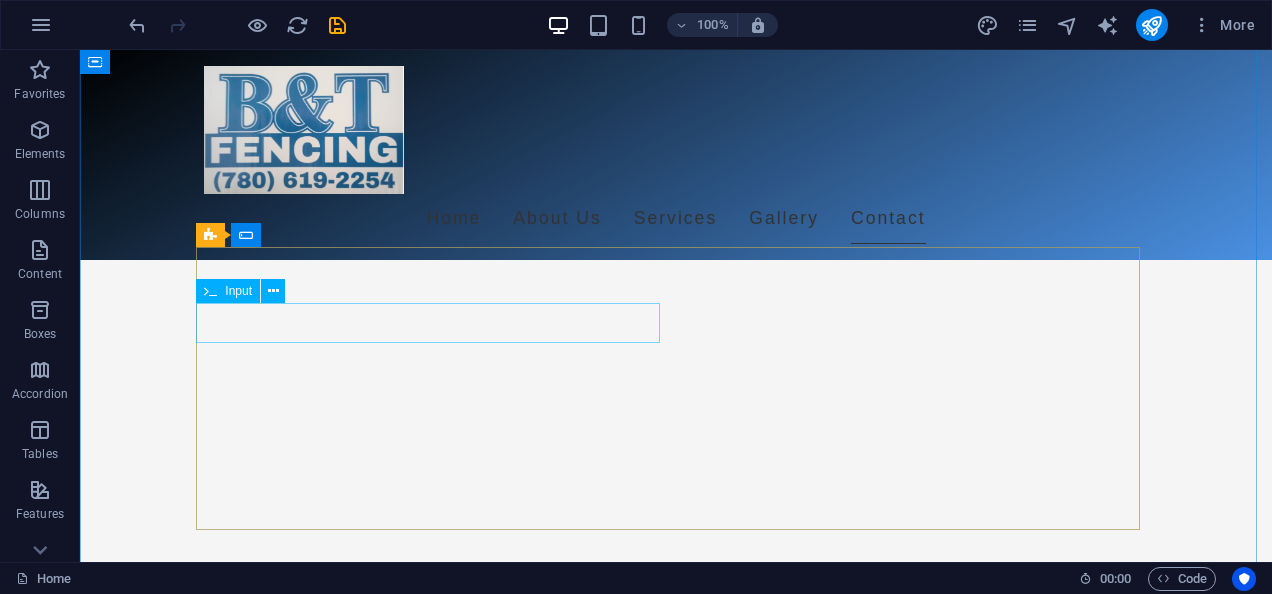 click at bounding box center [436, 11987] 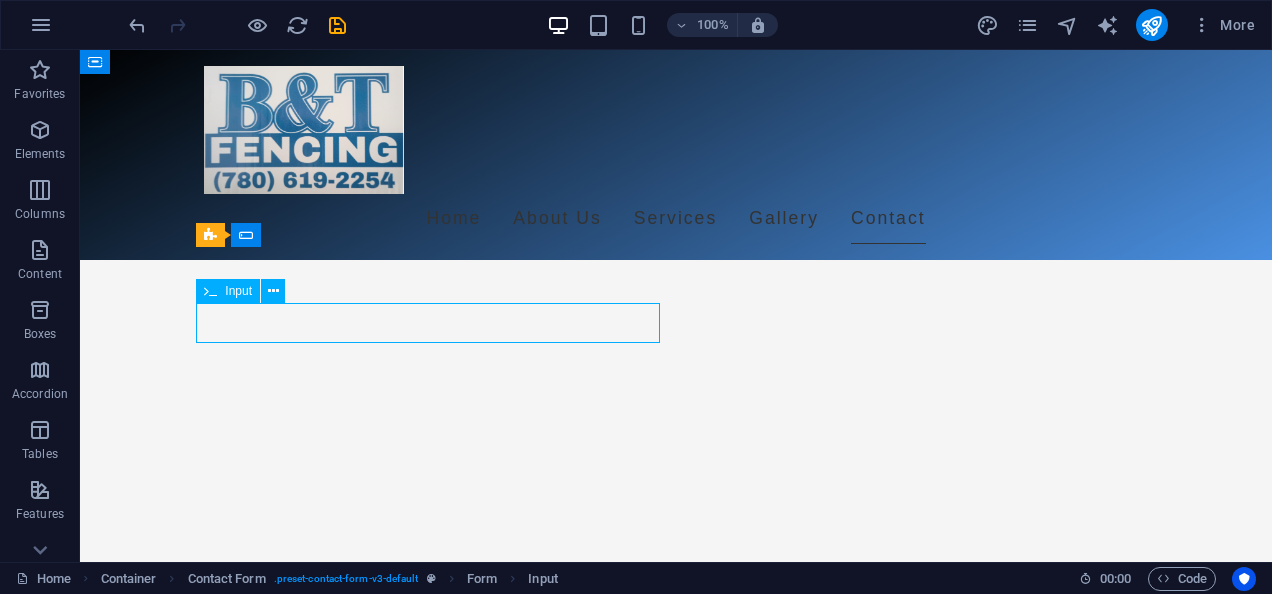 click at bounding box center [436, 11987] 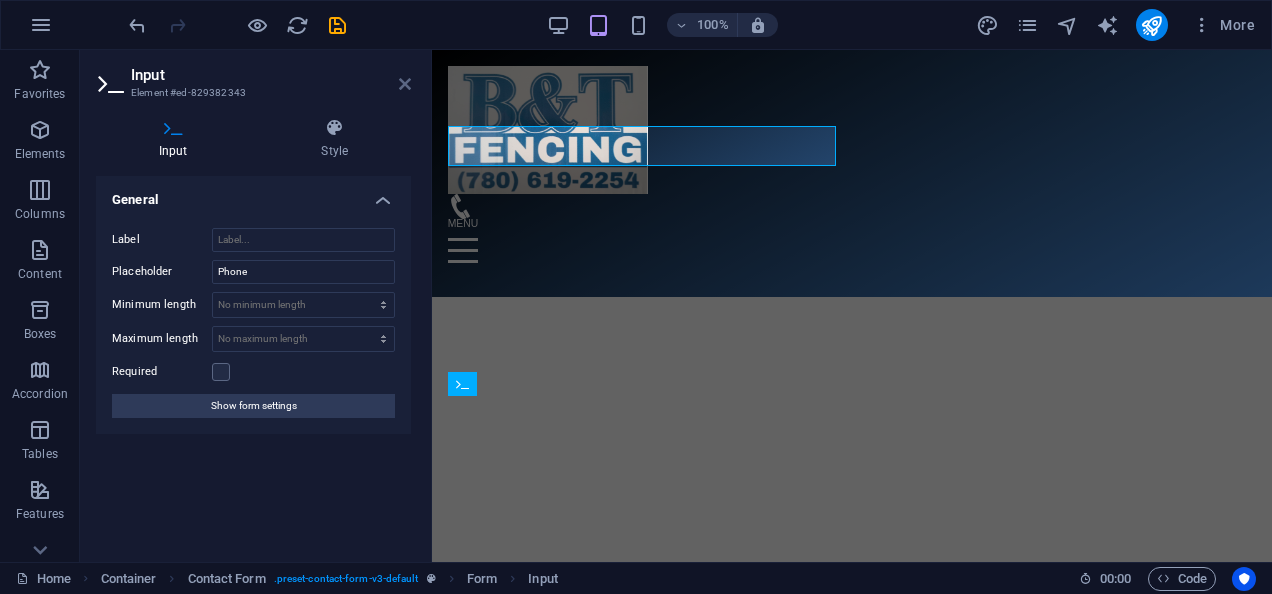 click at bounding box center (405, 84) 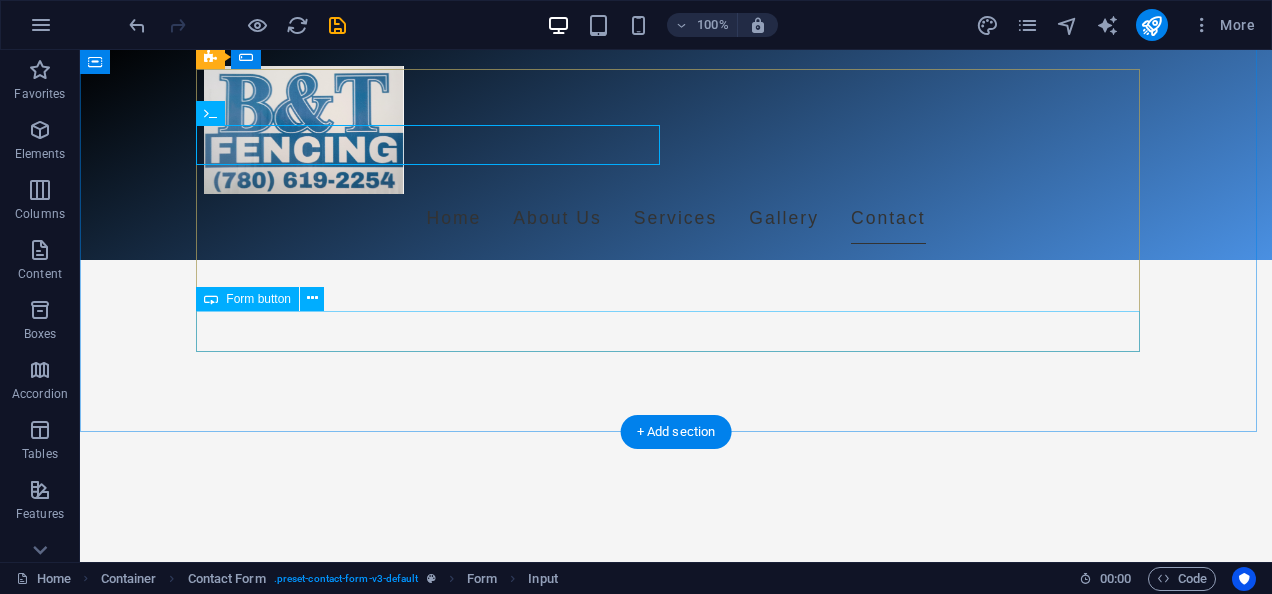 click on "Submit Inquiry" at bounding box center [676, 12004] 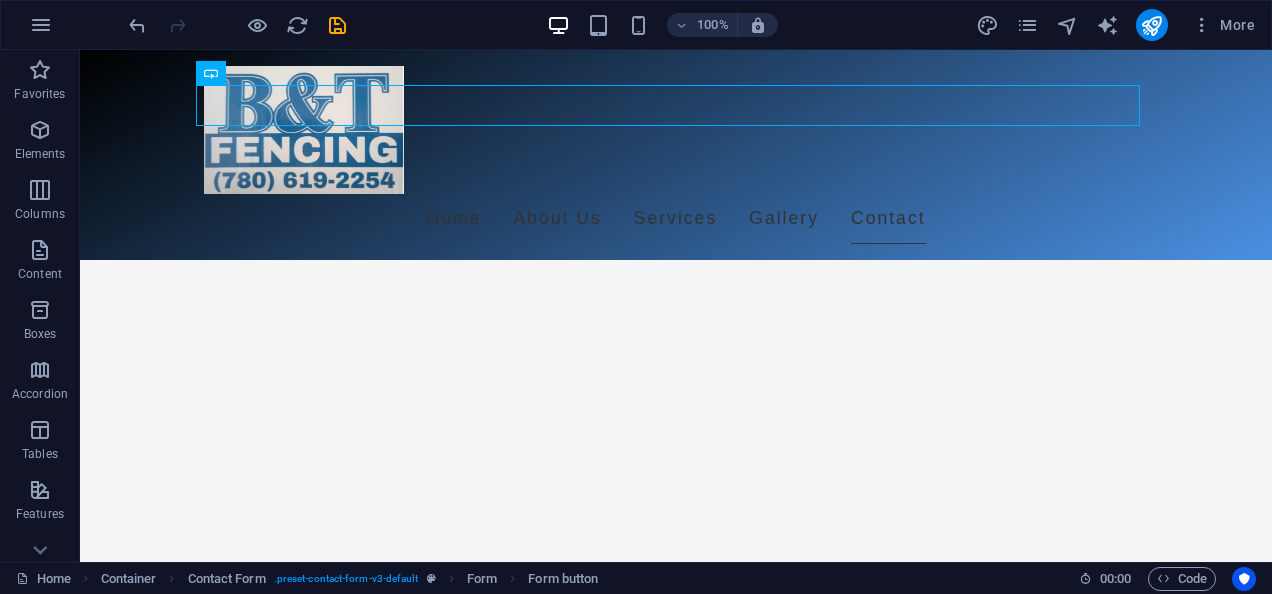 scroll, scrollTop: 4933, scrollLeft: 0, axis: vertical 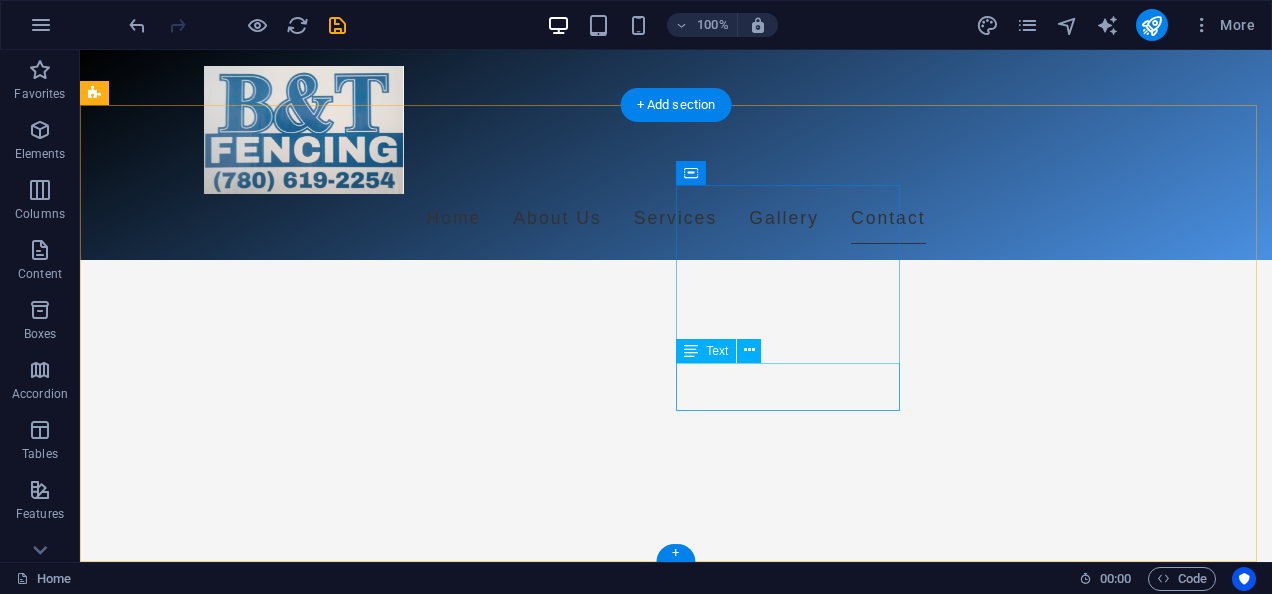 click on "Legal Notice Privacy Policy" at bounding box center (208, 12534) 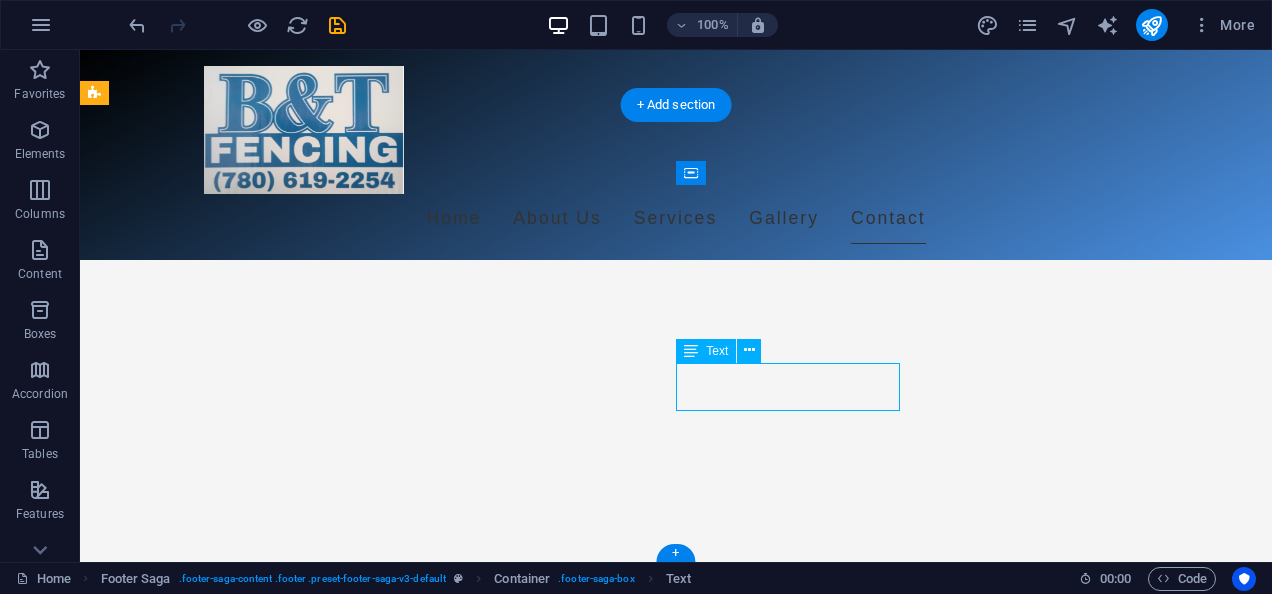 click on "Legal Notice Privacy Policy" at bounding box center (208, 12534) 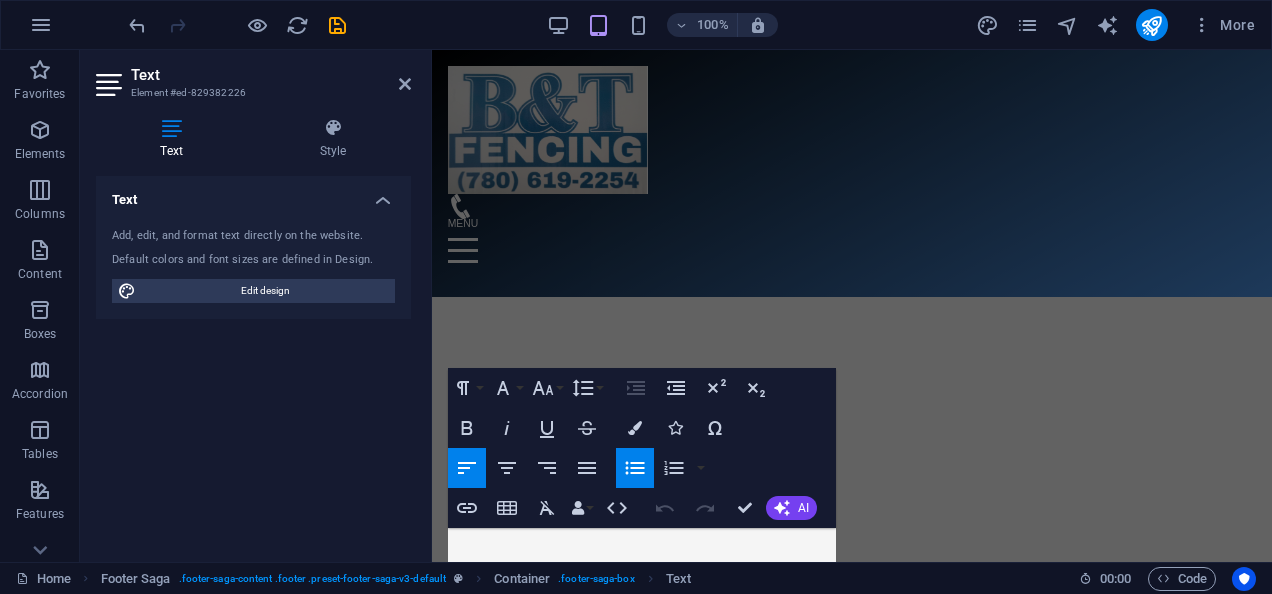 scroll, scrollTop: 4436, scrollLeft: 0, axis: vertical 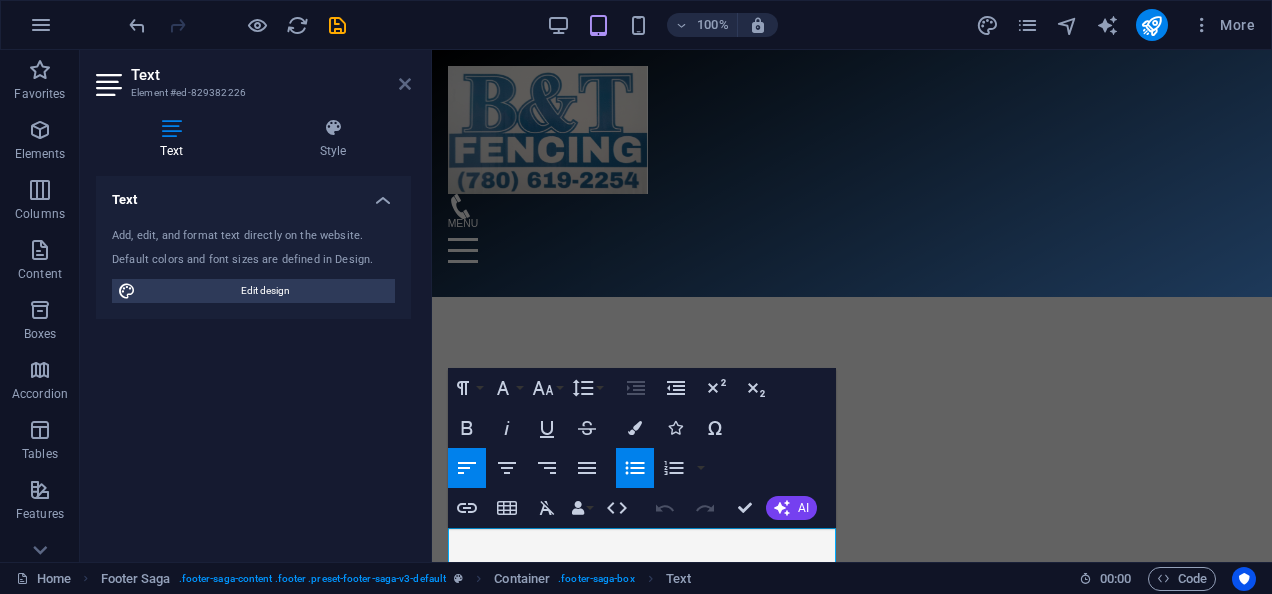 click at bounding box center [405, 84] 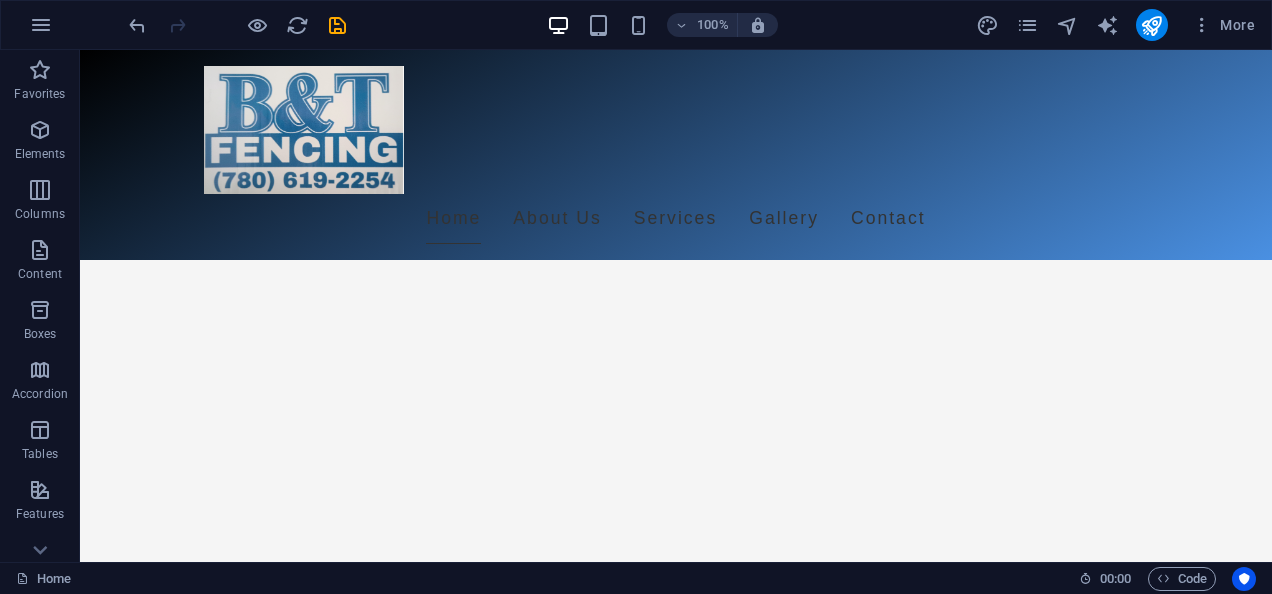 scroll, scrollTop: 0, scrollLeft: 0, axis: both 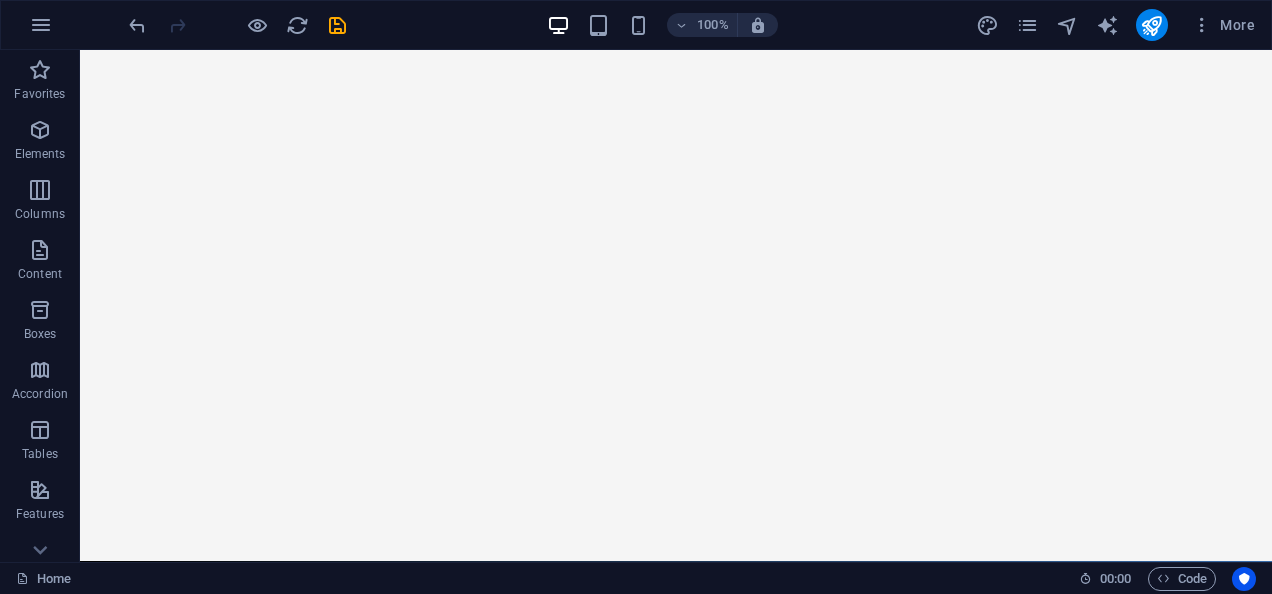 drag, startPoint x: 1265, startPoint y: 504, endPoint x: 1268, endPoint y: 94, distance: 410.011 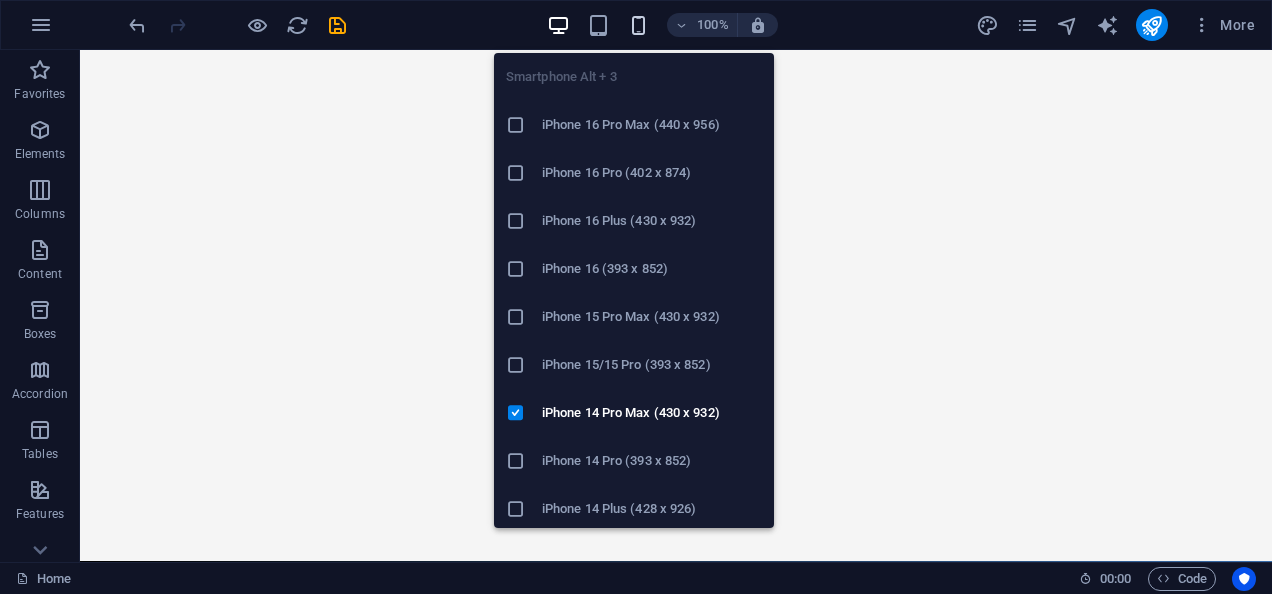 click at bounding box center [638, 25] 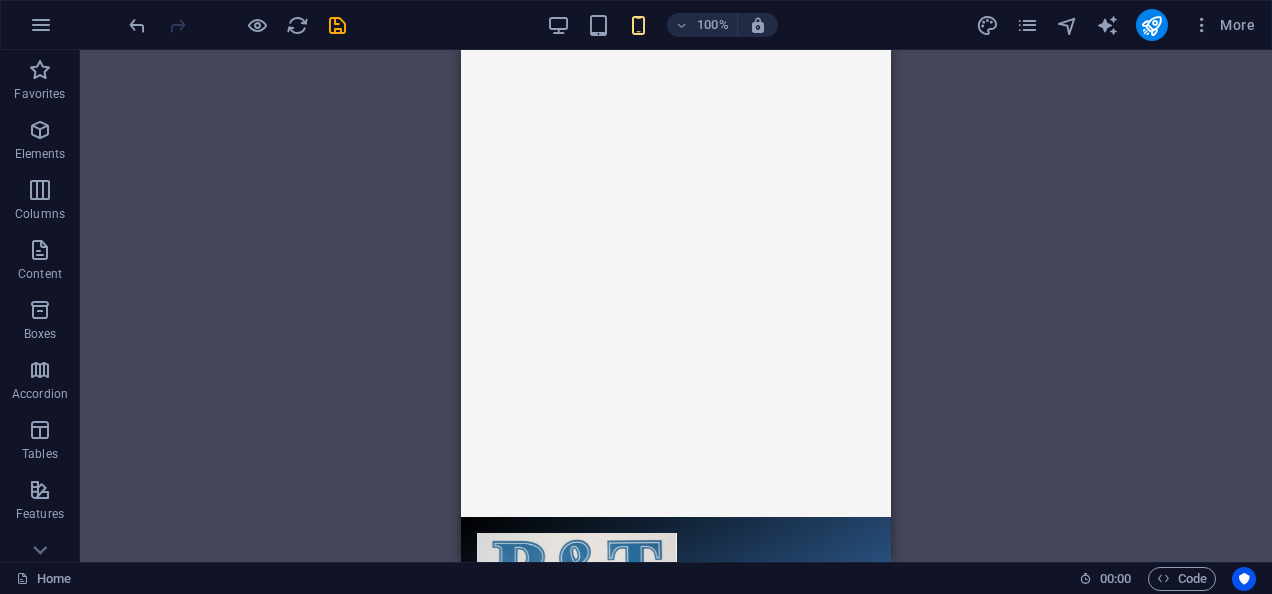 scroll, scrollTop: 0, scrollLeft: 0, axis: both 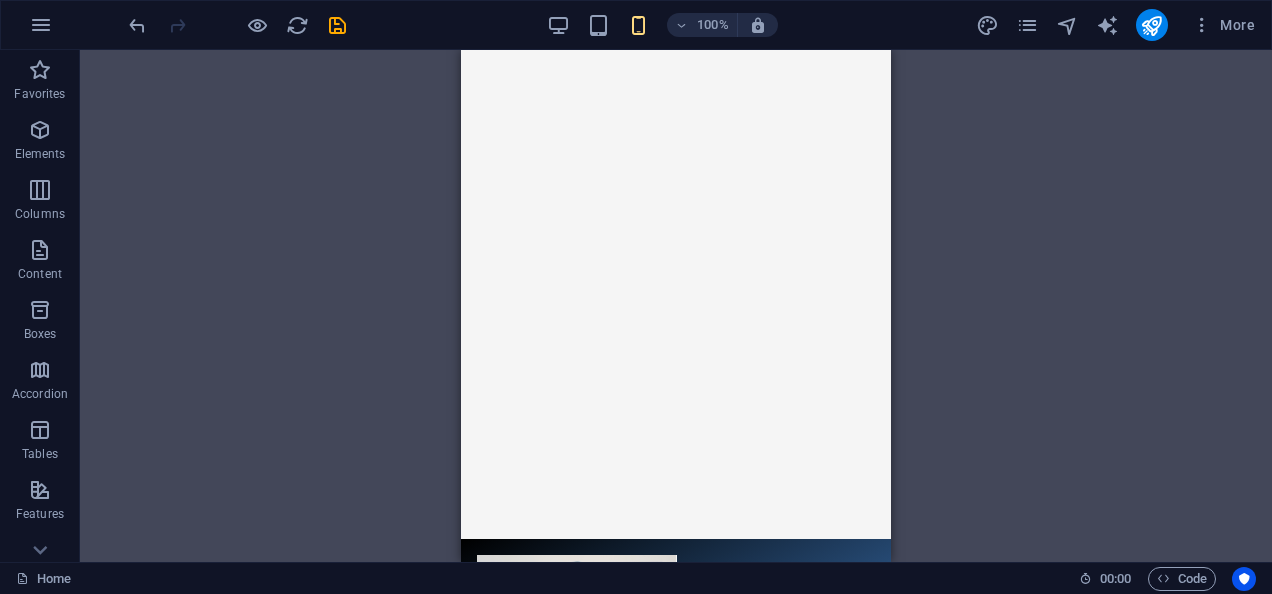click on "H2   Banner   Container   Footer Saga   Image   Container   Text   Container   Menu   Text   Reference   Banner   Menu Bar   Menu   Logo   Container   Textarea   Contact Form   Contact Form   Form   Email   Input   Checkbox   Input   Contact Form   Input   Spacer   Image slider   Captcha   Form button   Container   H3   Text   Container   Text" at bounding box center (676, 306) 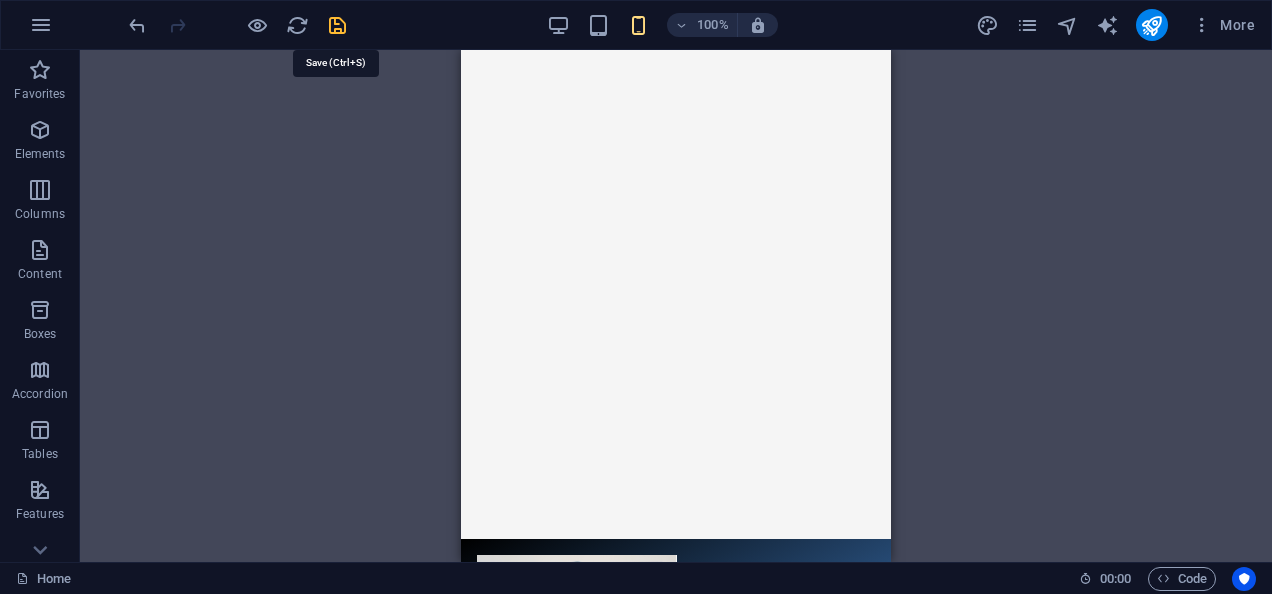 click at bounding box center [337, 25] 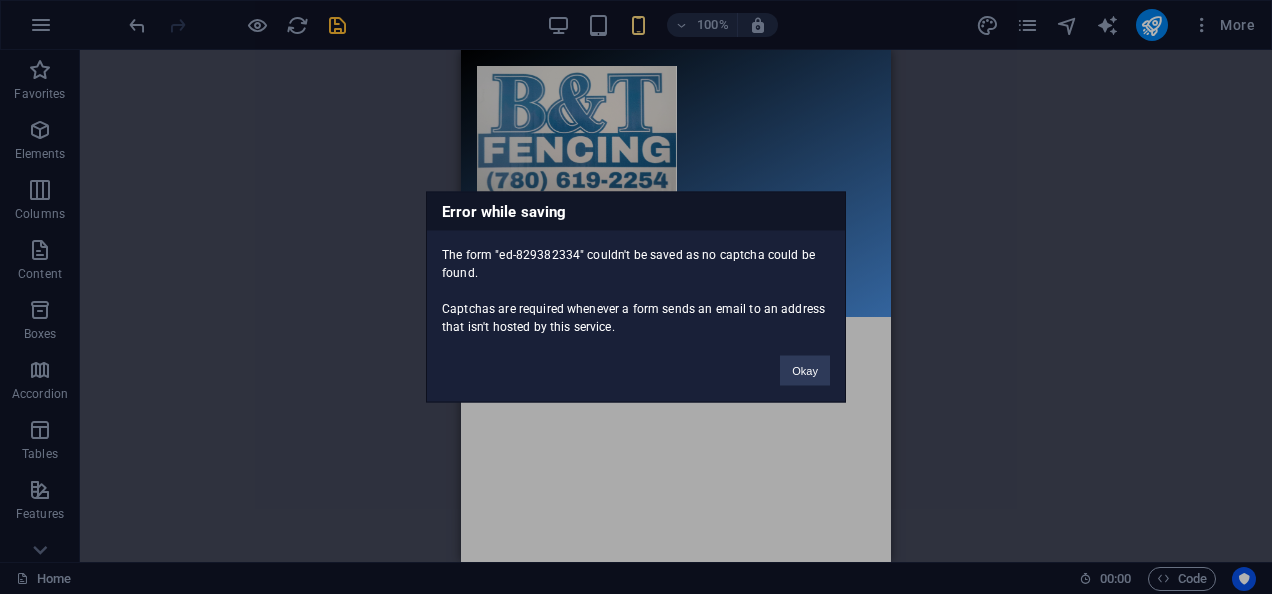 scroll, scrollTop: 3588, scrollLeft: 0, axis: vertical 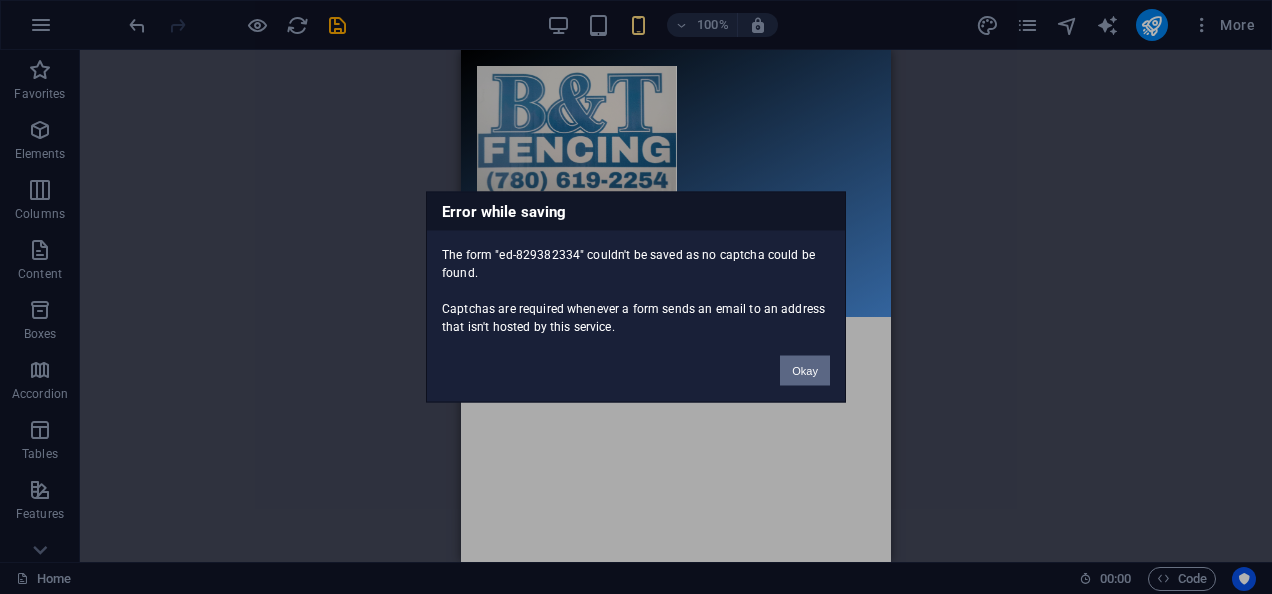 click on "Okay" at bounding box center [805, 371] 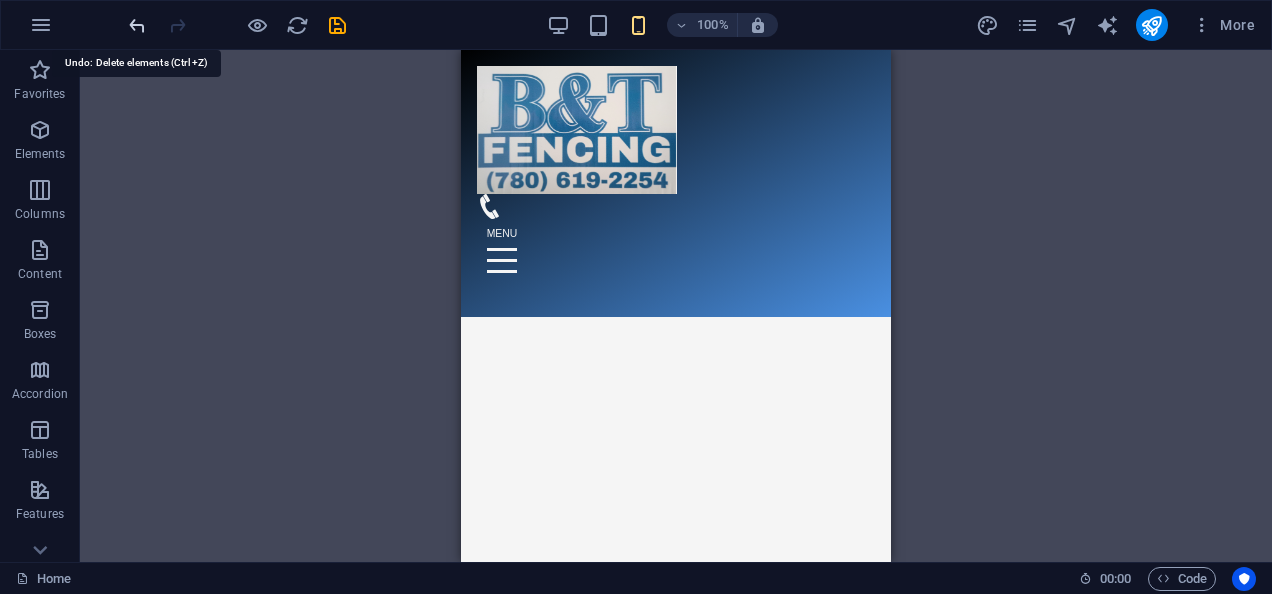 click at bounding box center (137, 25) 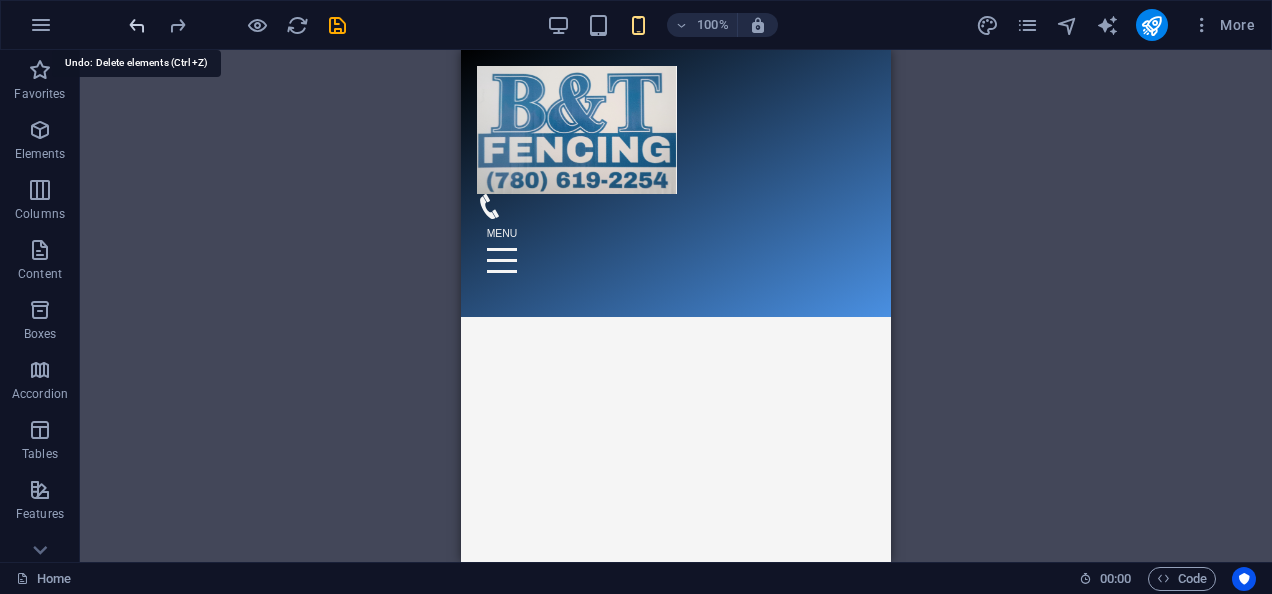click at bounding box center (137, 25) 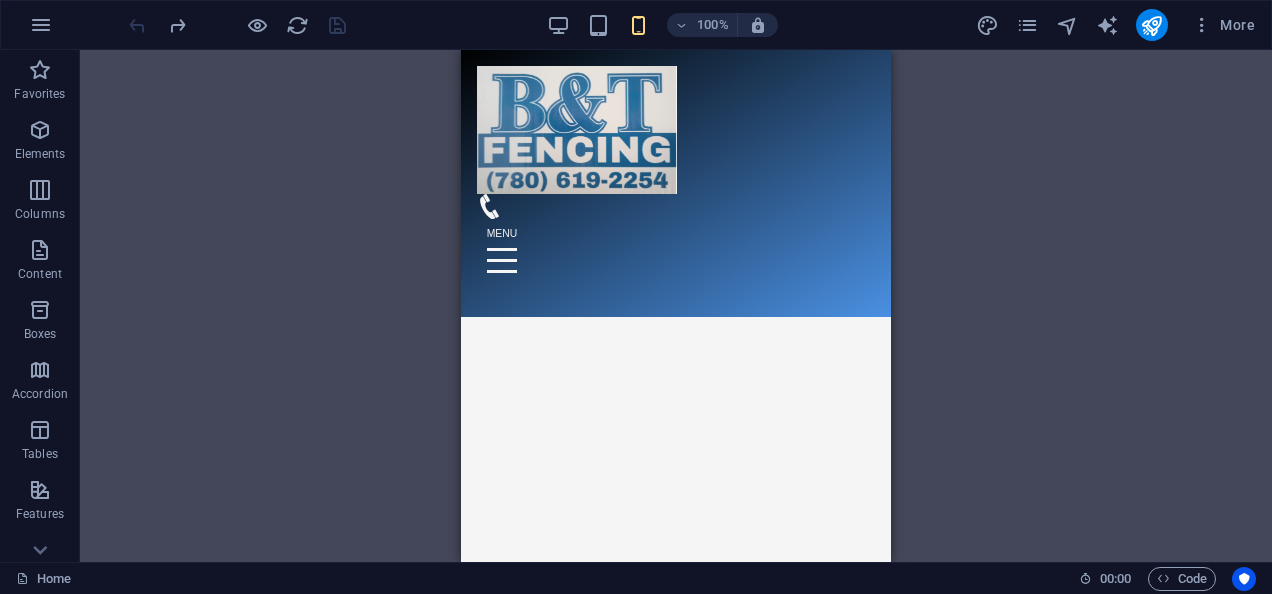 click on "H2   Banner   Container   Footer Saga   Image   Container   Text   Container   Menu   Text   Reference   Banner   Menu Bar   Menu   Menu Bar   Banner   Logo   Container   Textarea   Contact Form   Contact Form   Form   Email   Input   Checkbox   Input   Contact Form   Input   Spacer   Image slider   Captcha   Form button   Container   H3   Text   Container   Text   HTML   Container" at bounding box center [676, 306] 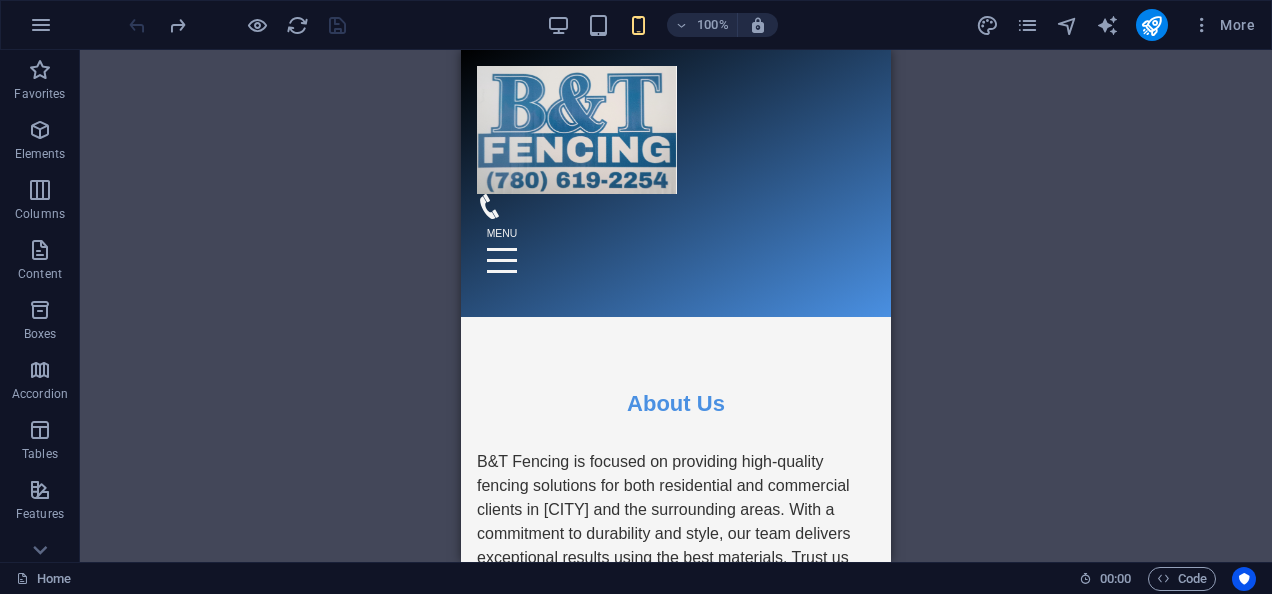 scroll, scrollTop: 640, scrollLeft: 0, axis: vertical 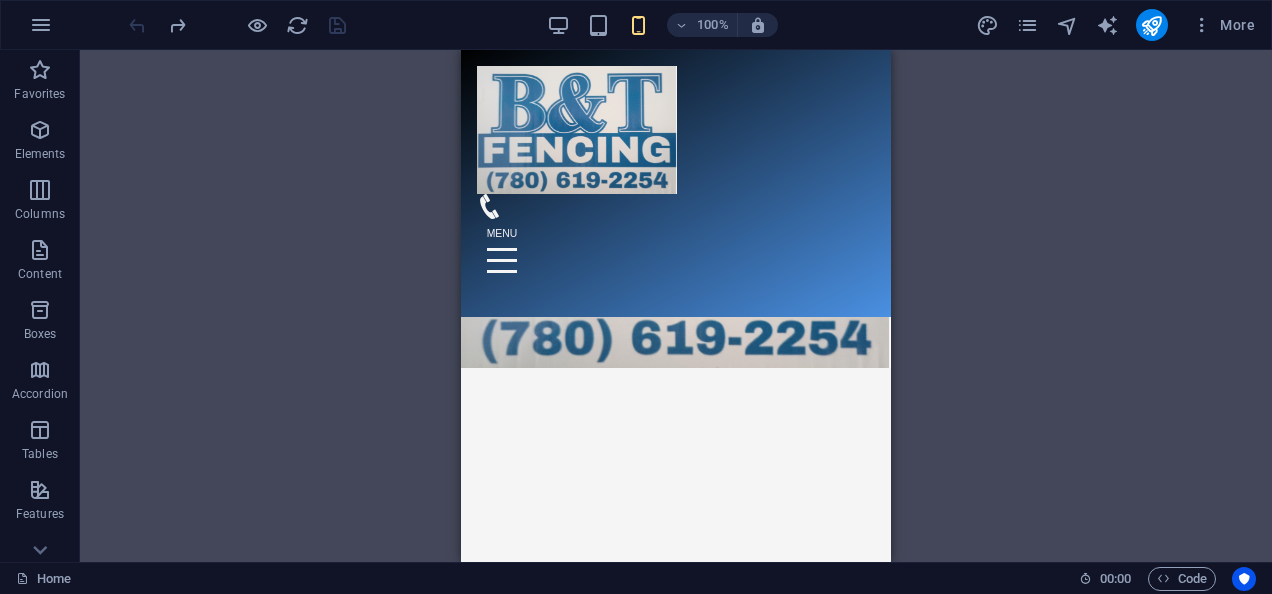 drag, startPoint x: 885, startPoint y: 316, endPoint x: 1355, endPoint y: 382, distance: 474.61142 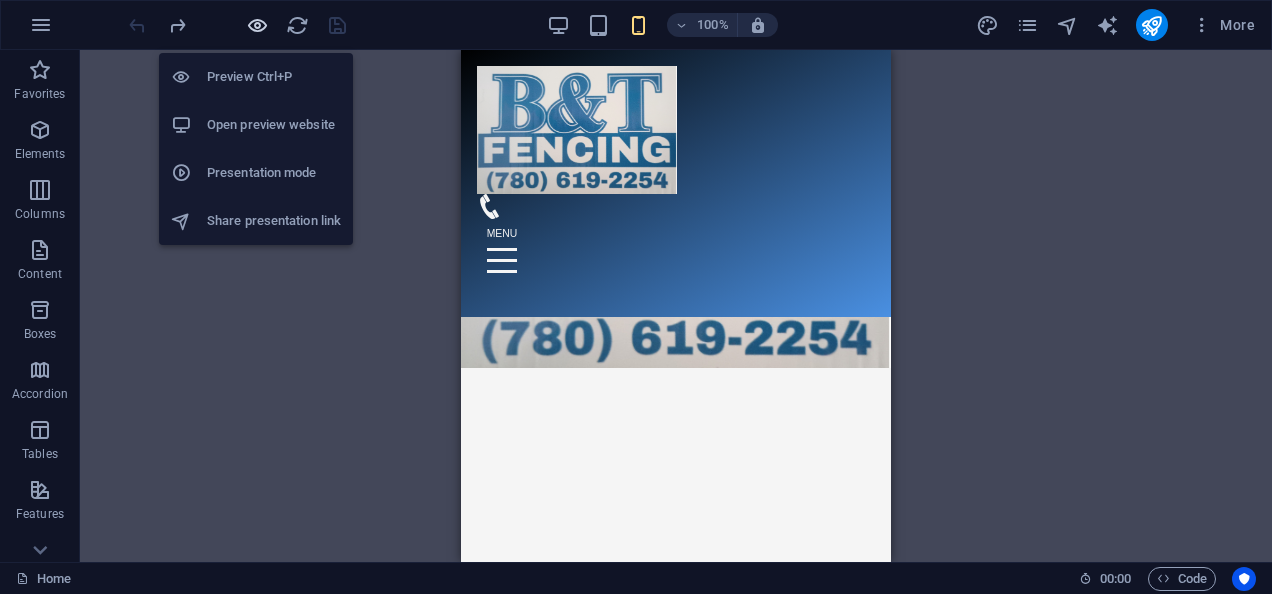 click at bounding box center [257, 25] 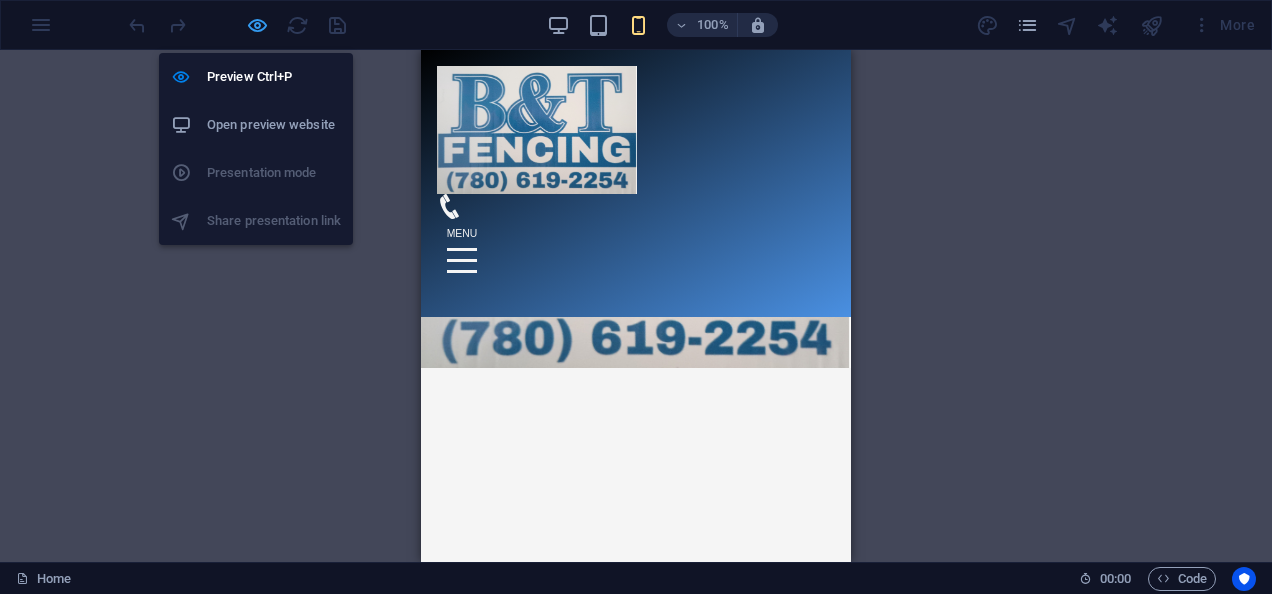 click at bounding box center (257, 25) 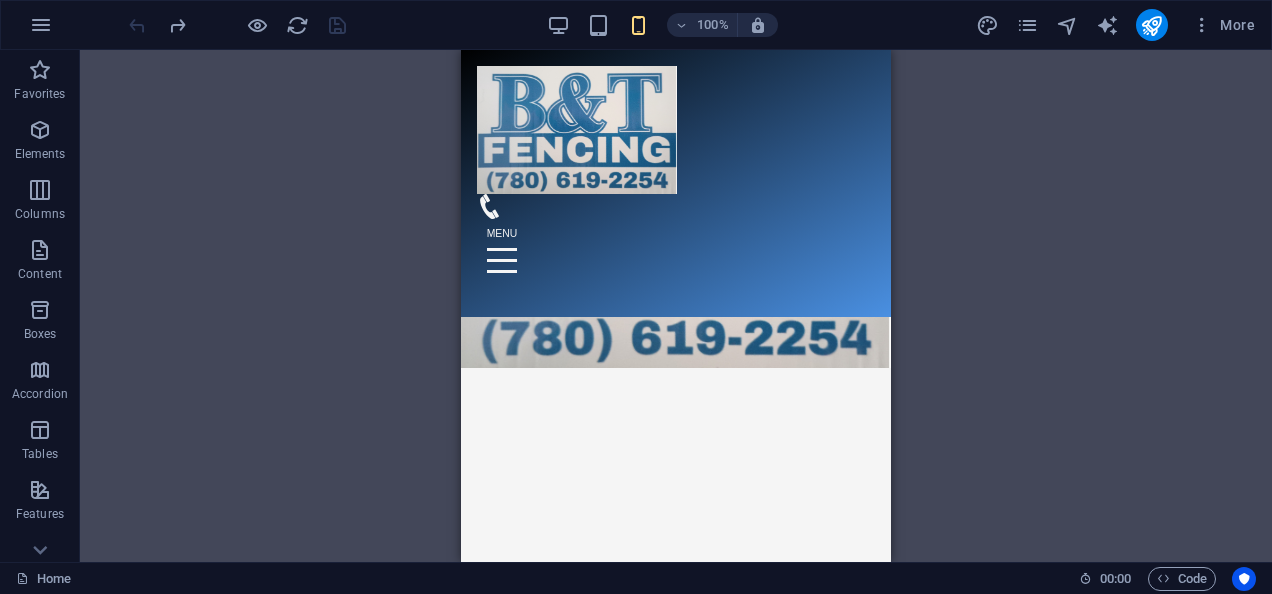 click on "H2   Banner   Container   Footer Saga   Image   Container   Text   Container   Menu   Text   Reference   Menu Bar   Menu   Menu Bar   Logo   Container   Textarea   Contact Form   Contact Form   Form   Email   Input   Checkbox   Input   Contact Form   Input   Spacer   Container   Image slider   Captcha   Form button   Container   H3   Text   Container   Text   HTML   Container   Container   H2   Spacer   Icon   Boxes   Container" at bounding box center (676, 306) 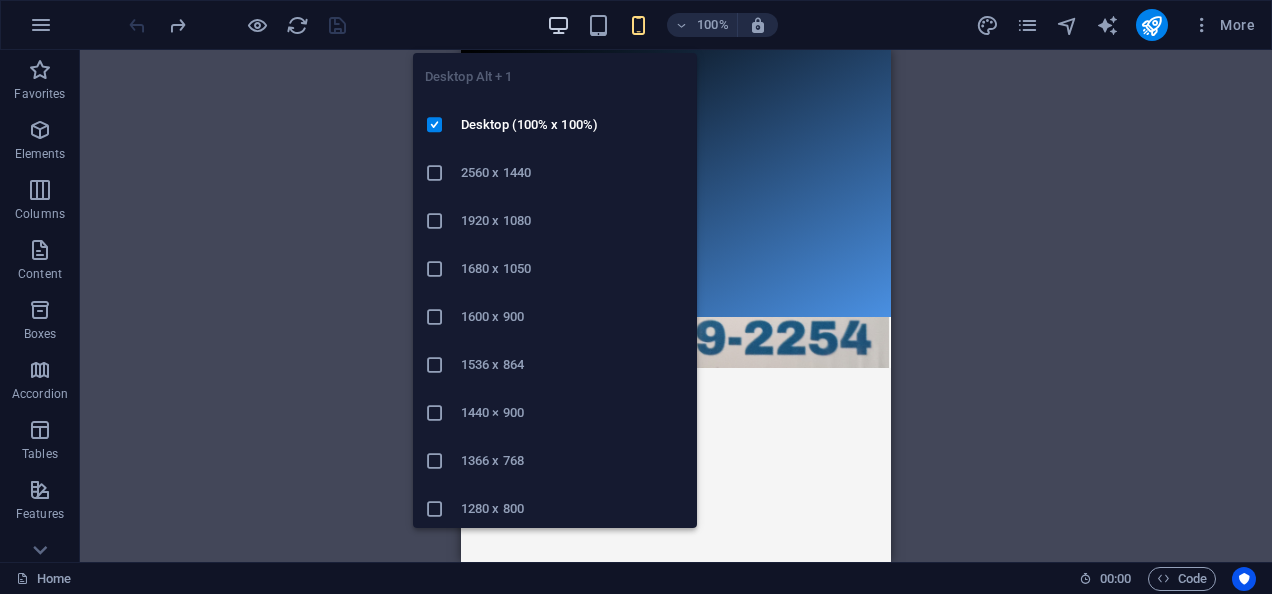 click at bounding box center (558, 25) 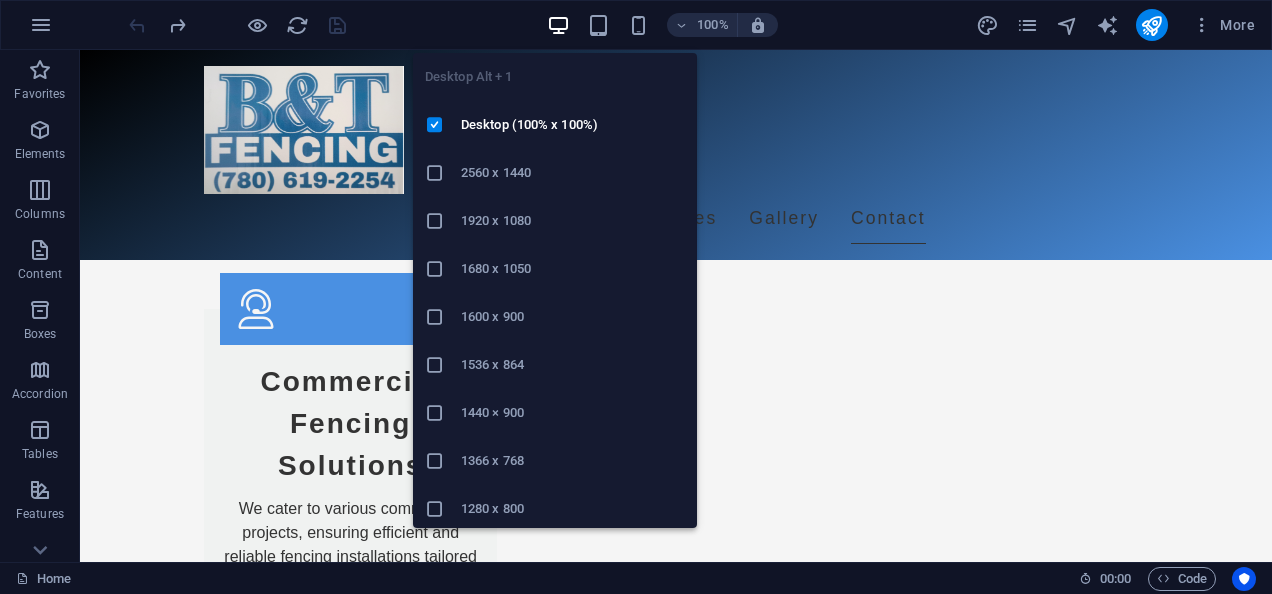 scroll, scrollTop: 3226, scrollLeft: 0, axis: vertical 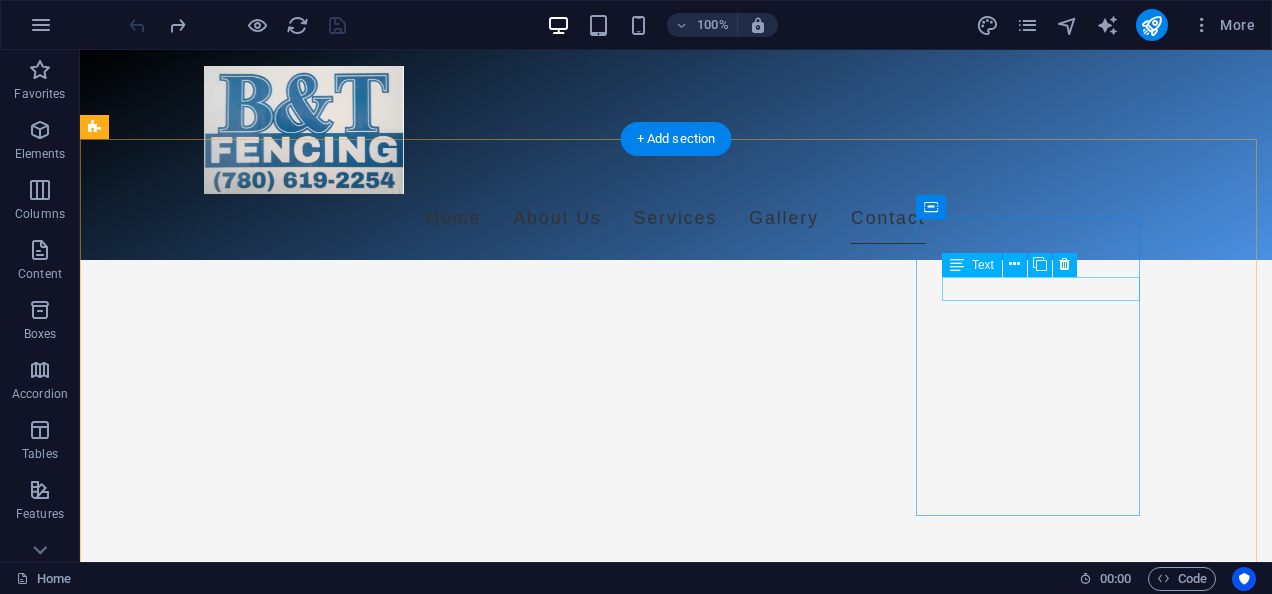 click on "Facebook" at bounding box center (208, 12694) 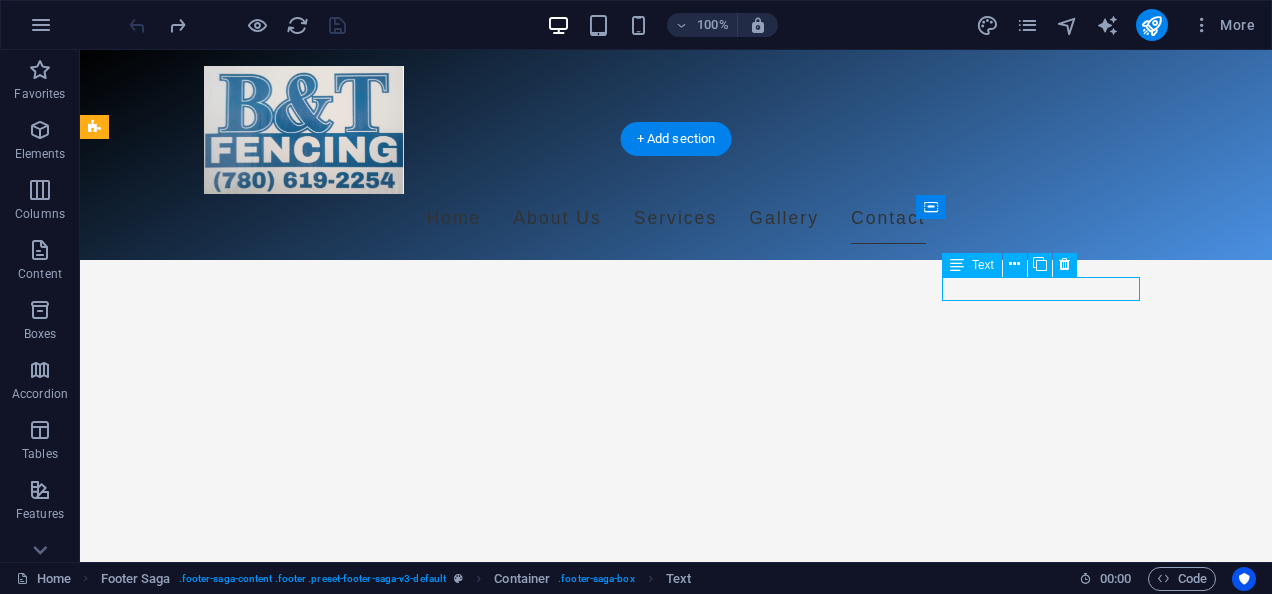 click on "Facebook" at bounding box center [208, 12694] 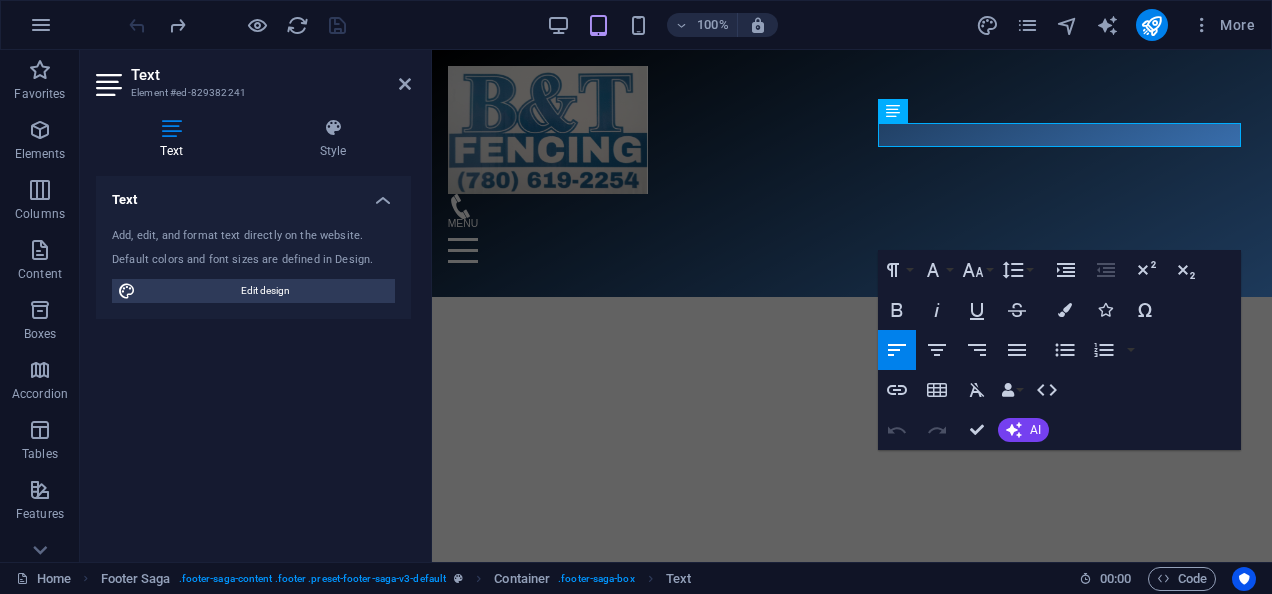 scroll, scrollTop: 4434, scrollLeft: 0, axis: vertical 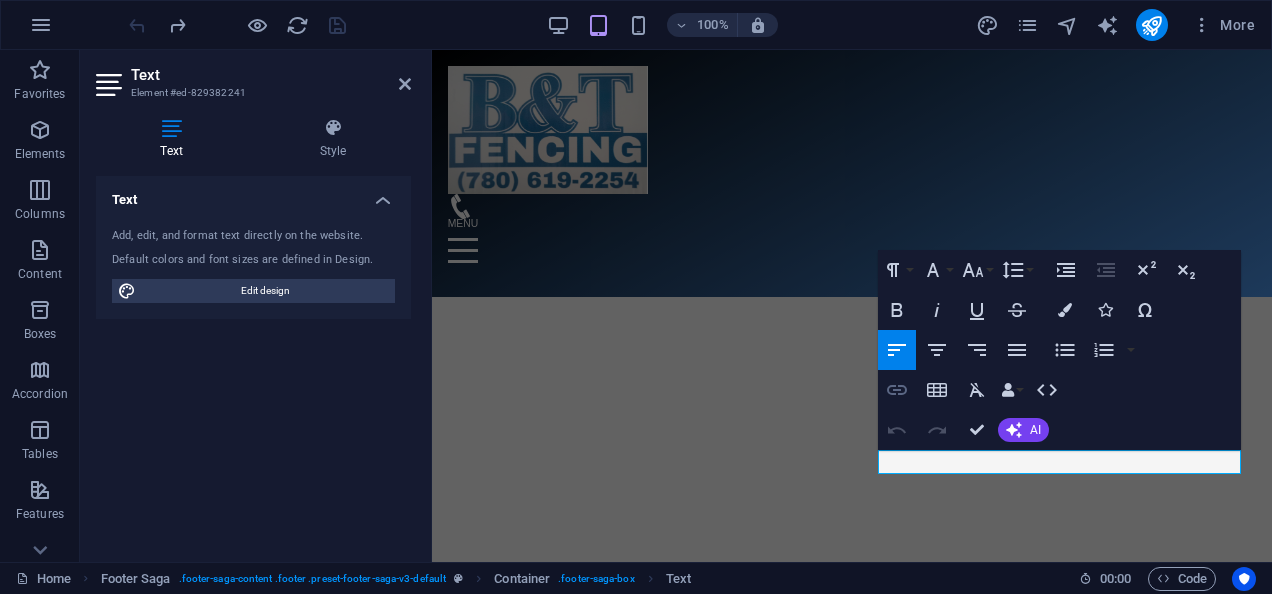click 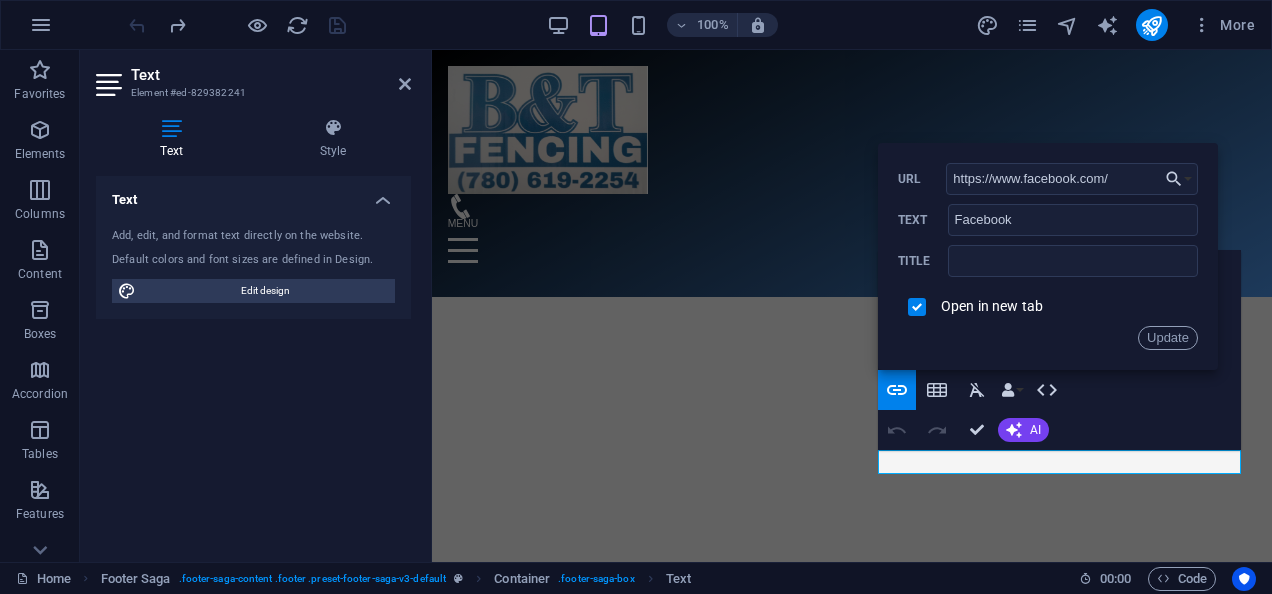 click on "Text Add, edit, and format text directly on the website. Default colors and font sizes are defined in Design. Edit design Alignment Left aligned Centered Right aligned" at bounding box center [253, 361] 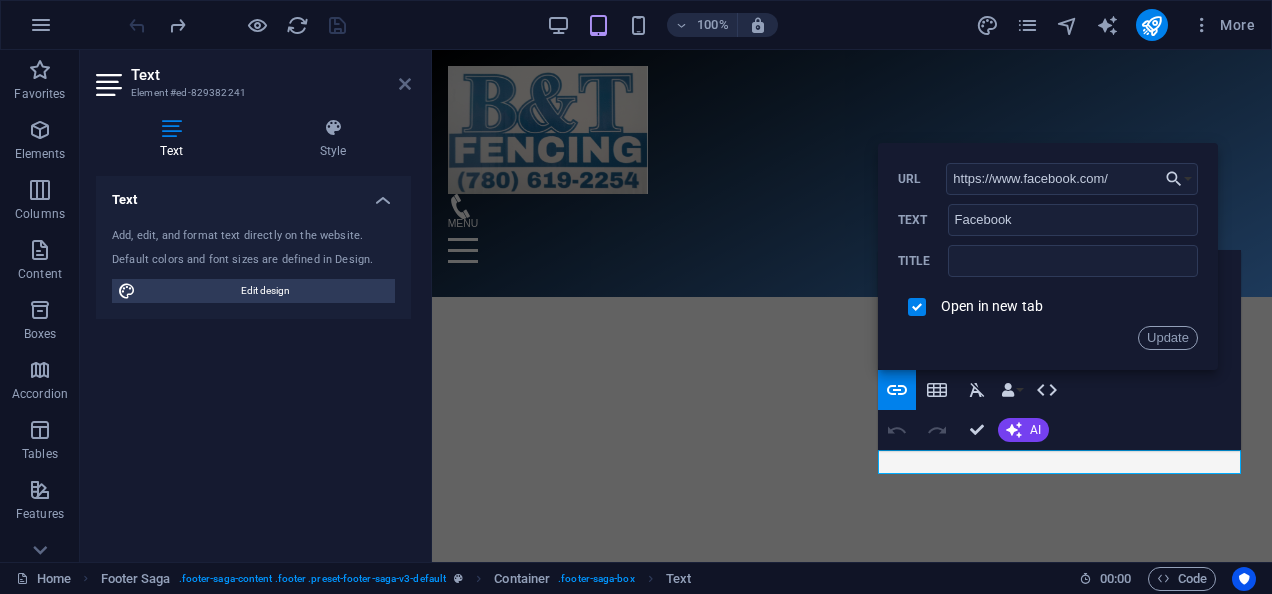 click at bounding box center (405, 84) 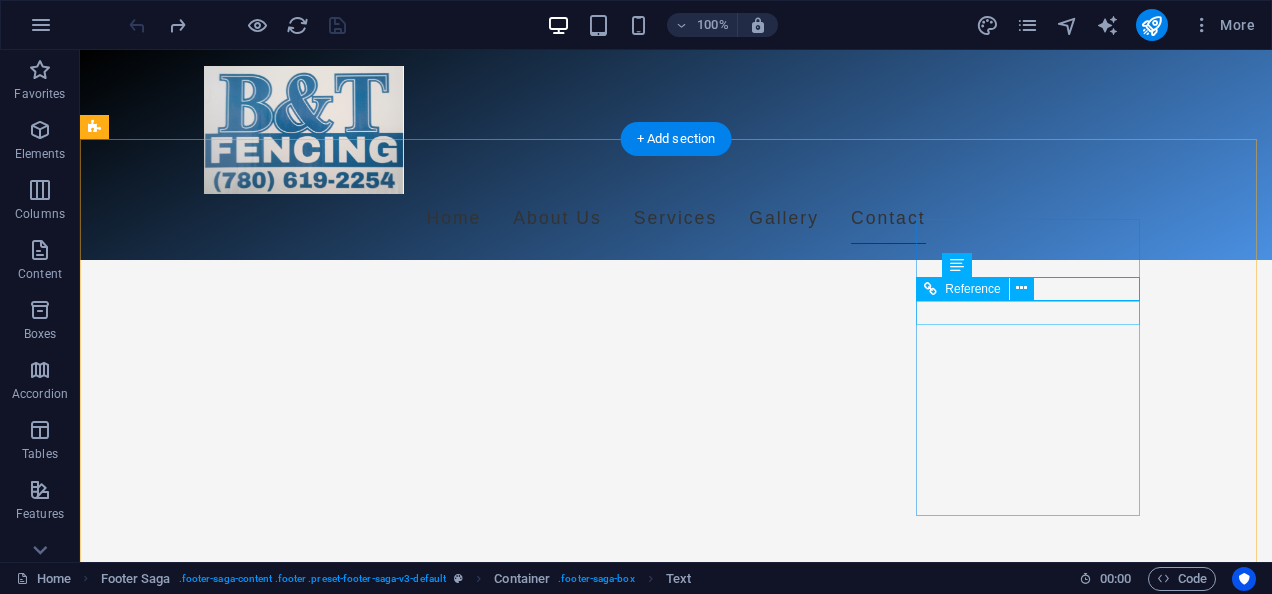 click on "Facebook" at bounding box center (208, 12718) 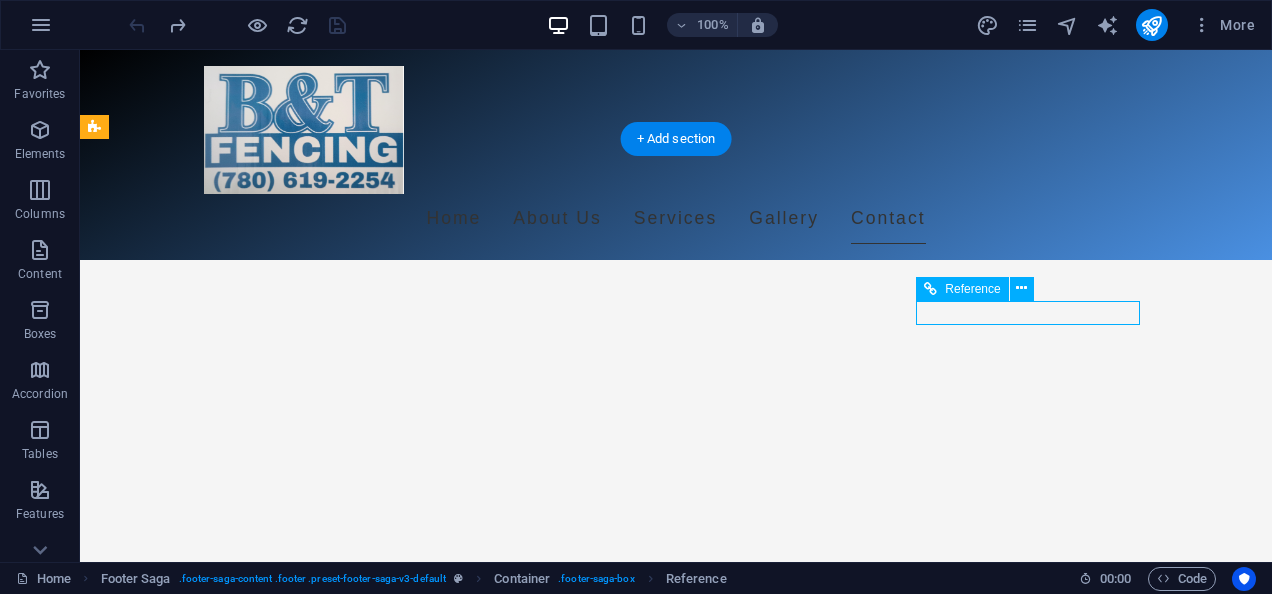 click on "Facebook" at bounding box center (208, 12718) 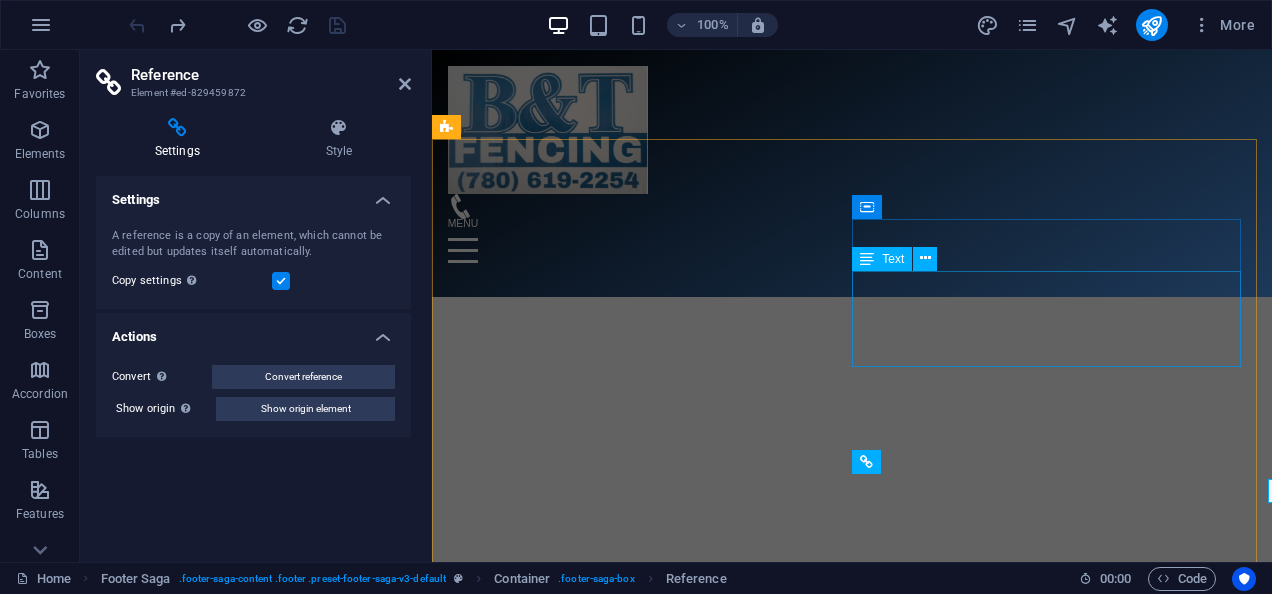 scroll, scrollTop: 4434, scrollLeft: 0, axis: vertical 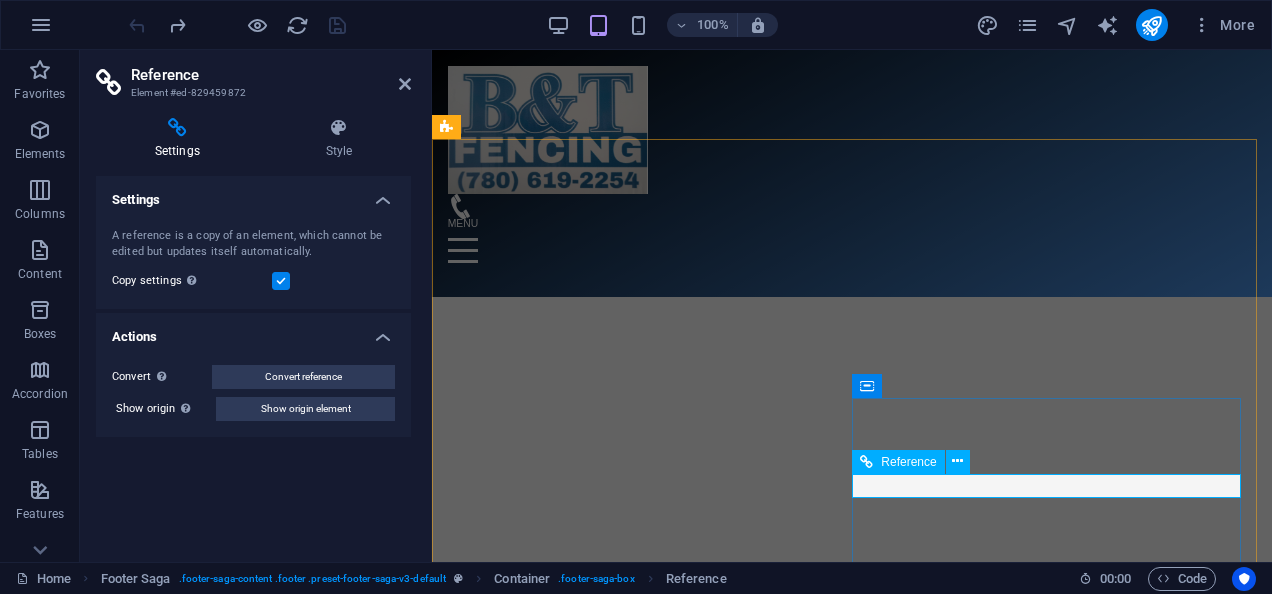 click on "Facebook" at bounding box center (646, 12817) 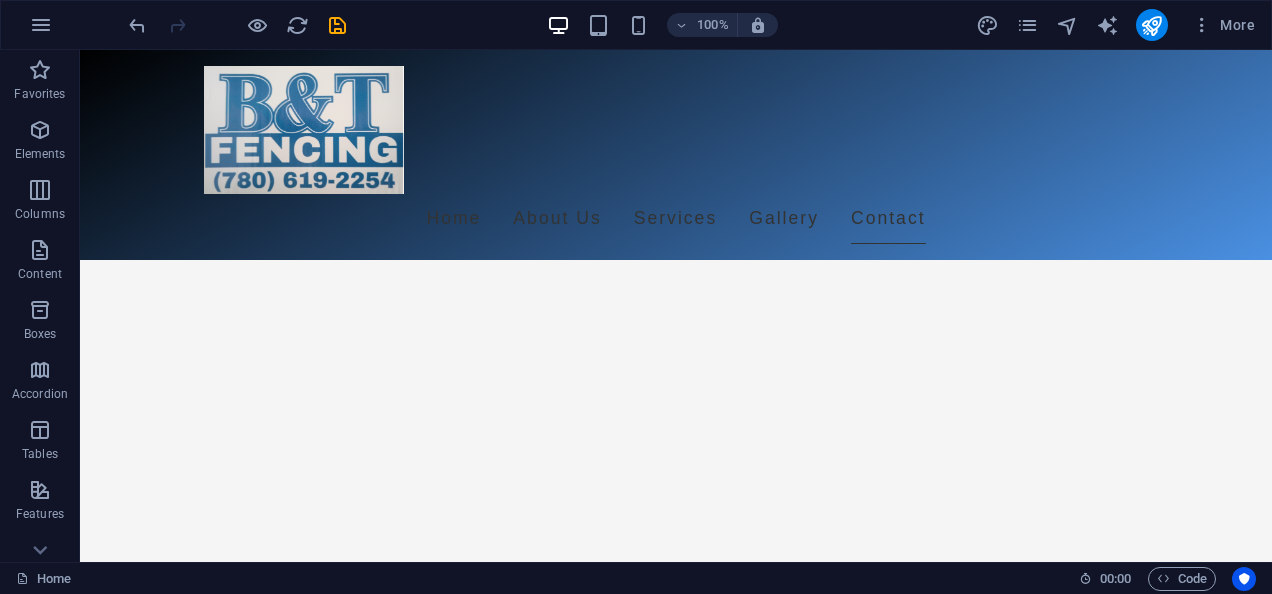 scroll, scrollTop: 4956, scrollLeft: 0, axis: vertical 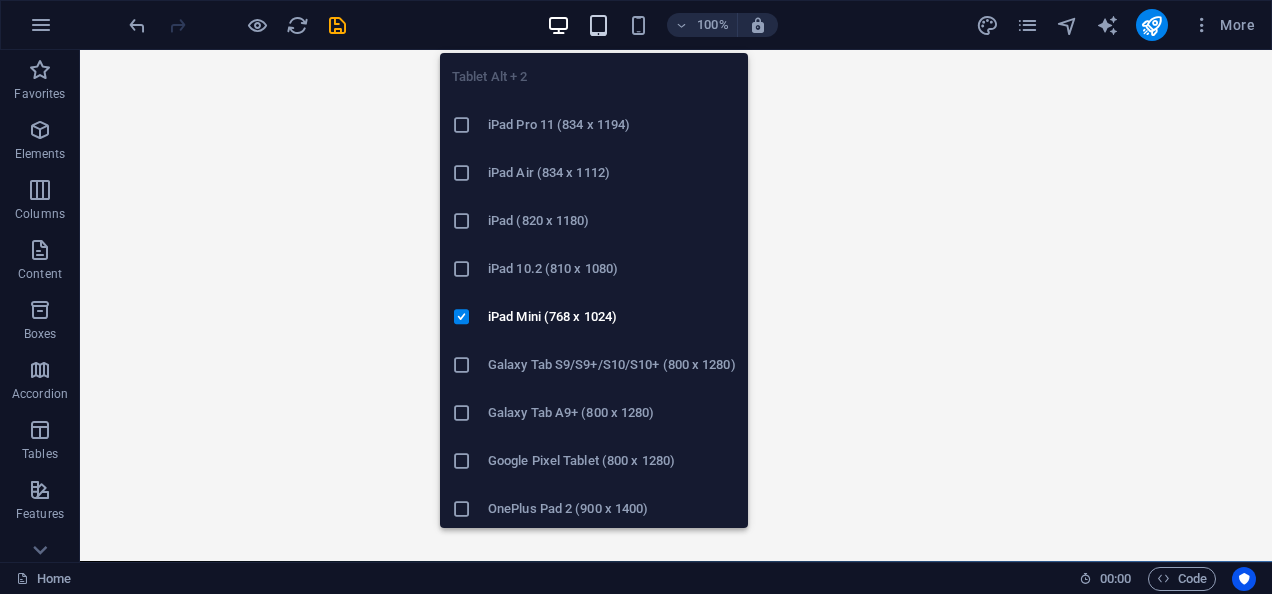 click at bounding box center (598, 25) 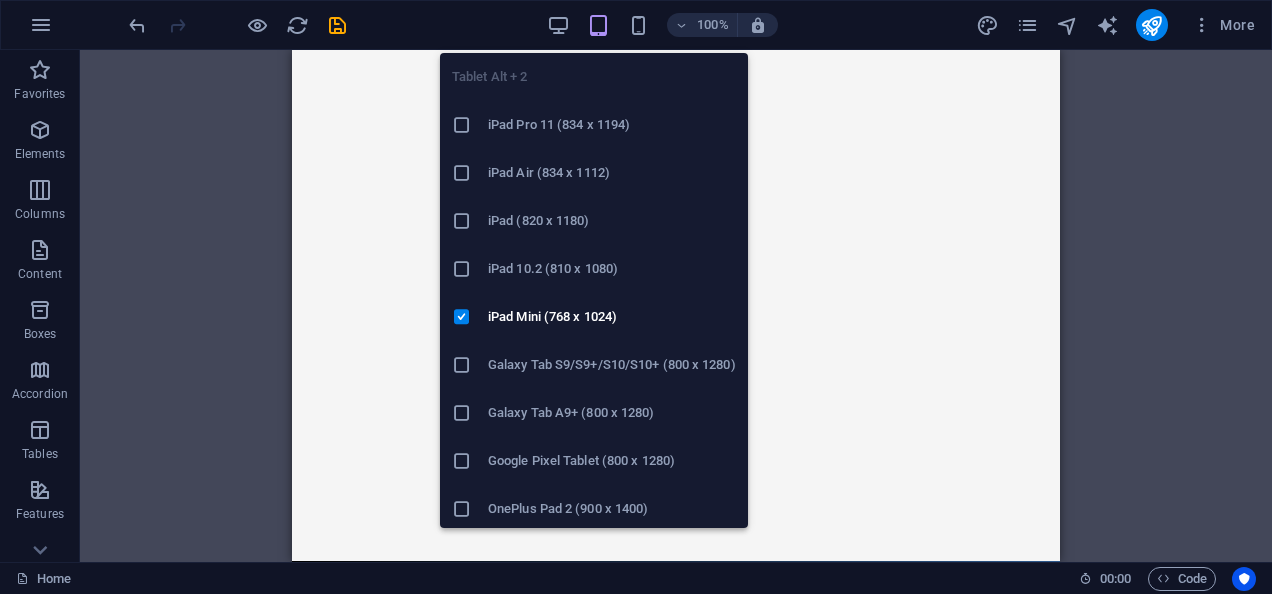 click at bounding box center [462, 125] 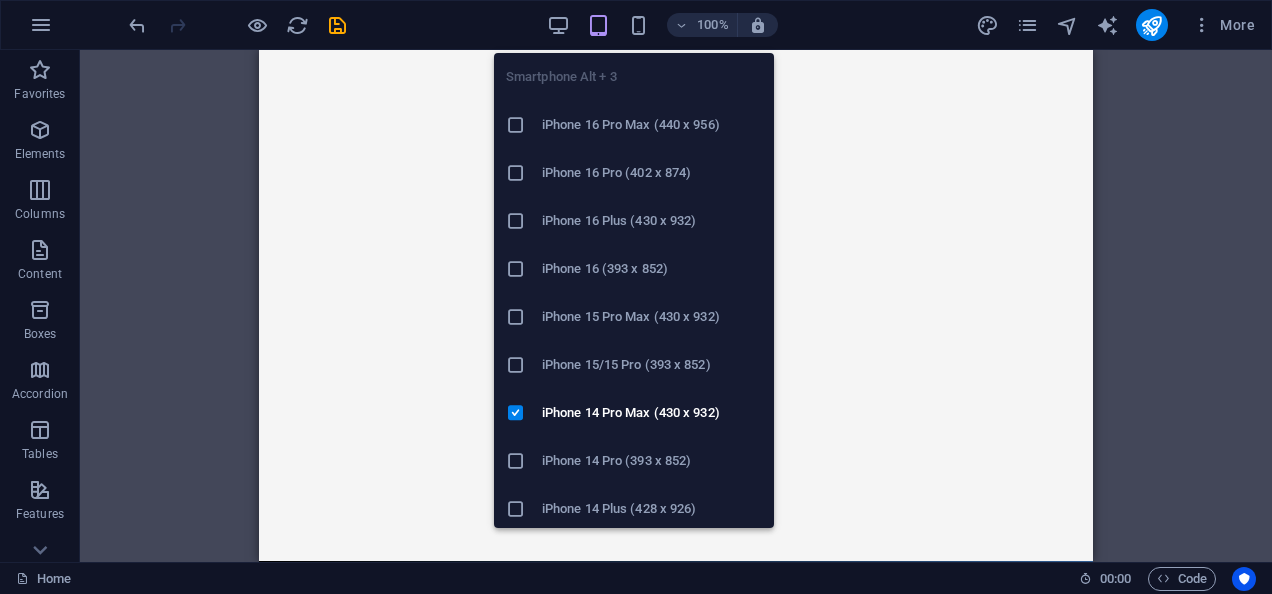 click at bounding box center (516, 125) 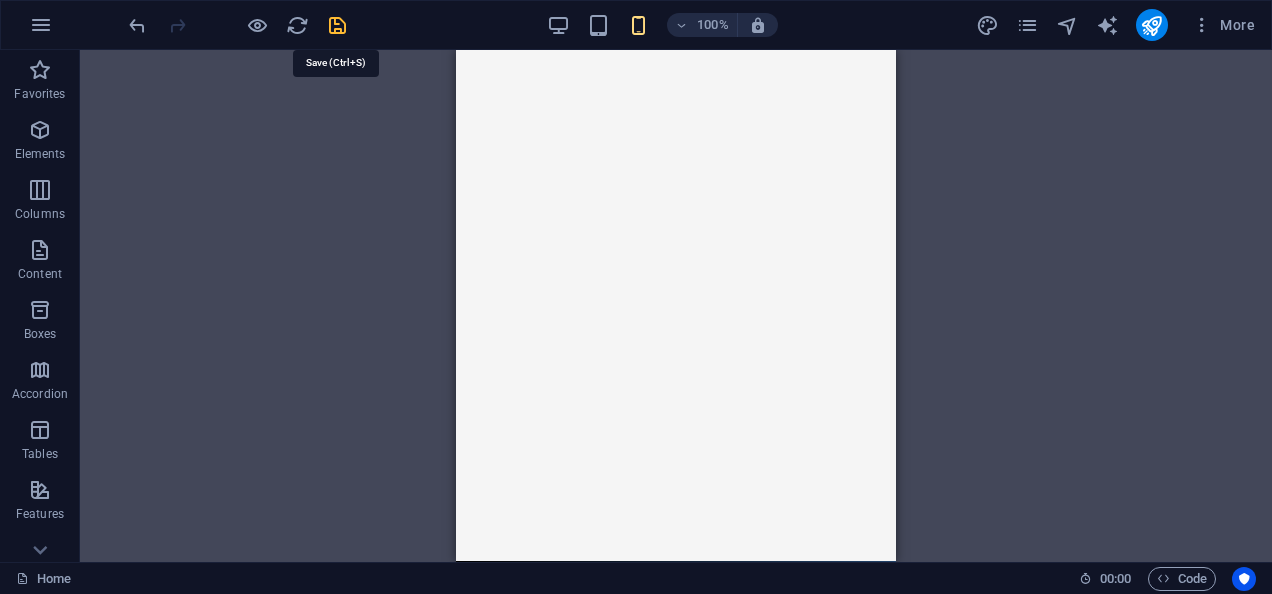 click at bounding box center [337, 25] 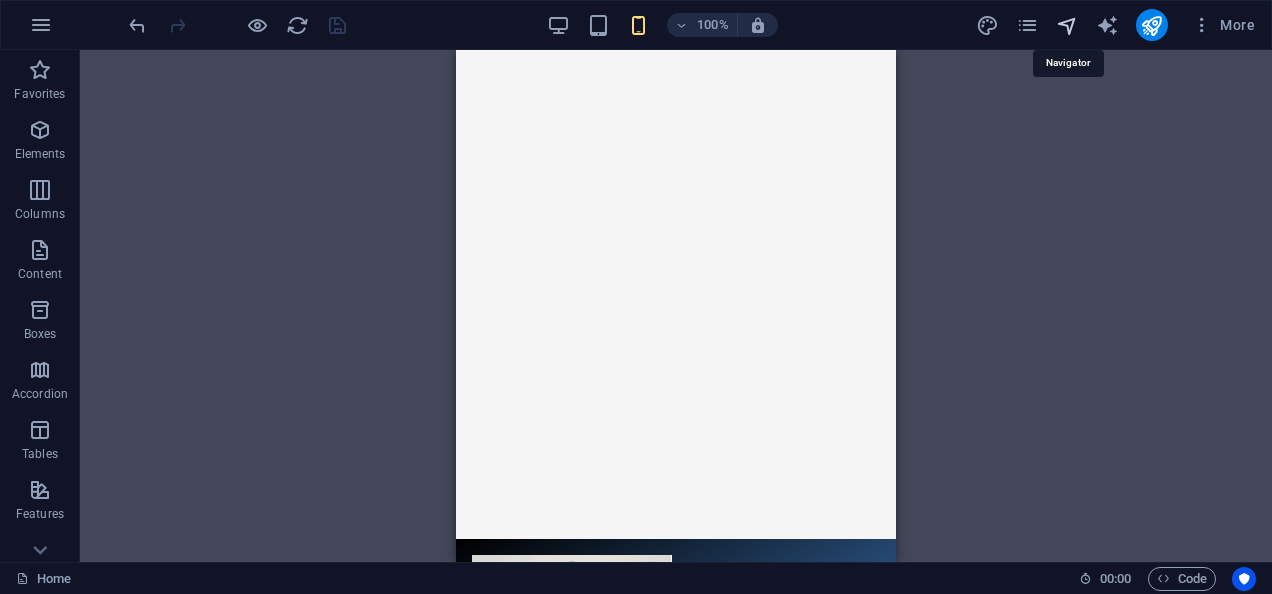 click at bounding box center (1067, 25) 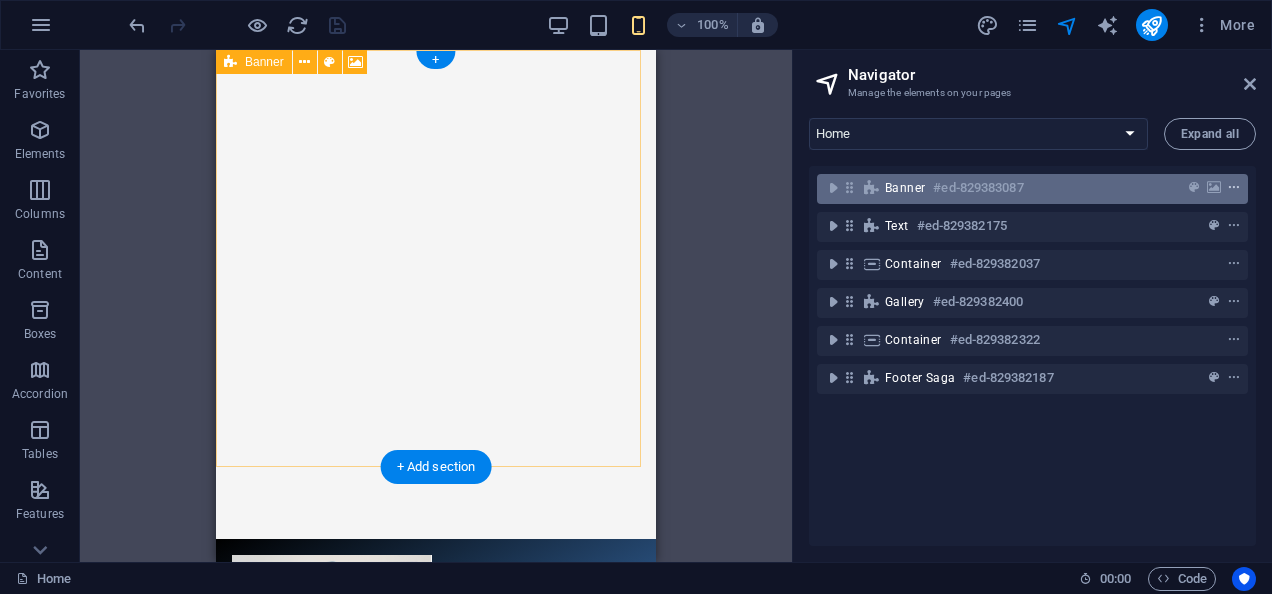 click at bounding box center [1234, 188] 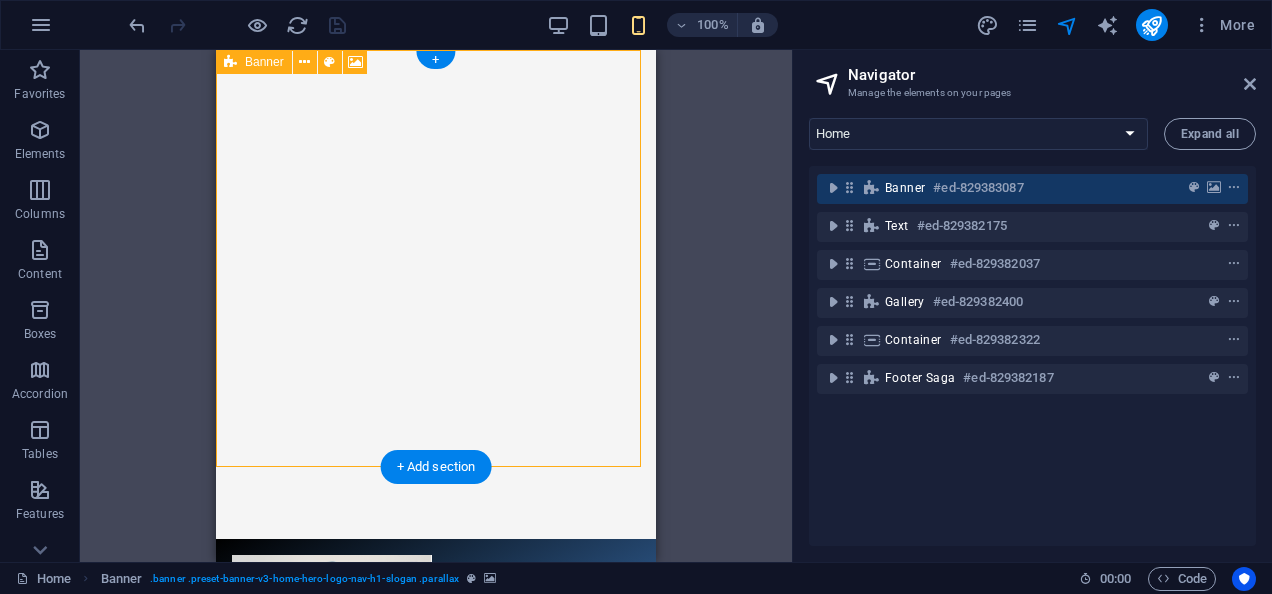click on "#ed-829383087" at bounding box center (978, 188) 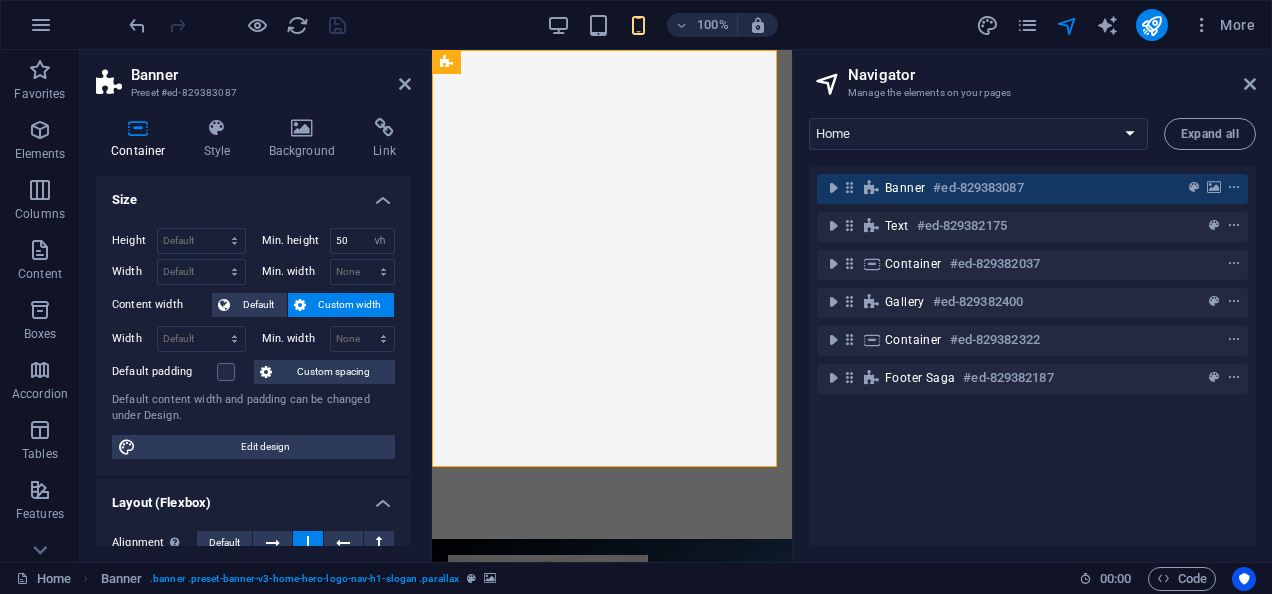 drag, startPoint x: 406, startPoint y: 291, endPoint x: 404, endPoint y: 315, distance: 24.083189 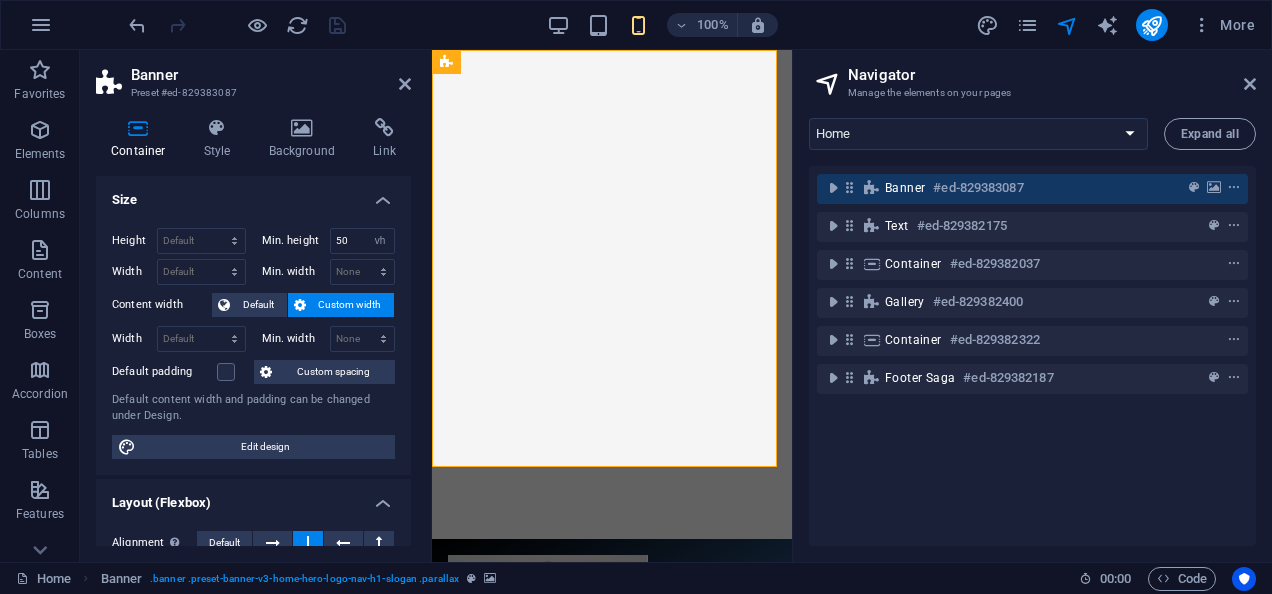 click on "Height Default px rem % vh vw Min. height 50 None px rem % vh vw Width Default px rem % em vh vw Min. width None px rem % vh vw Content width Default Custom width Width Default px rem % em vh vw Min. width None px rem % vh vw Default padding Custom spacing Default content width and padding can be changed under Design. Edit design" at bounding box center [253, 343] 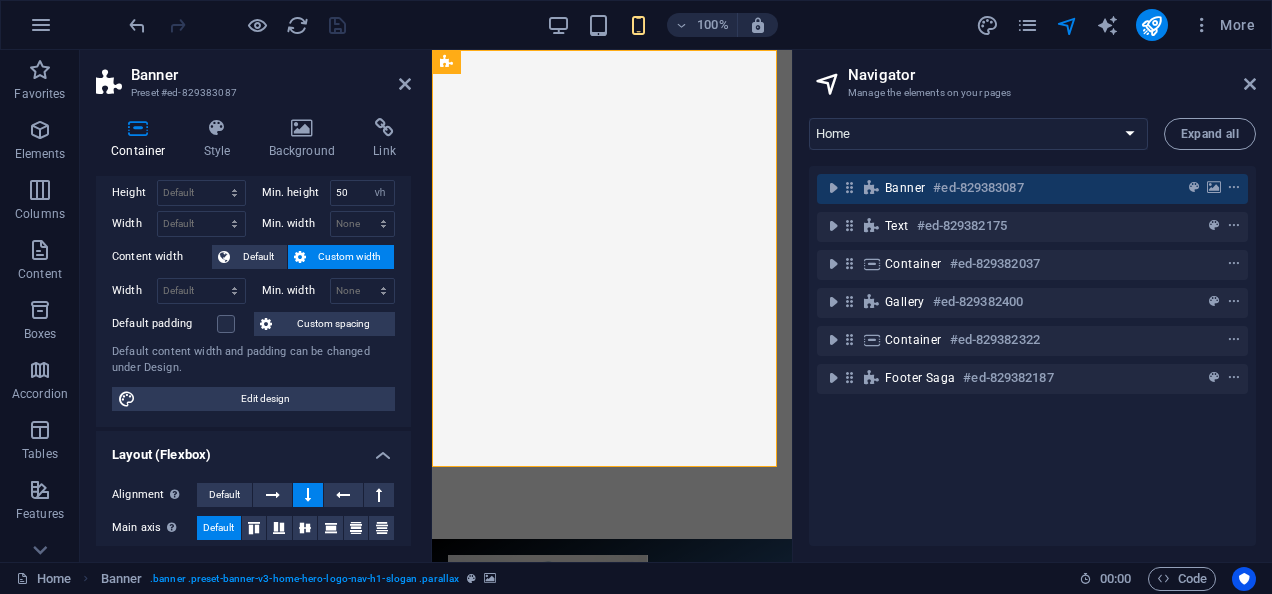 scroll, scrollTop: 49, scrollLeft: 0, axis: vertical 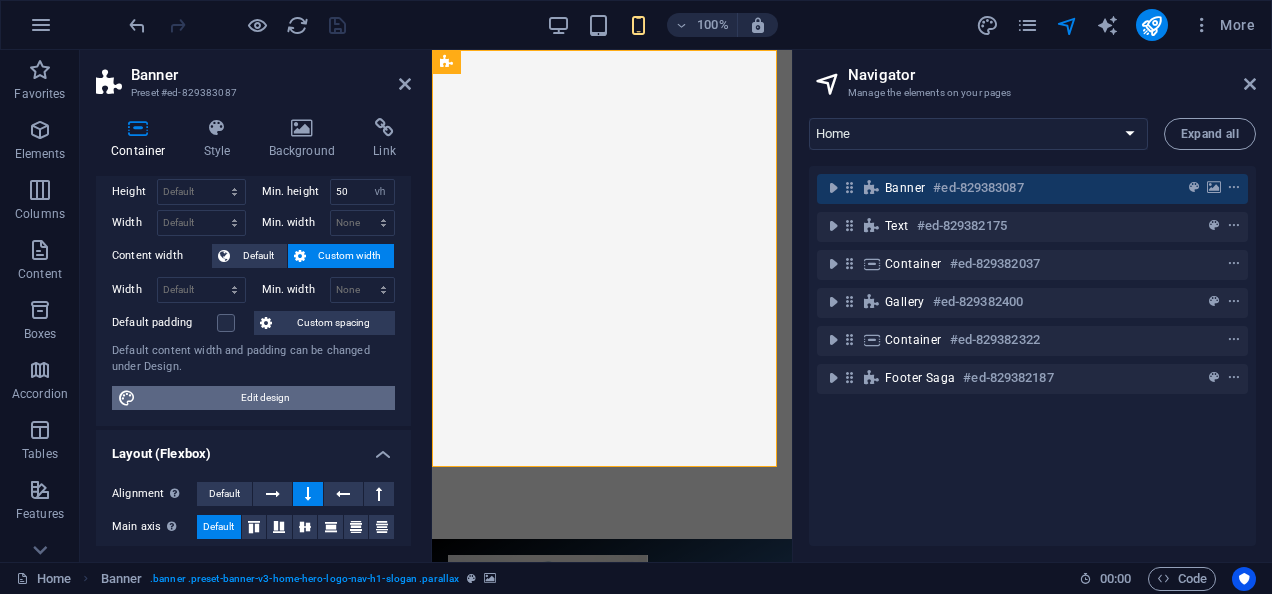 click on "Edit design" at bounding box center (265, 398) 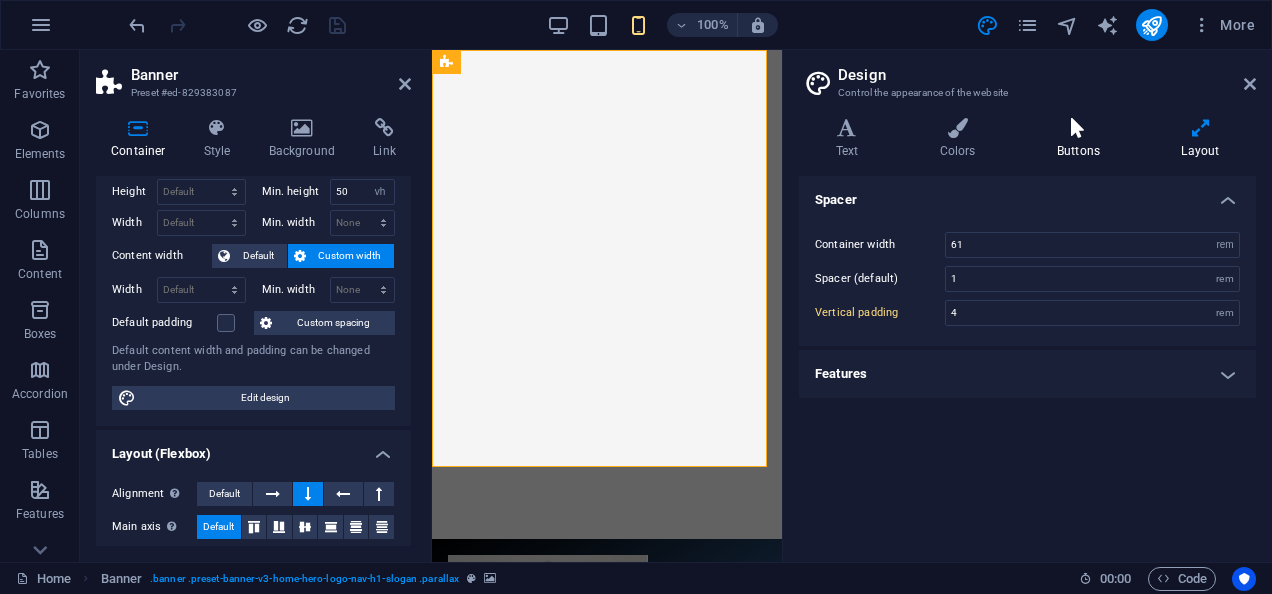 click on "Buttons" at bounding box center [1082, 139] 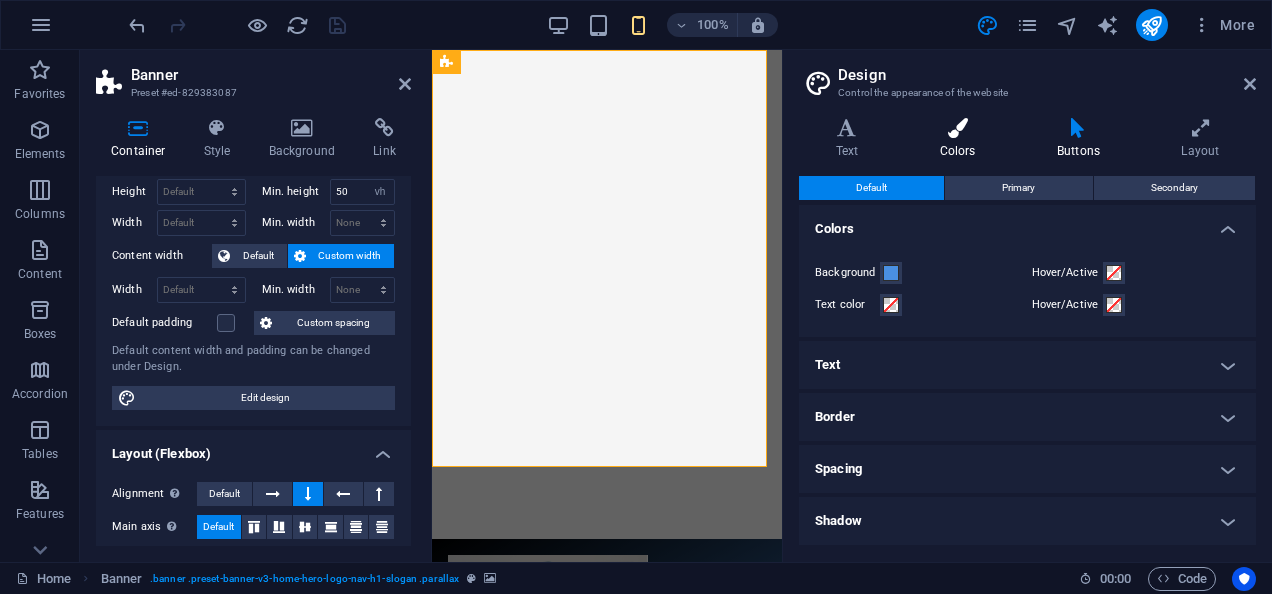 click at bounding box center (957, 128) 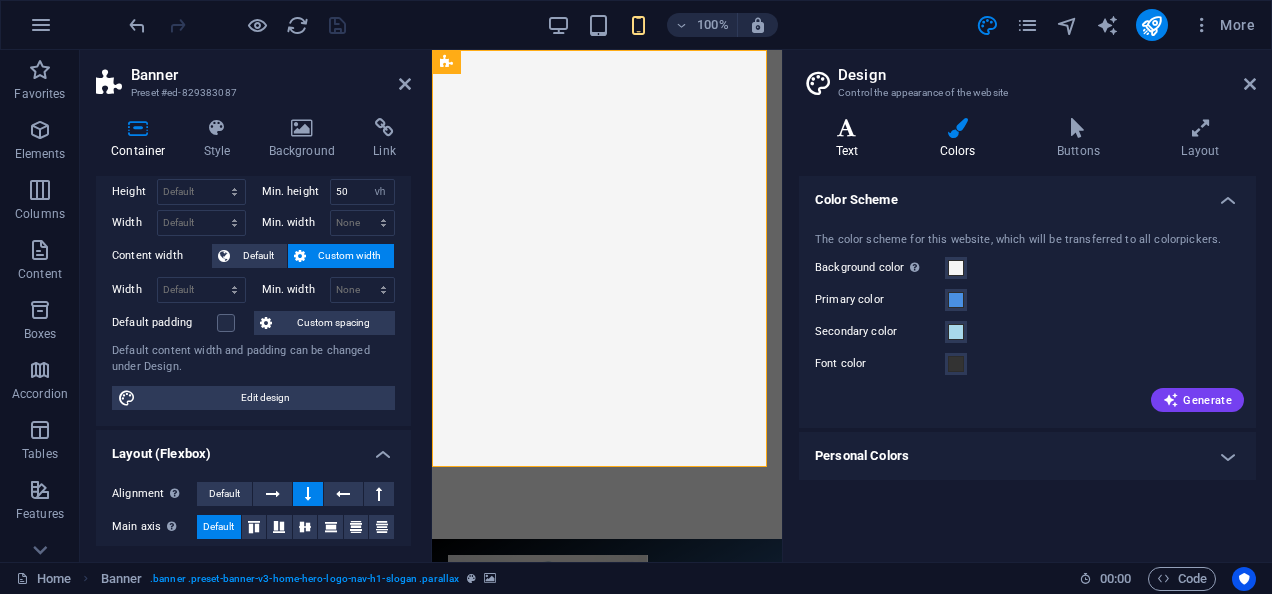 click at bounding box center (847, 128) 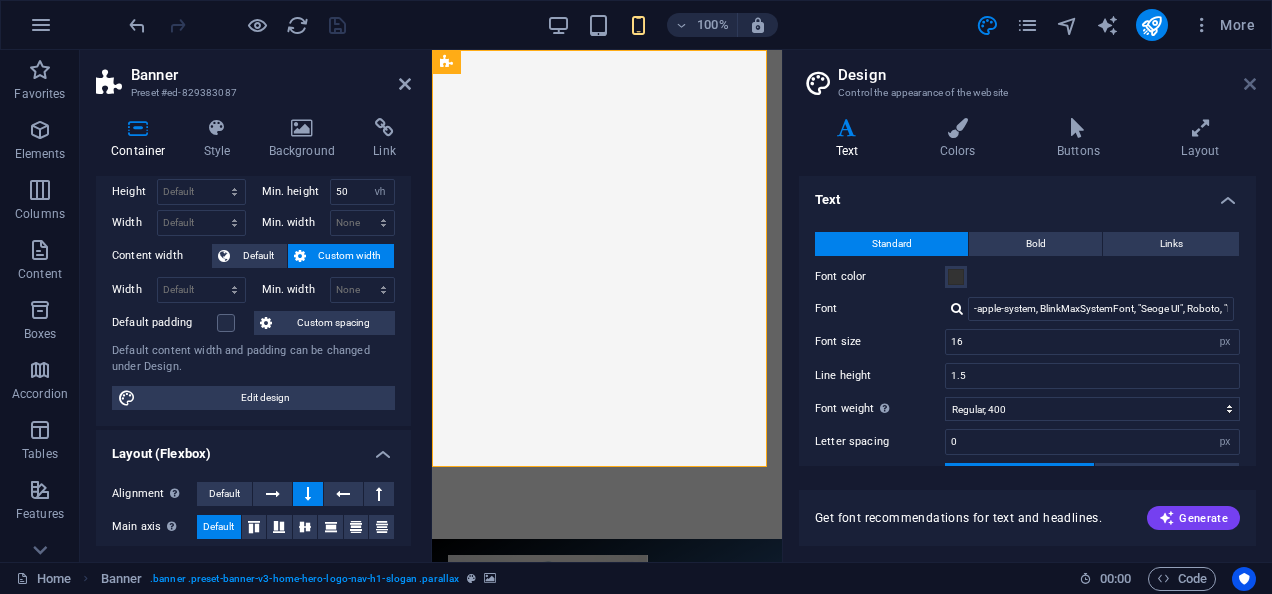 click at bounding box center [1250, 84] 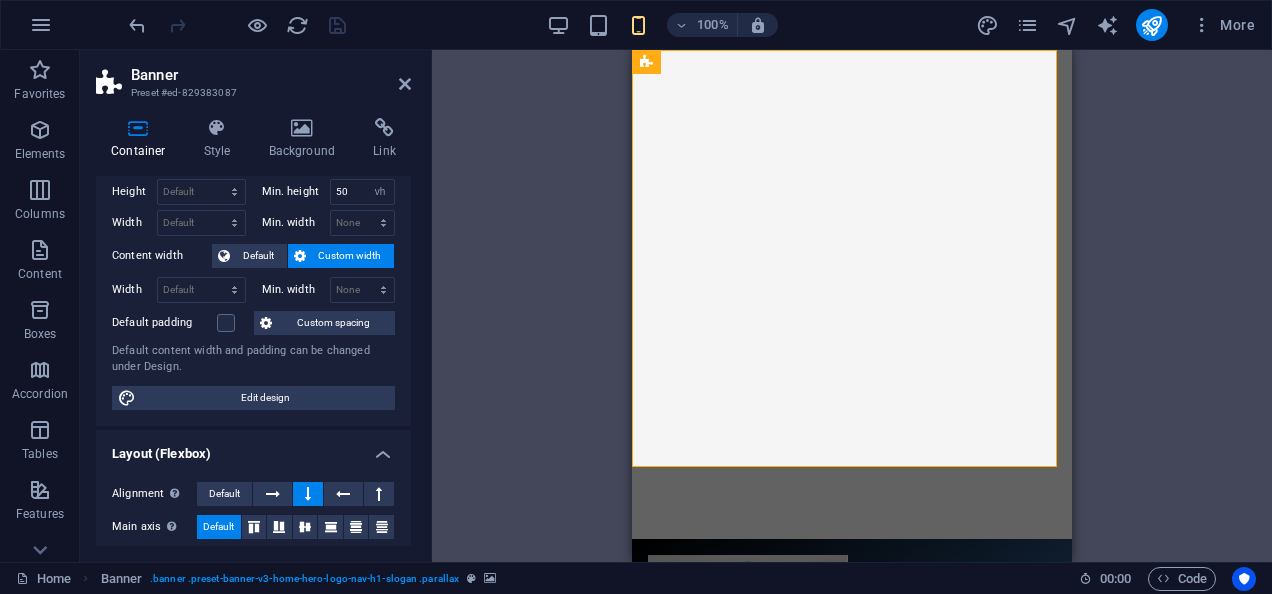 drag, startPoint x: 414, startPoint y: 296, endPoint x: 412, endPoint y: 320, distance: 24.083189 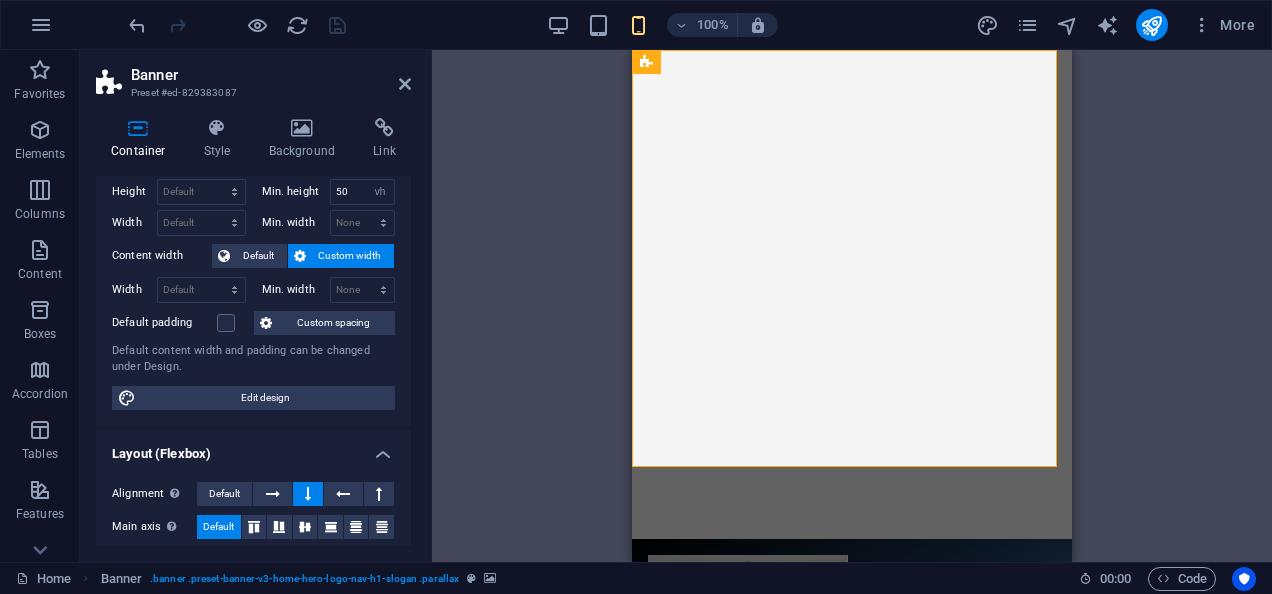 click on "Container Style Background Link Size Height Default px rem % vh vw Min. height 50 None px rem % vh vw Width Default px rem % em vh vw Min. width None px rem % vh vw Content width Default Custom width Width Default px rem % em vh vw Min. width None px rem % vh vw Default padding Custom spacing Default content width and padding can be changed under Design. Edit design Layout (Flexbox) Alignment Determines the flex direction. Default Main axis Determine how elements should behave along the main axis inside this container (justify content). Default Side axis Control the vertical direction of the element inside of the container (align items). Default Wrap Default On Off Fill Controls the distances and direction of elements on the y-axis across several lines (align content). Default Accessibility ARIA helps assistive technologies (like screen readers) to understand the role, state, and behavior of web elements Role The ARIA role defines the purpose of an element.  None Alert Article Banner Comment" at bounding box center [253, 332] 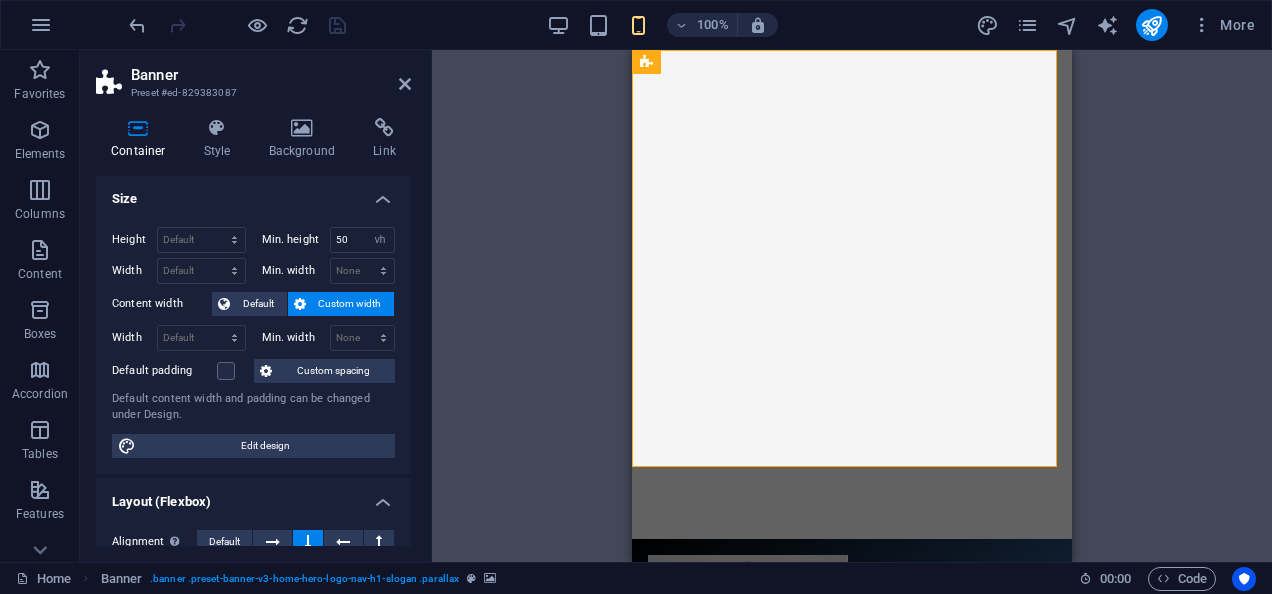scroll, scrollTop: 0, scrollLeft: 0, axis: both 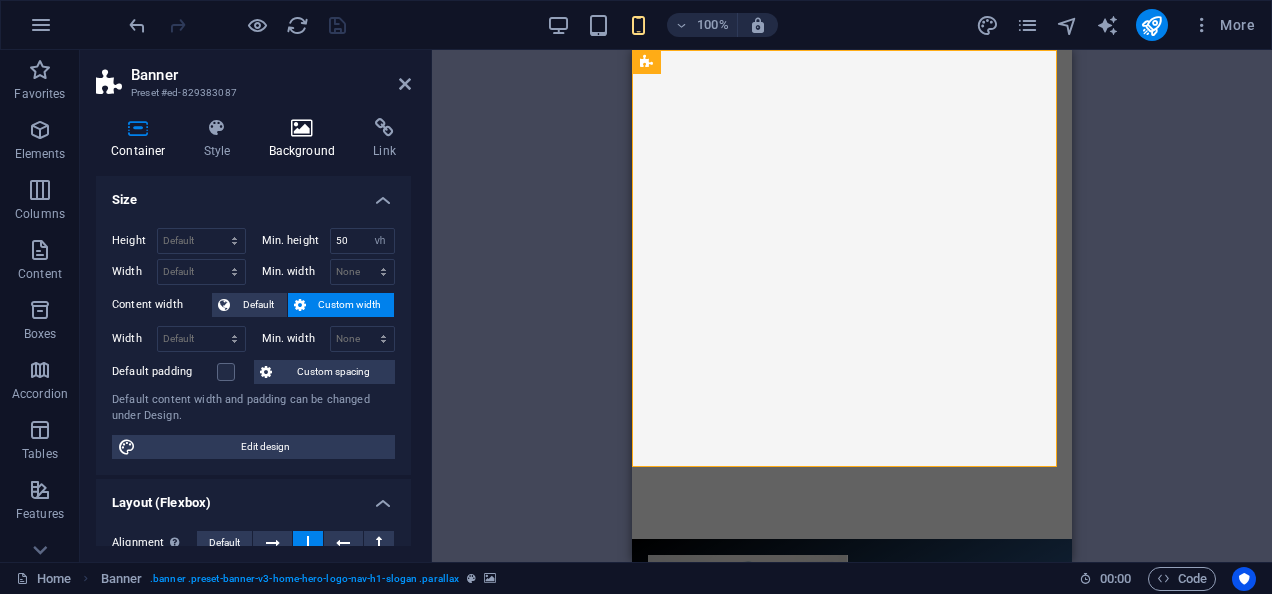 click at bounding box center [302, 128] 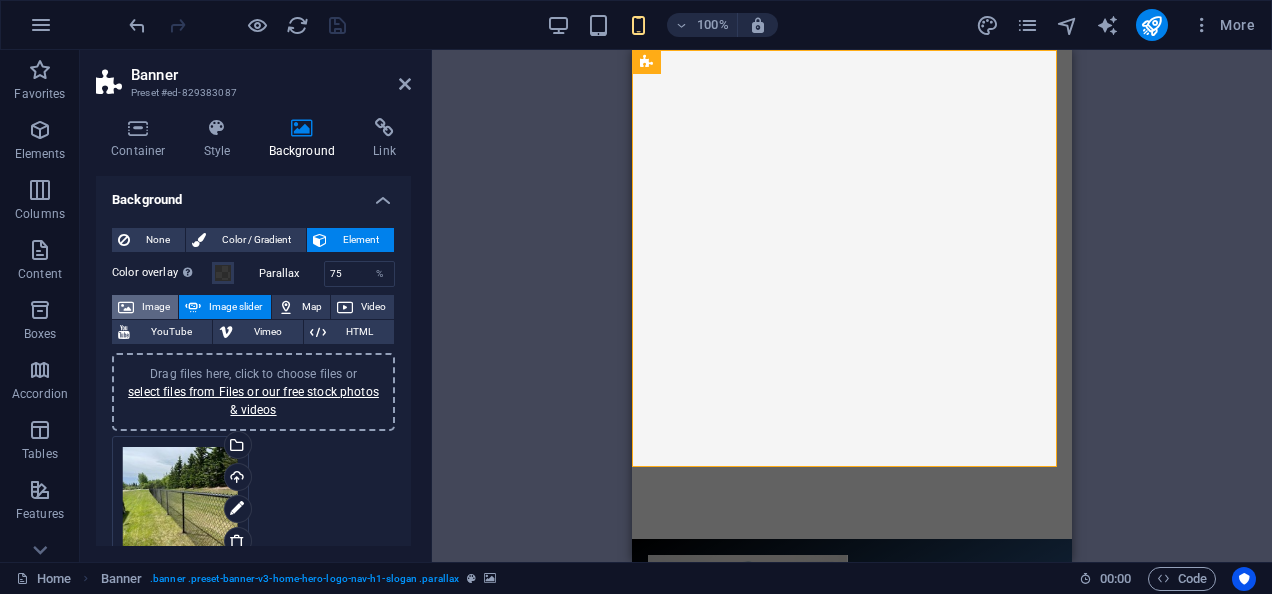 click on "Image" at bounding box center (156, 307) 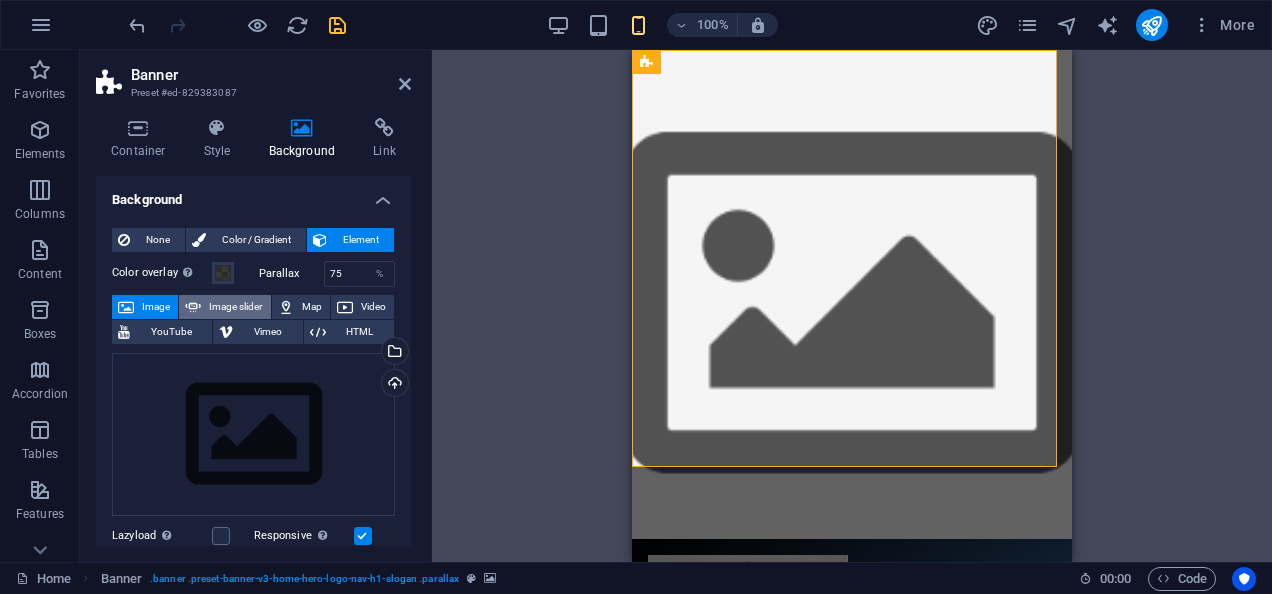click on "Image slider" at bounding box center [235, 307] 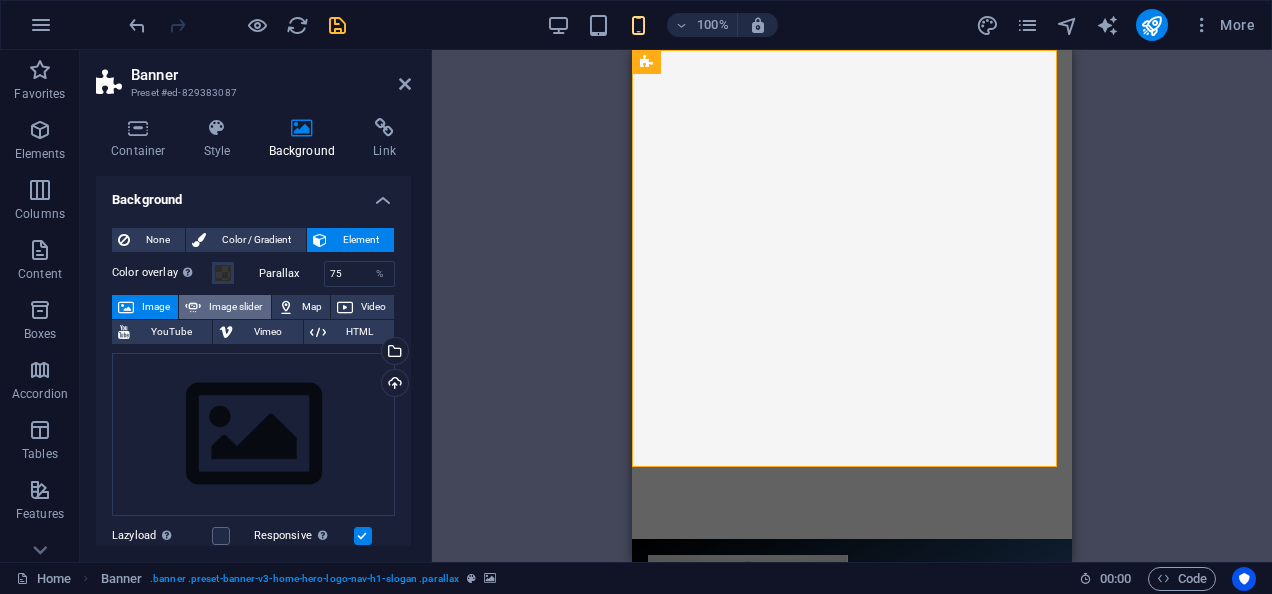 select on "ms" 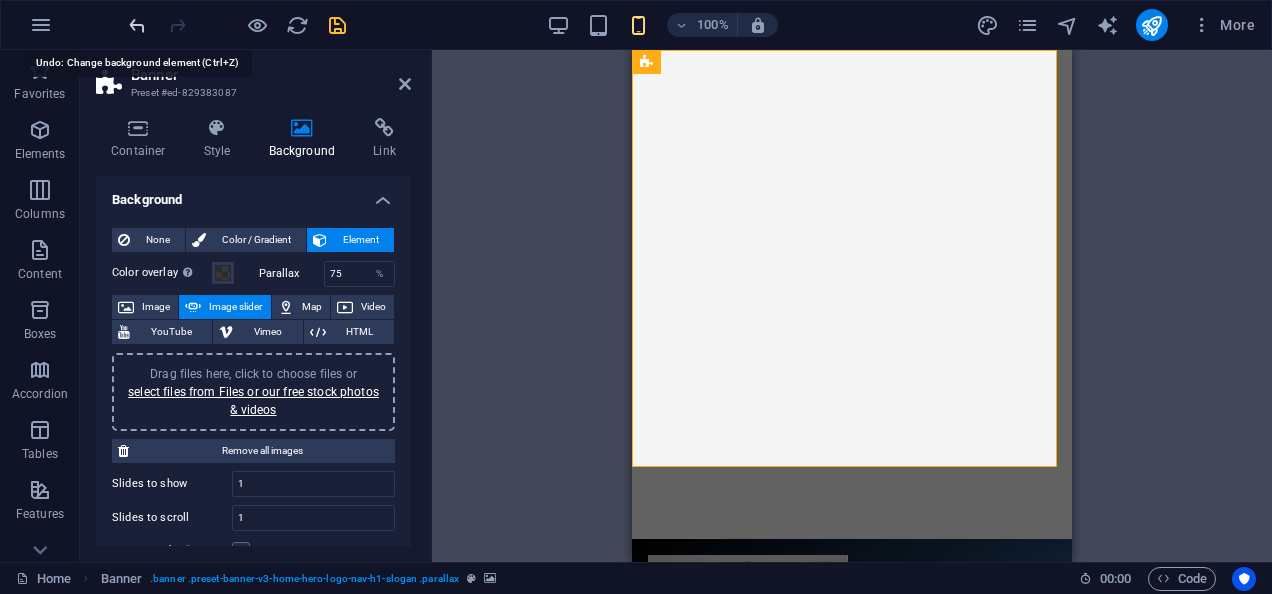 click at bounding box center [137, 25] 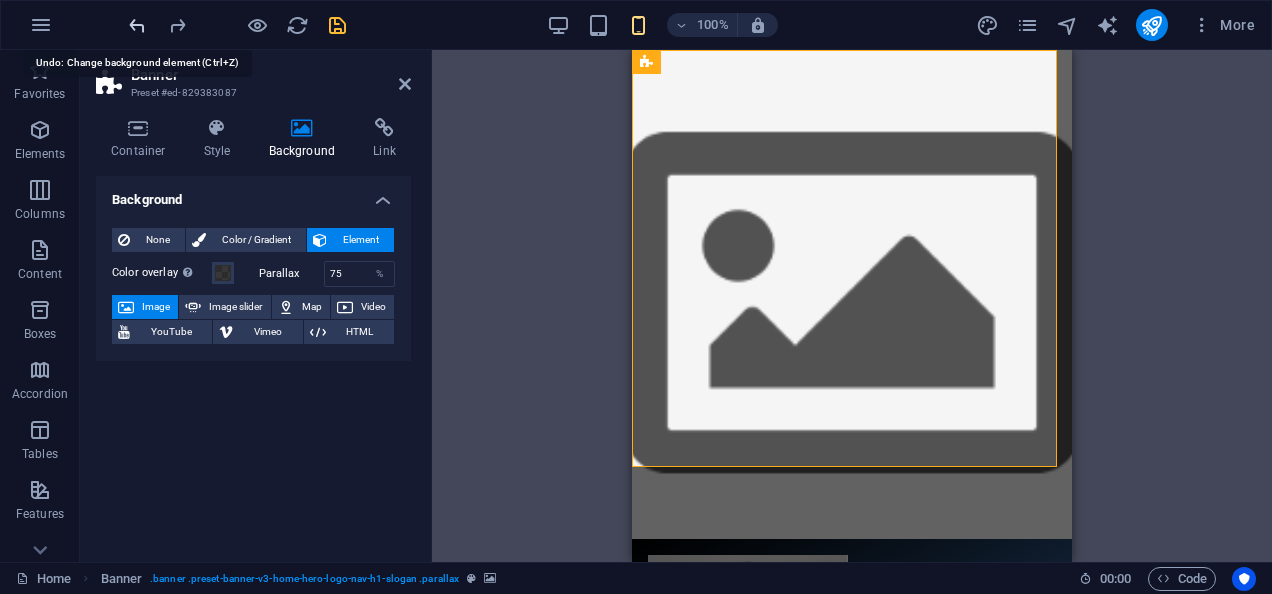click at bounding box center (137, 25) 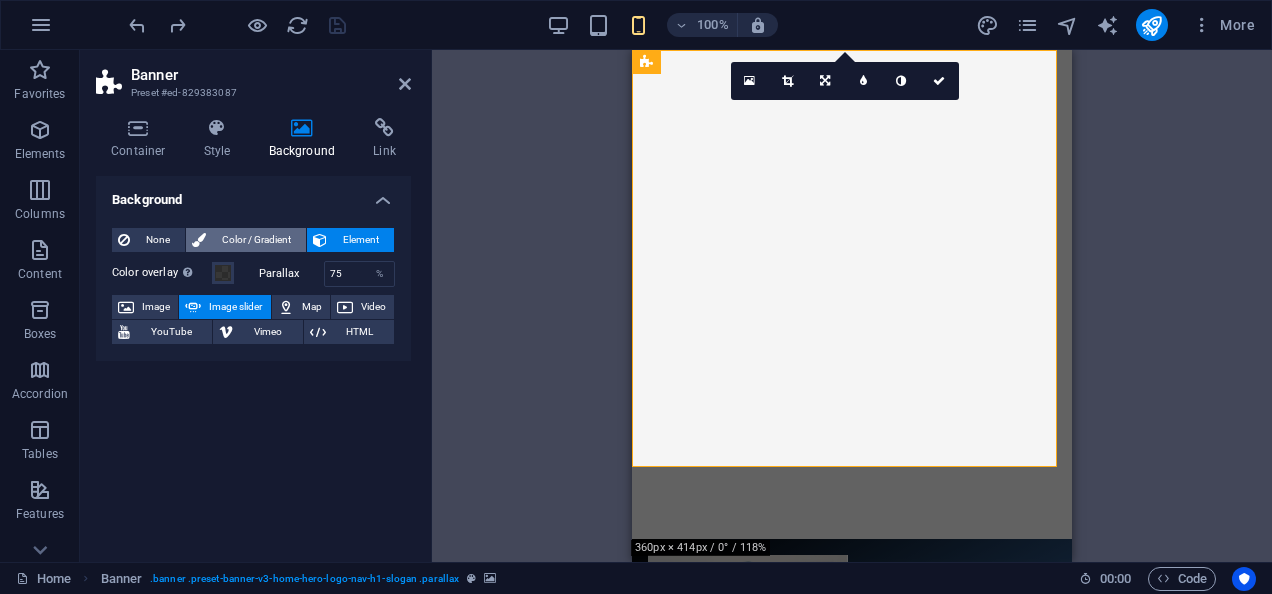 click on "Color / Gradient" at bounding box center [256, 240] 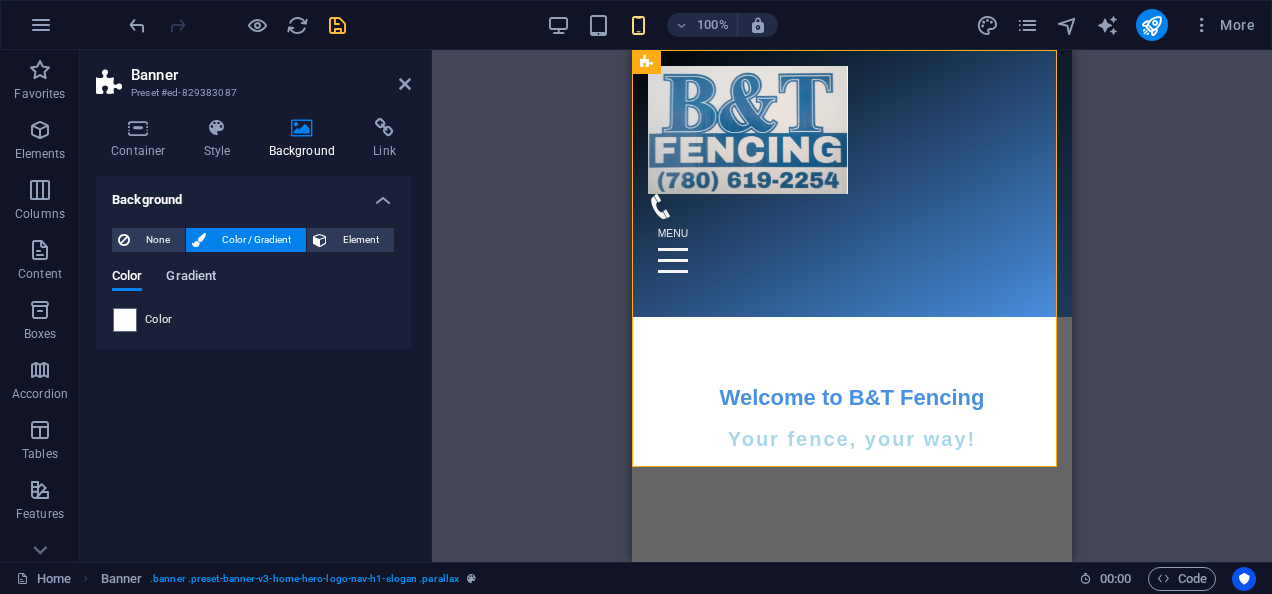 click on "Gradient" at bounding box center [191, 278] 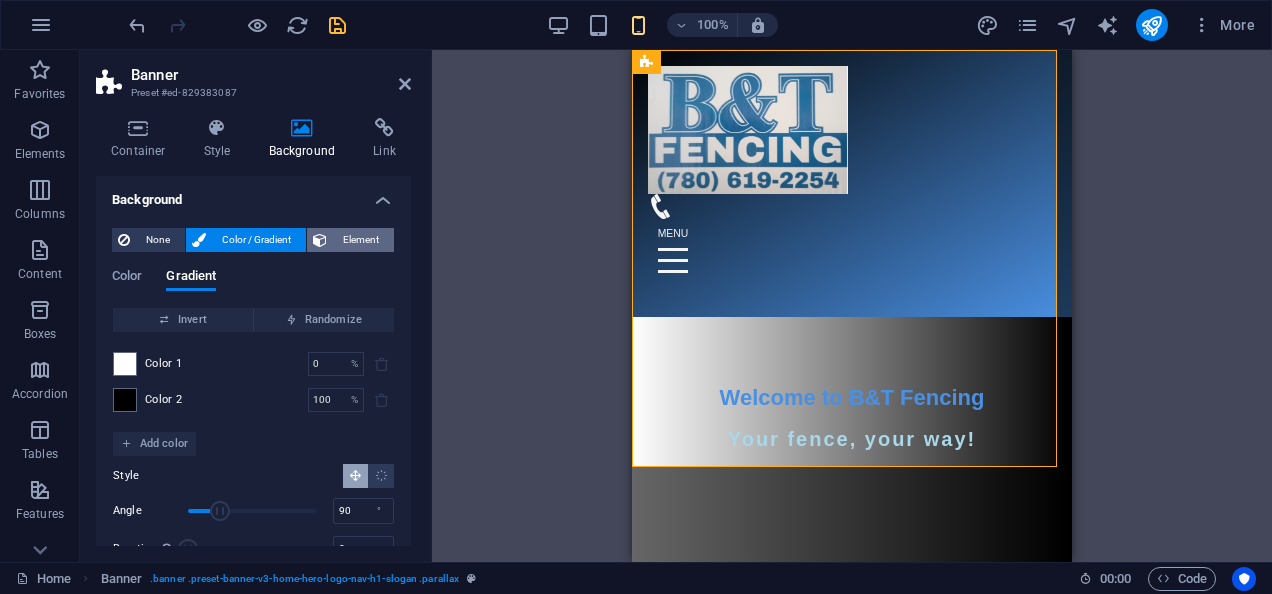 click on "Element" at bounding box center (360, 240) 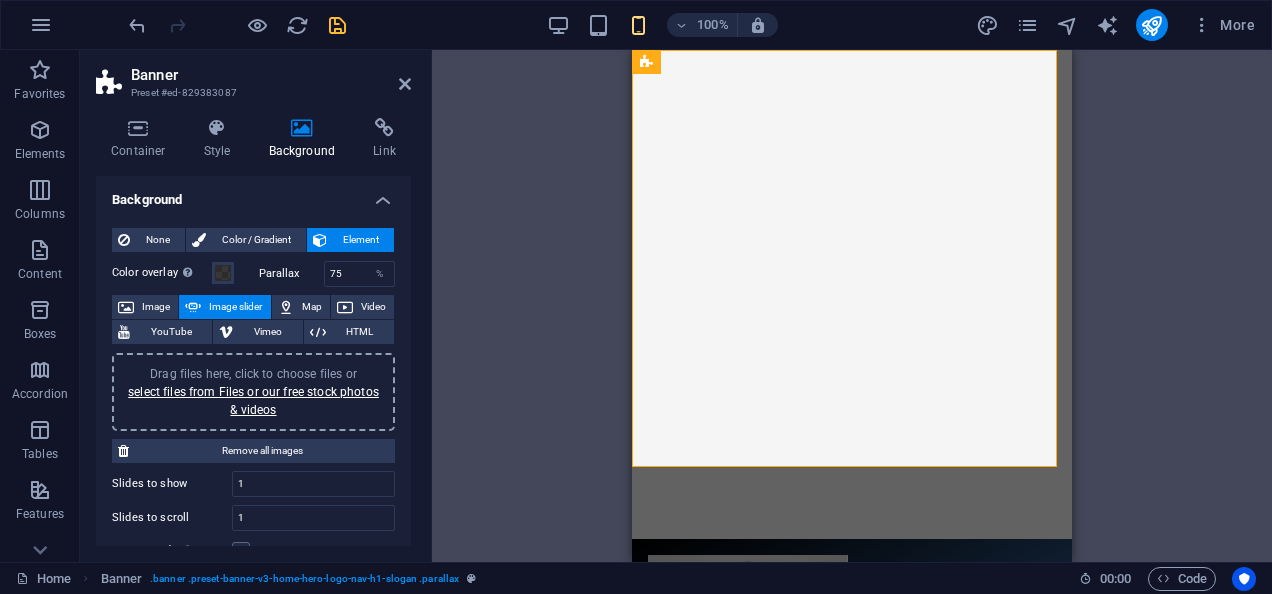 click at bounding box center [237, 25] 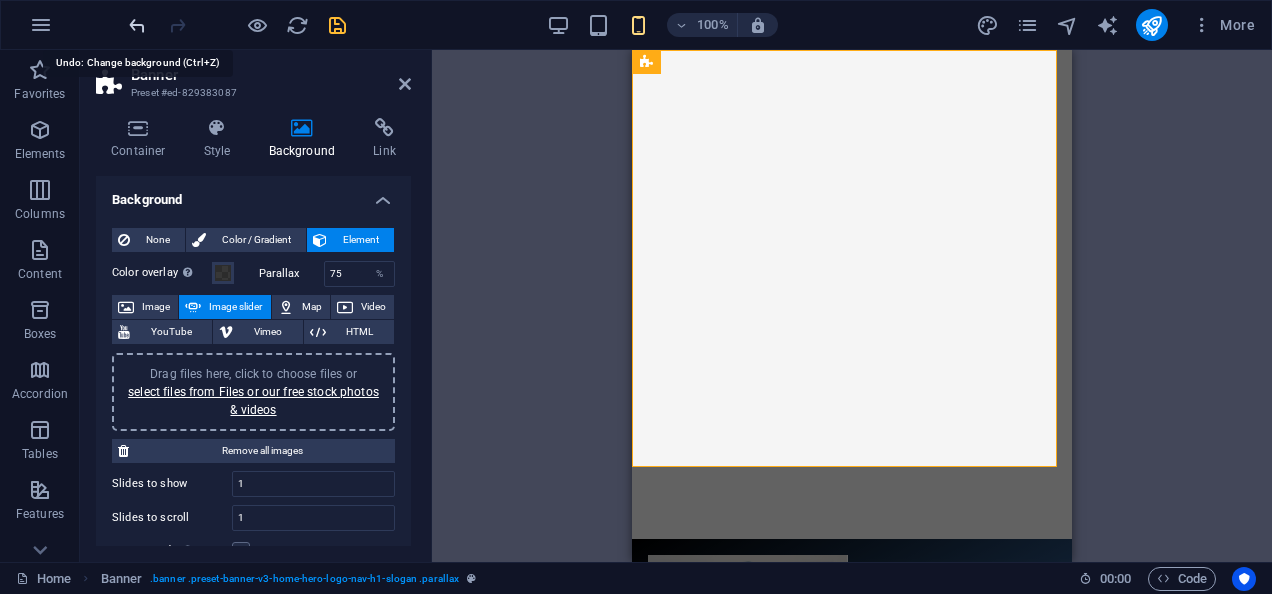 click at bounding box center (137, 25) 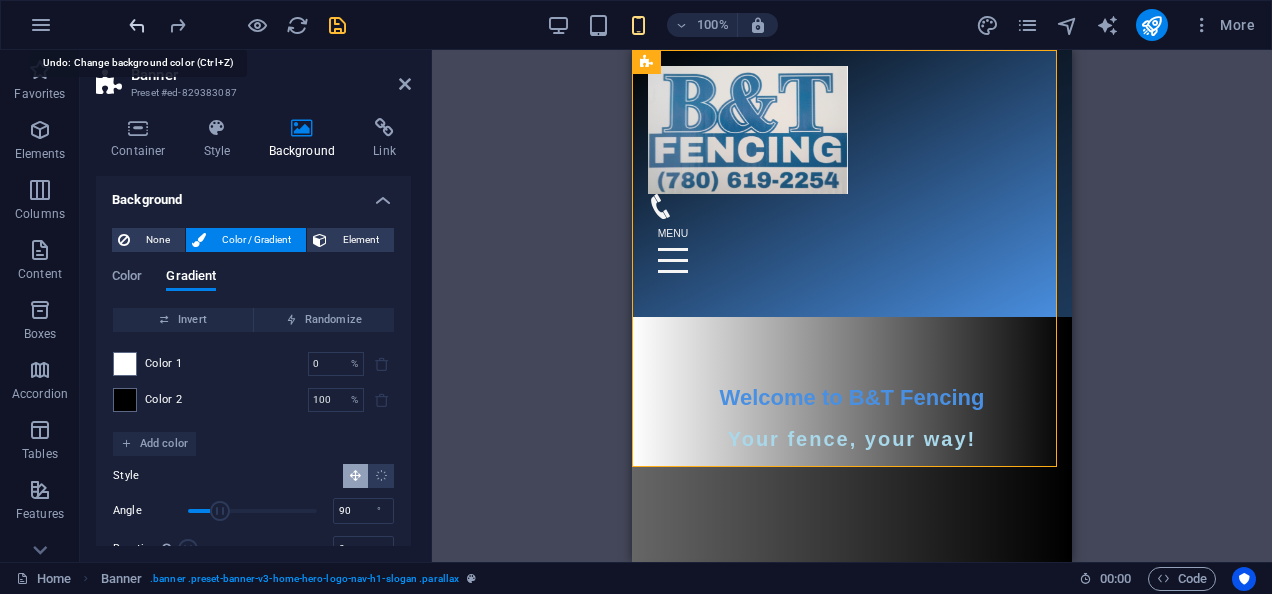 click at bounding box center (137, 25) 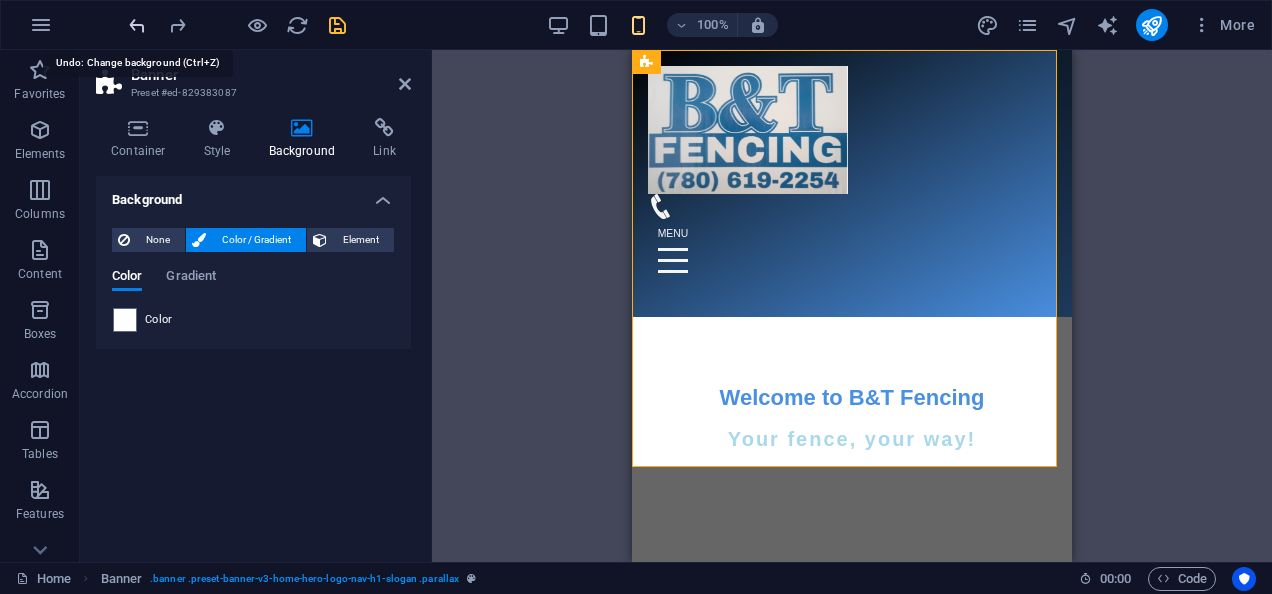 click at bounding box center (137, 25) 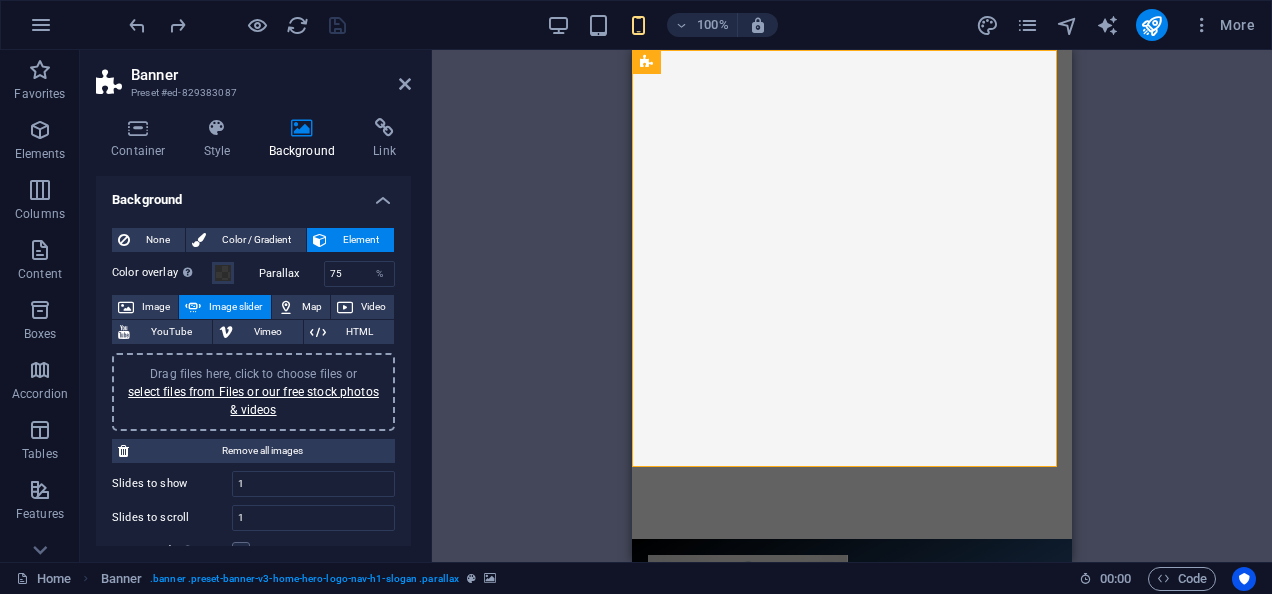 click on "Drag here to replace the existing content. Press “Ctrl” if you want to create a new element.
H2   Banner   Container   Footer Saga   Image   Container   Text   Container   Menu   Text   Reference   Banner   Menu Bar   Menu   Logo   Container   Textarea   Contact Form   Contact Form   Form   Email   Input   Checkbox   Input   Contact Form   Input   Spacer   Image slider   Captcha   Form button   Container   H3   Text   Container   Text   HTML   Container   Container   H2   Spacer   Icon   Boxes   Container   Text   Text   Container   Spacer   Container   H3   Spacer   Icon   Spacer   H3" at bounding box center [852, 306] 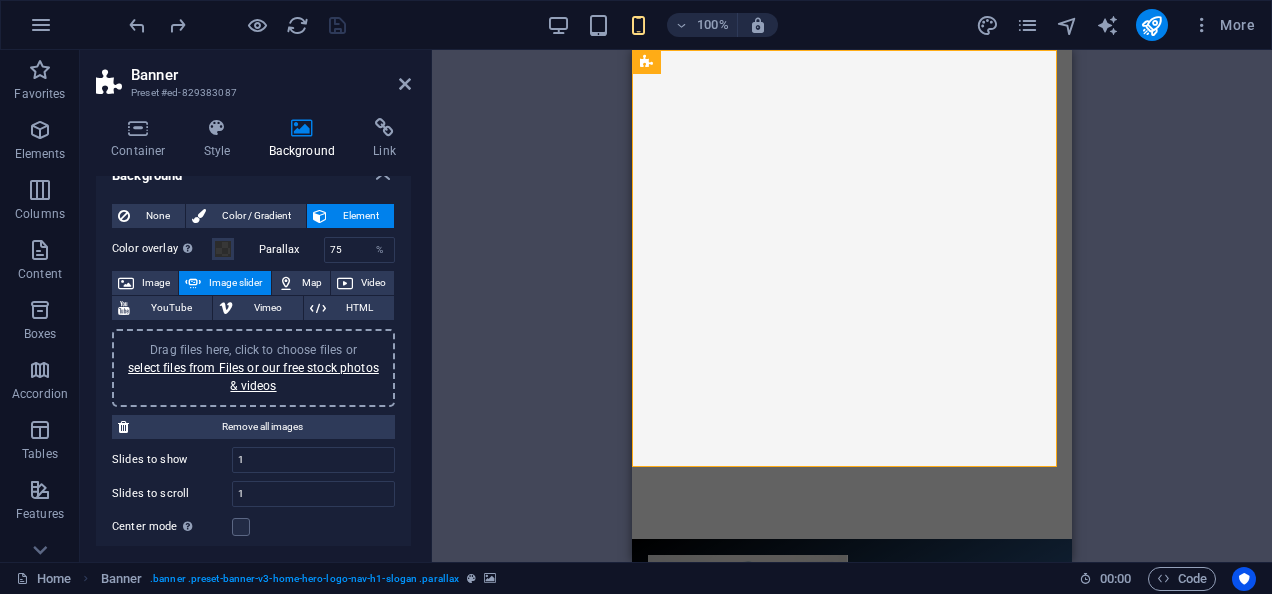 scroll, scrollTop: 0, scrollLeft: 0, axis: both 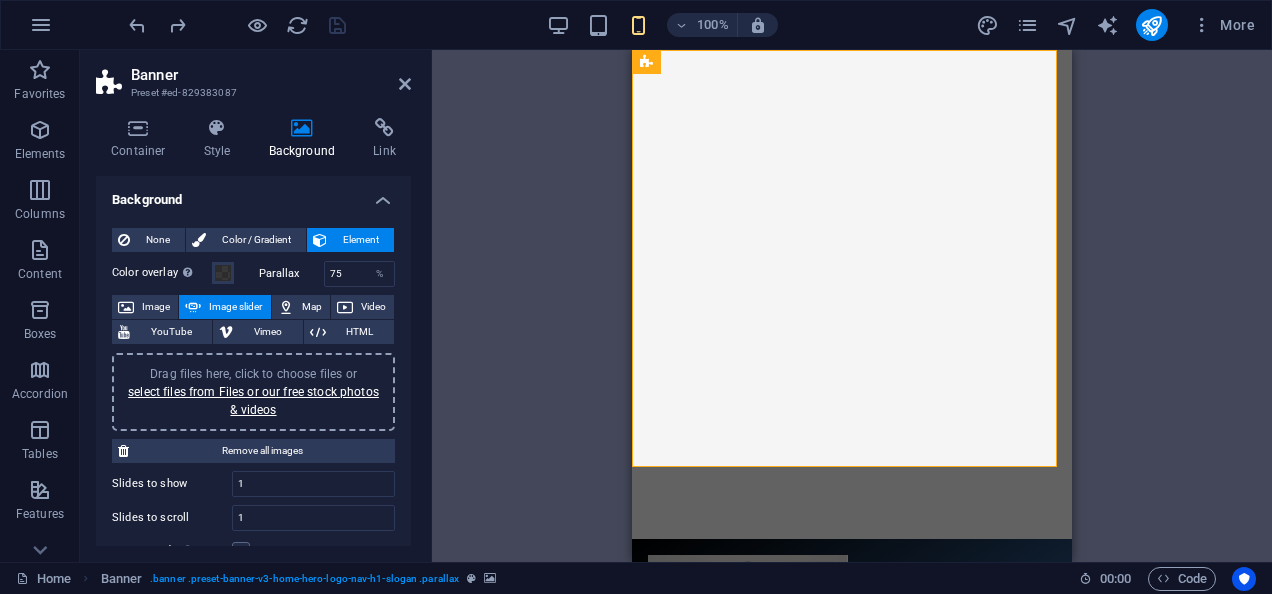 drag, startPoint x: 414, startPoint y: 250, endPoint x: 412, endPoint y: 288, distance: 38.052597 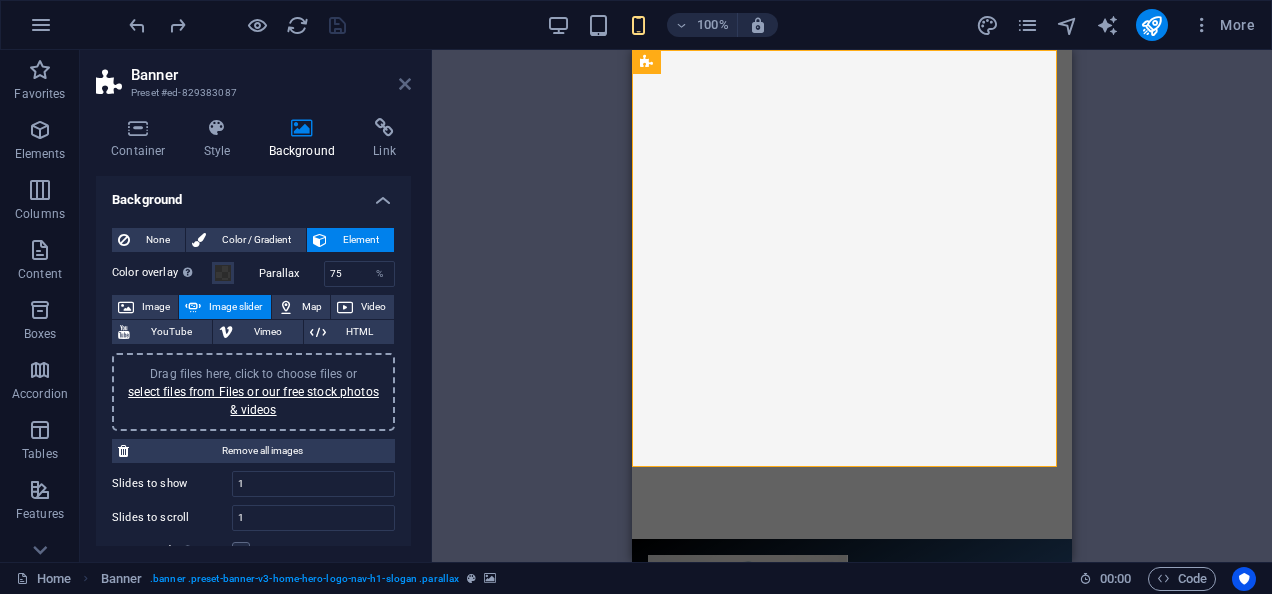 click at bounding box center (405, 84) 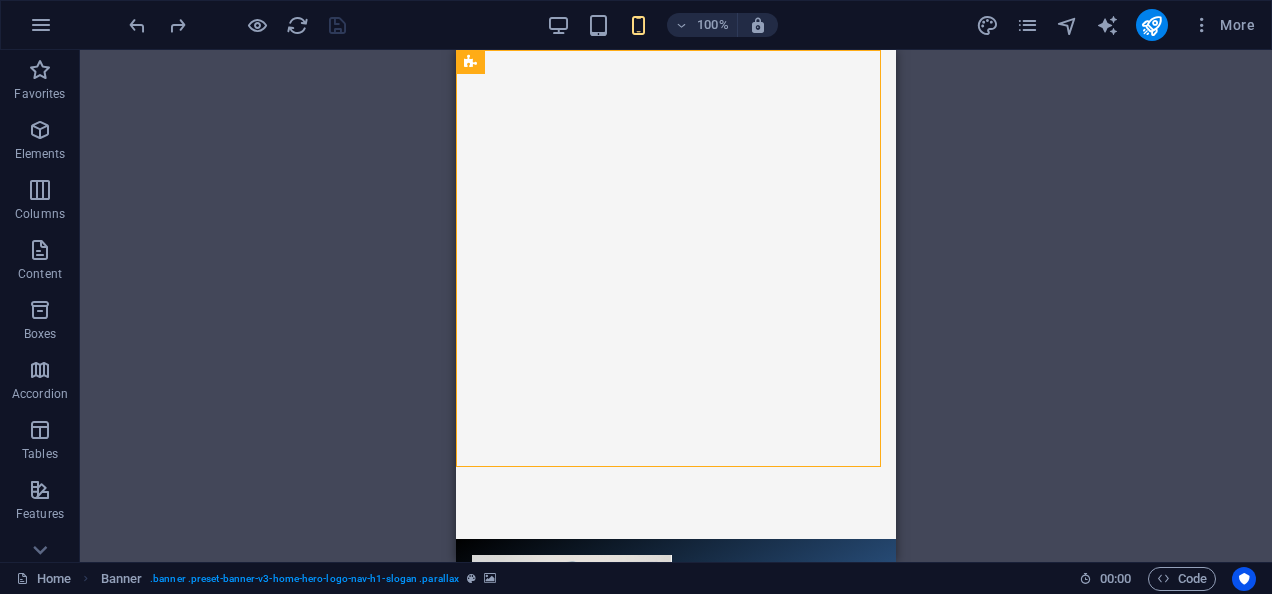 click on "Drag here to replace the existing content. Press “Ctrl” if you want to create a new element.
H2   Banner   Container   Footer Saga   Image   Container   Text   Container   Menu   Text   Reference   Banner   Menu Bar   Menu   Logo   Container   Textarea   Contact Form   Contact Form   Form   Email   Input   Checkbox   Input   Contact Form   Input   Spacer   Image slider   Captcha   Form button   Container   H3   Text   Container   Text   HTML   Container   Container   H2   Spacer   Icon   Boxes   Container   Text   Text   Container   Spacer   Container   H3   Spacer   Icon   Spacer   H3" at bounding box center (676, 306) 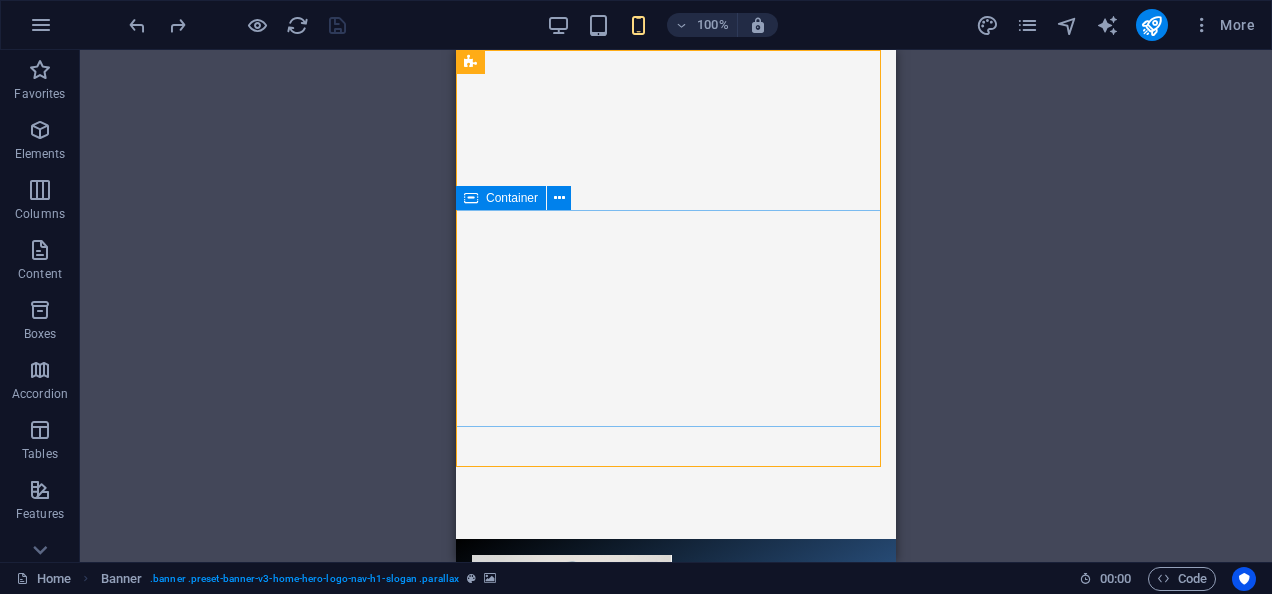 click on "Welcome to B&T Fencing Your fence, your way!" at bounding box center [676, 914] 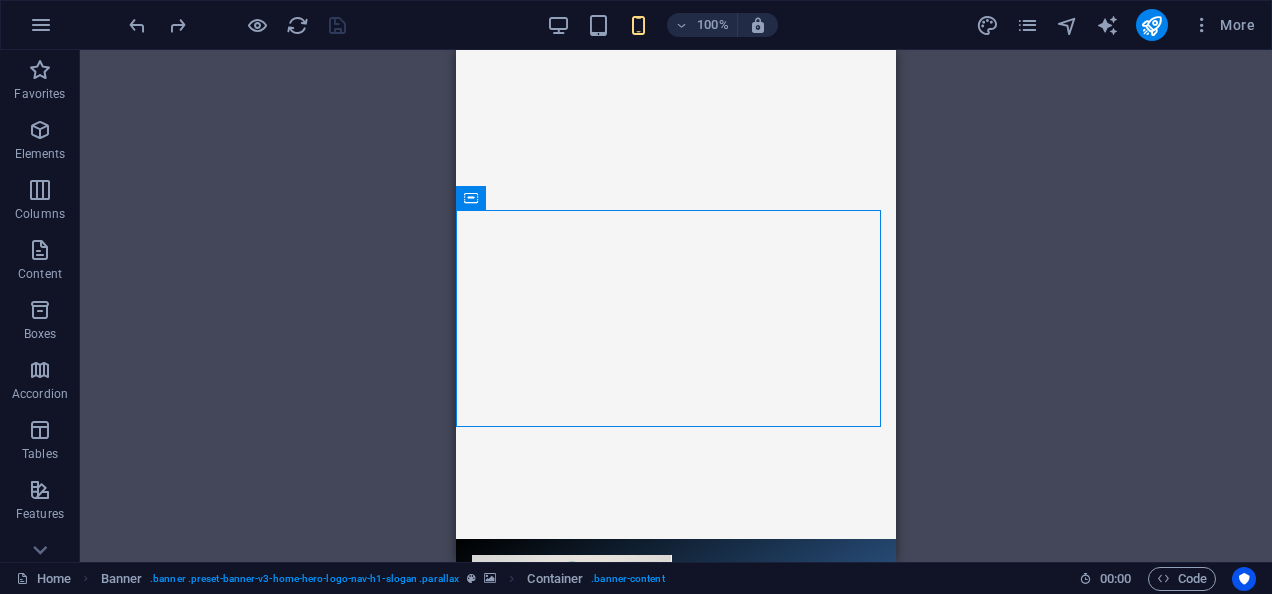 click at bounding box center (668, 50) 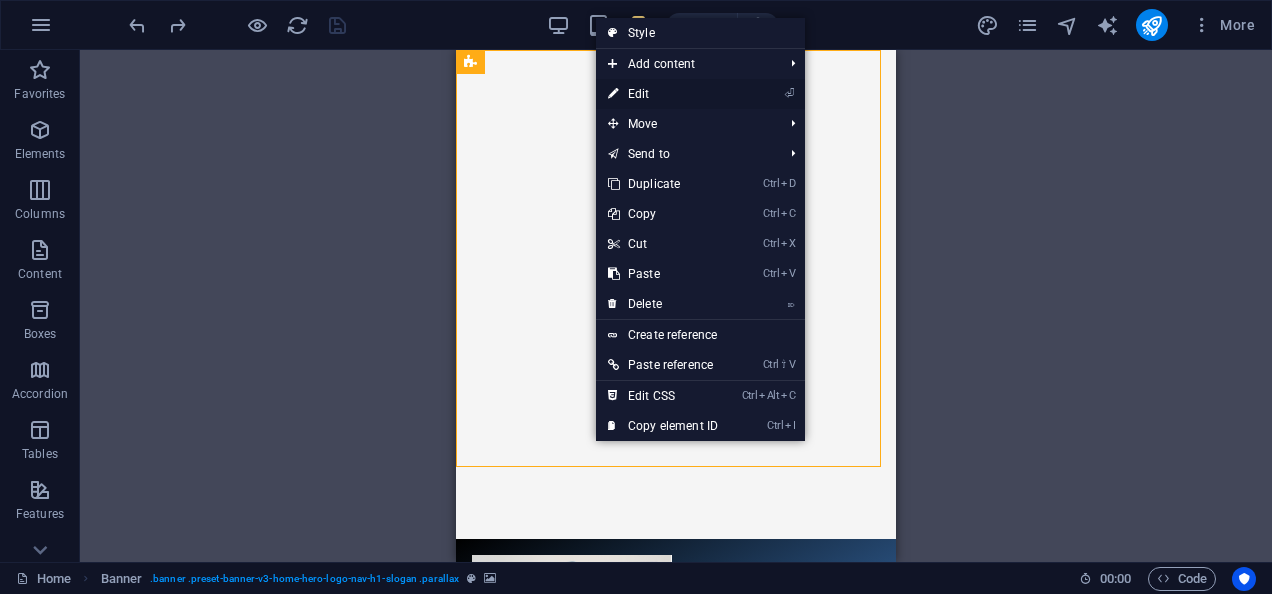 click on "⏎  Edit" at bounding box center [663, 94] 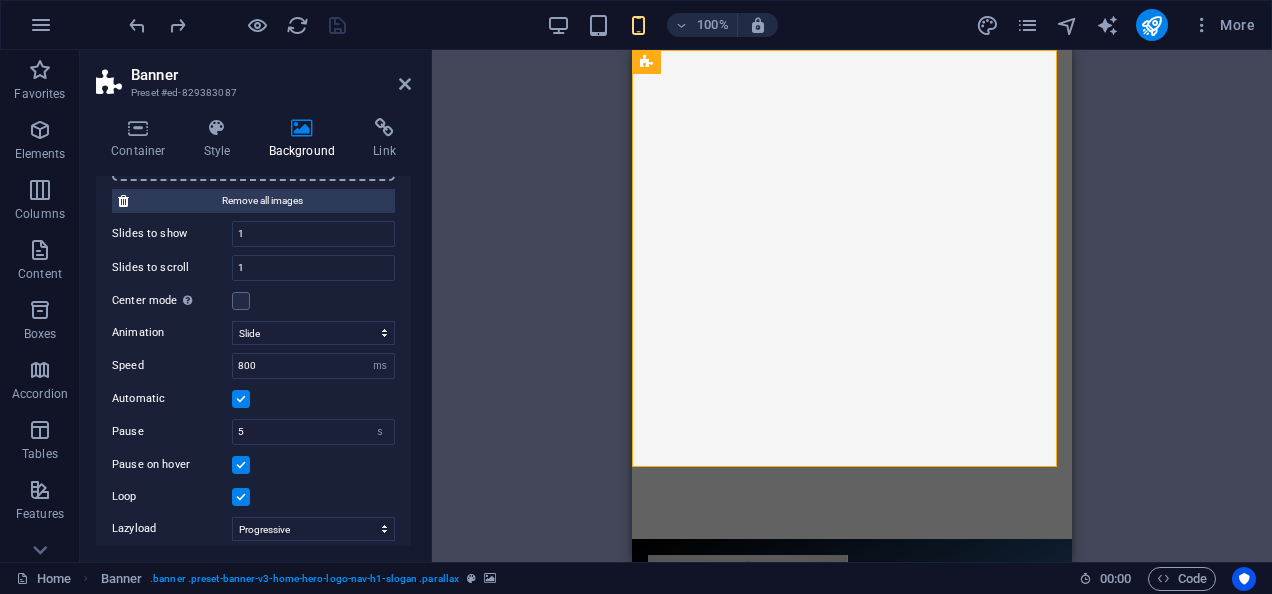 scroll, scrollTop: 252, scrollLeft: 0, axis: vertical 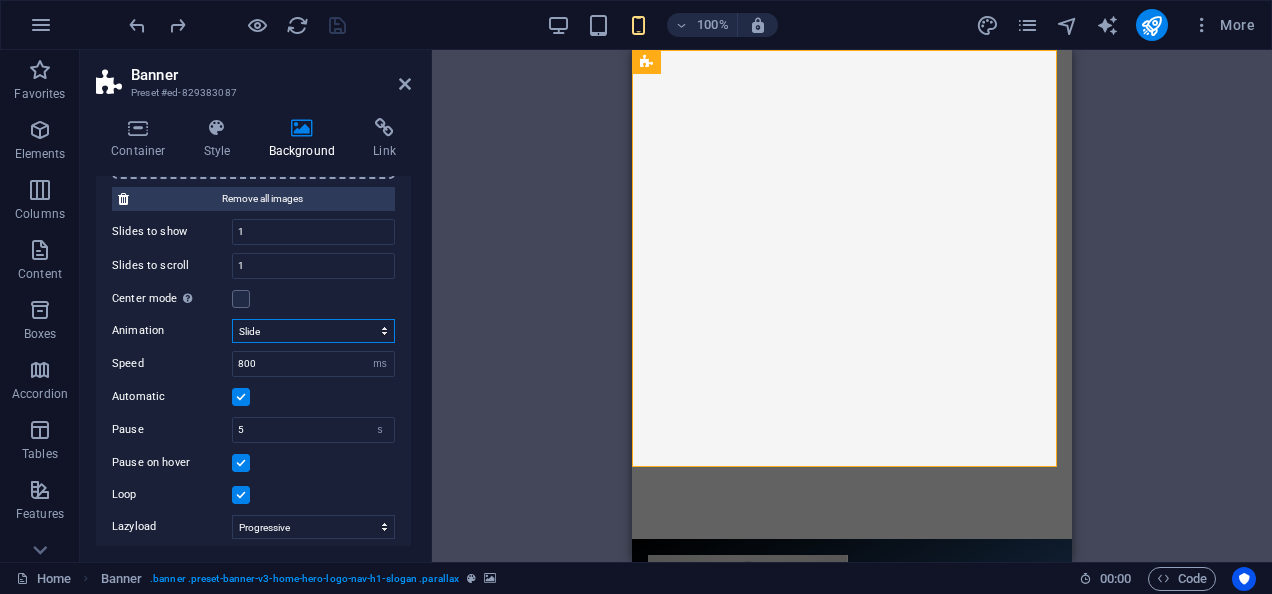 click on "Slide Fade" at bounding box center (313, 331) 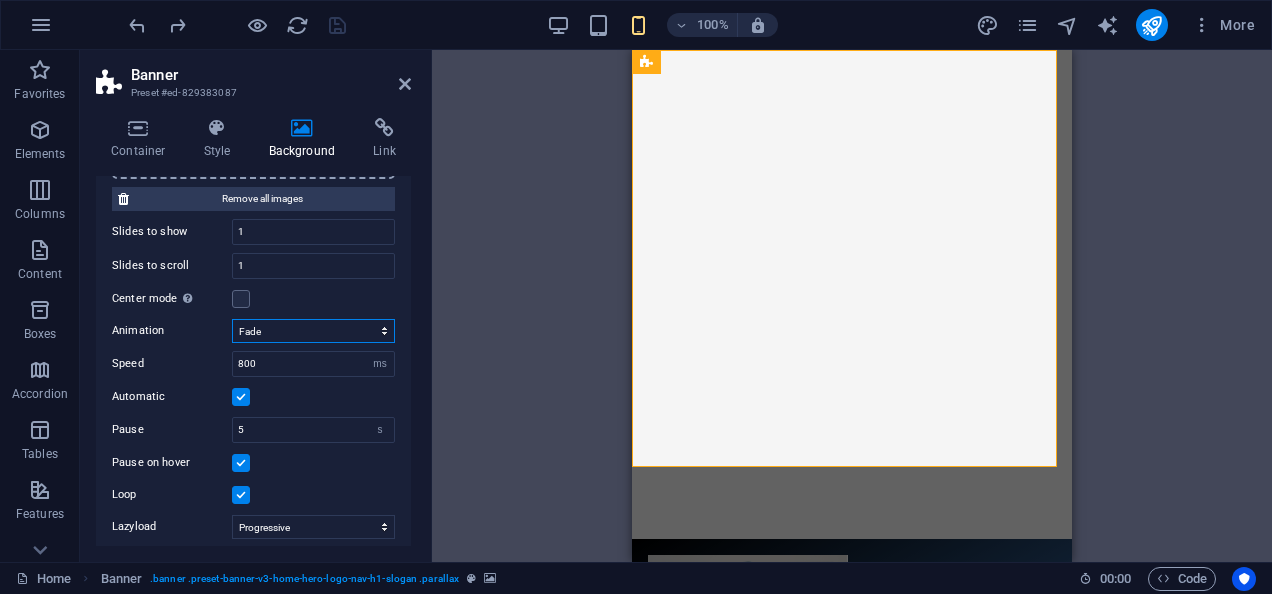 click on "Slide Fade" at bounding box center [313, 331] 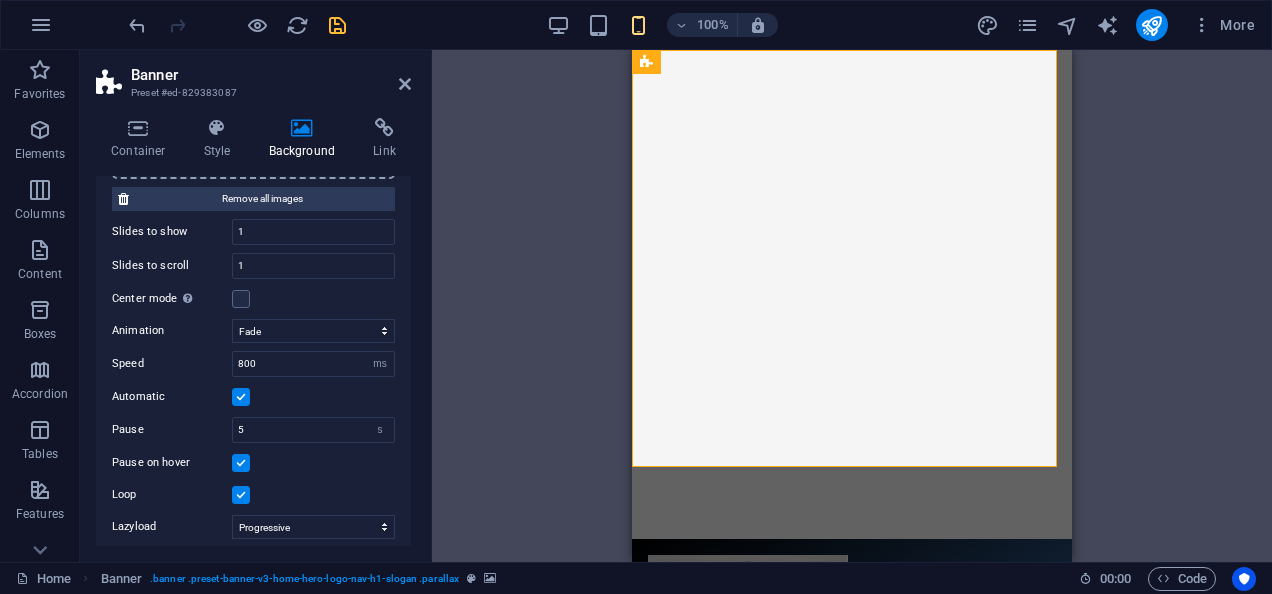 click on "Container Style Background Link Size Height Default px rem % vh vw Min. height 50 None px rem % vh vw Width Default px rem % em vh vw Min. width None px rem % vh vw Content width Default Custom width Width Default px rem % em vh vw Min. width None px rem % vh vw Default padding Custom spacing Default content width and padding can be changed under Design. Edit design Layout (Flexbox) Alignment Determines the flex direction. Default Main axis Determine how elements should behave along the main axis inside this container (justify content). Default Side axis Control the vertical direction of the element inside of the container (align items). Default Wrap Default On Off Fill Controls the distances and direction of elements on the y-axis across several lines (align content). Default Accessibility ARIA helps assistive technologies (like screen readers) to understand the role, state, and behavior of web elements Role The ARIA role defines the purpose of an element.  None Alert Article Banner Comment" at bounding box center [253, 332] 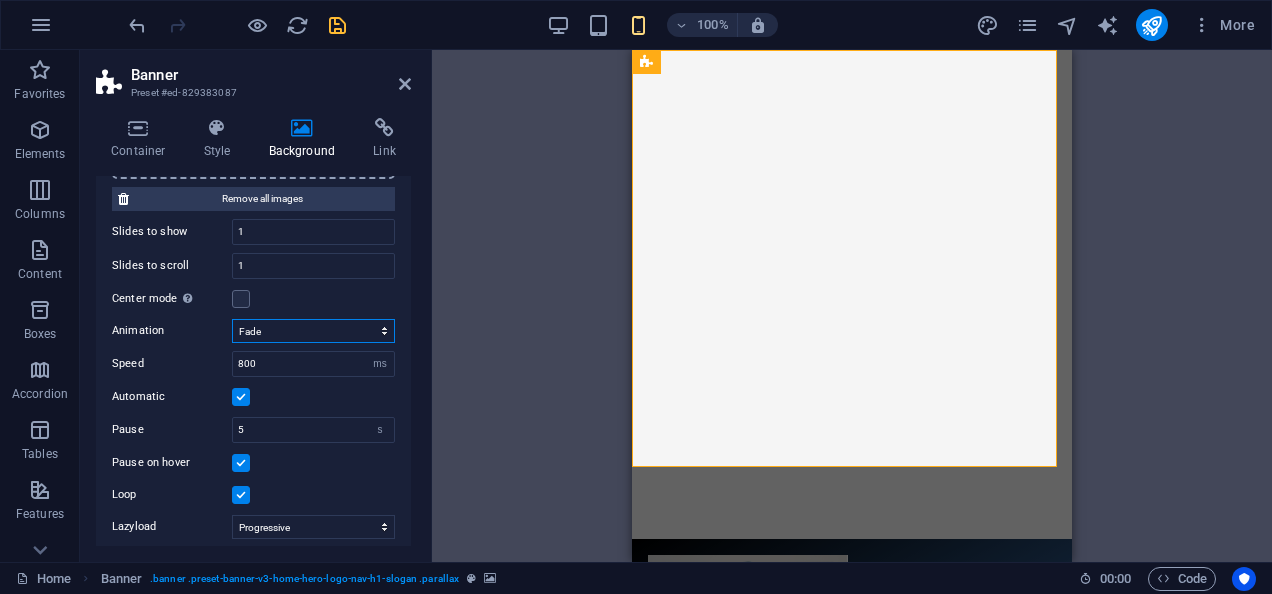 click on "Slide Fade" at bounding box center [313, 331] 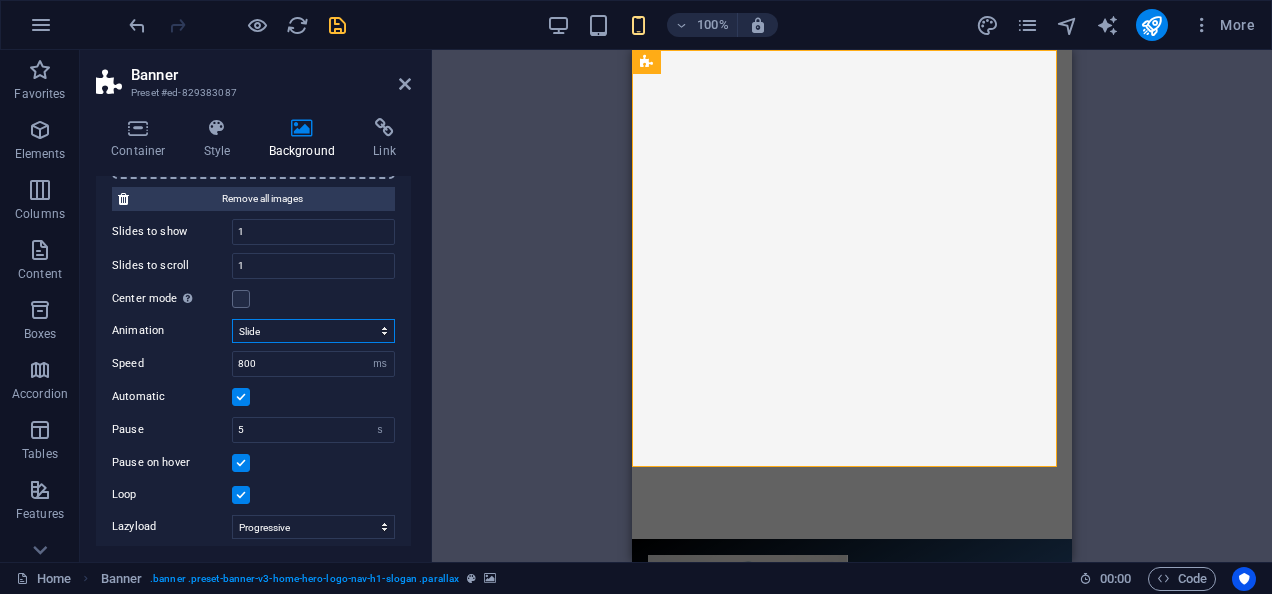 click on "Slide Fade" at bounding box center (313, 331) 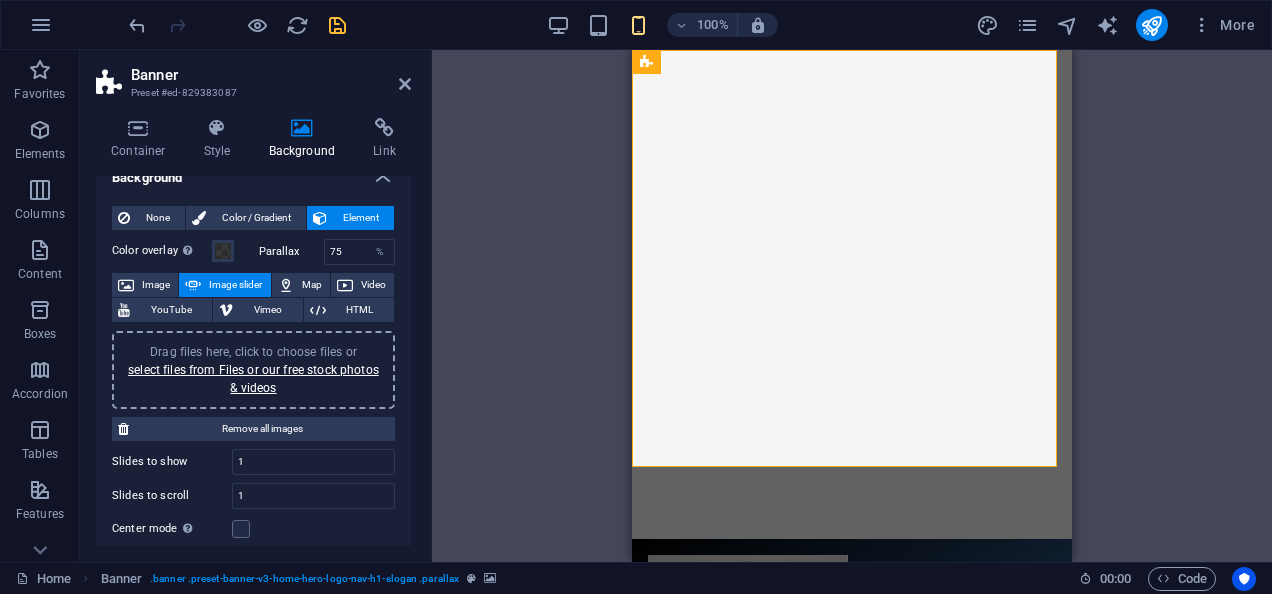 scroll, scrollTop: 0, scrollLeft: 0, axis: both 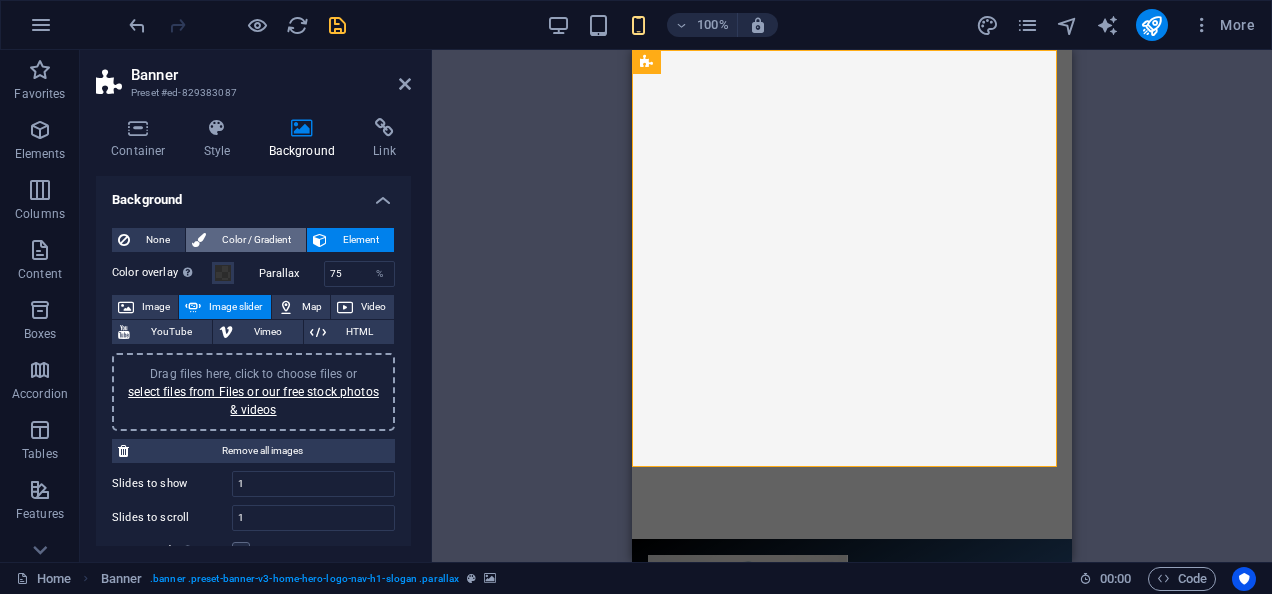 click on "Color / Gradient" at bounding box center (256, 240) 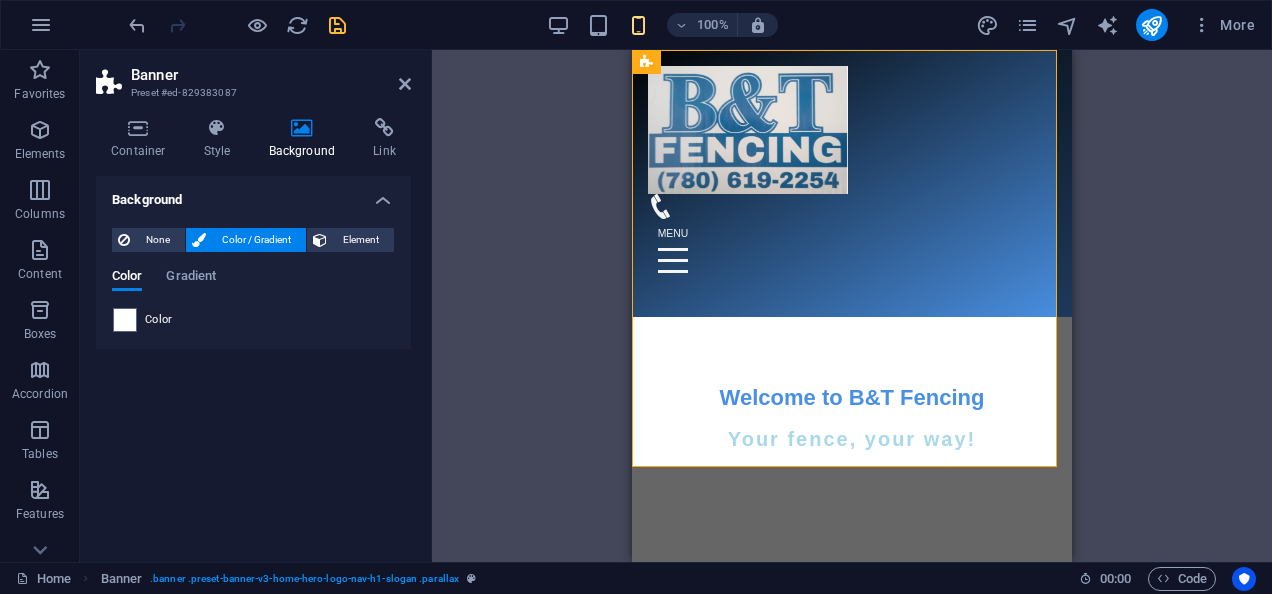 click on "None Color / Gradient Element Stretch background to full-width Color overlay Places an overlay over the background to colorize it Parallax 75 % Image Image slider Map Video YouTube Vimeo HTML Drag files here, click to choose files or select files from Files or our free stock photos & videos Remove all images Slides to show 1 Slides to scroll 1 Center mode Enables centered view with partial previous/next slide. Use with odd numbered "Slides to show" counts. Center padding Not visible while "Variable width" is activated 0 px % Animation Slide Fade Speed 800 s ms Automatic Pause 5 s ms Pause on hover Loop Lazyload Off On demand Progressive Arrows Dots Color Gradient Color A parent element contains a background. Edit background on parent element" at bounding box center (253, 280) 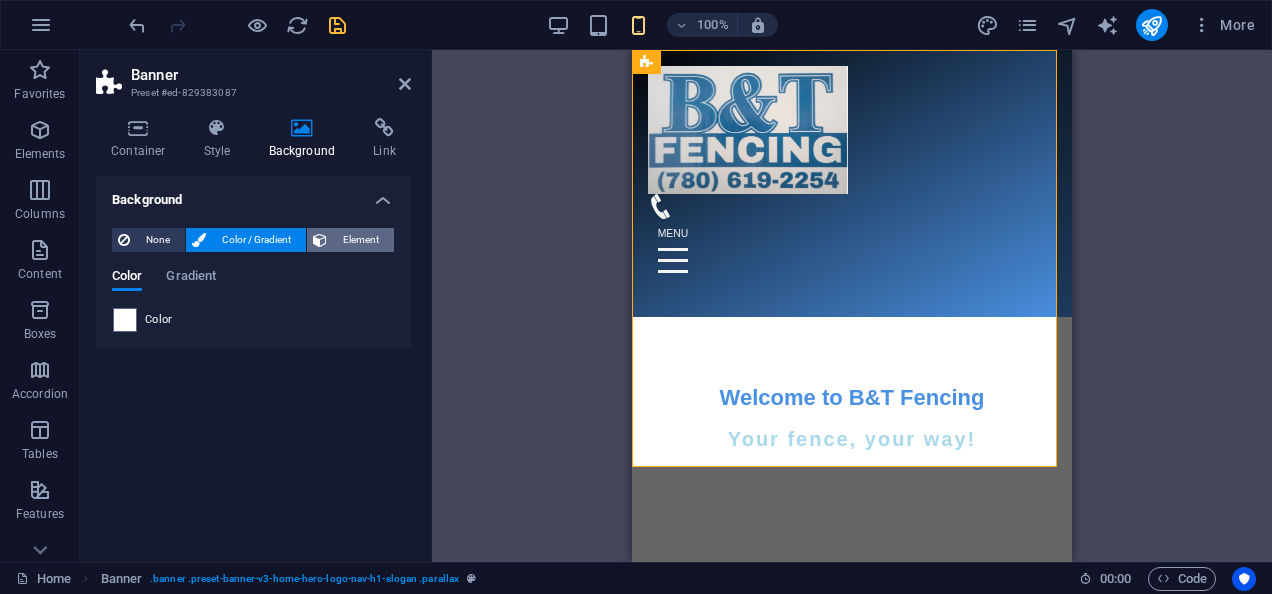 click on "Element" at bounding box center [360, 240] 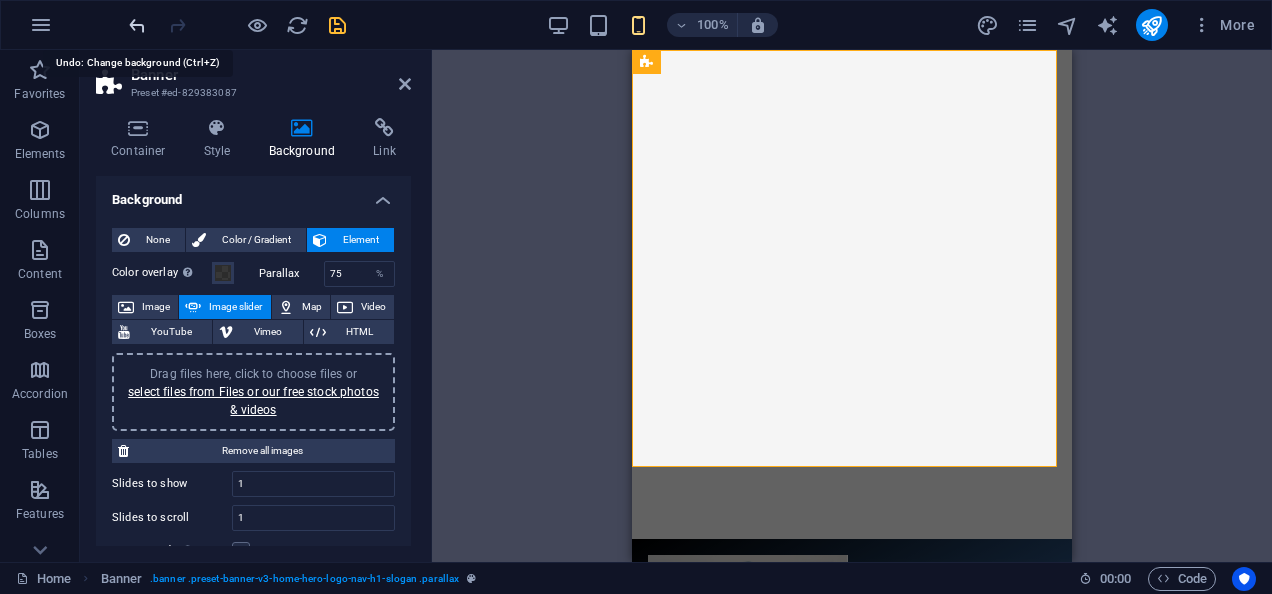 click at bounding box center [137, 25] 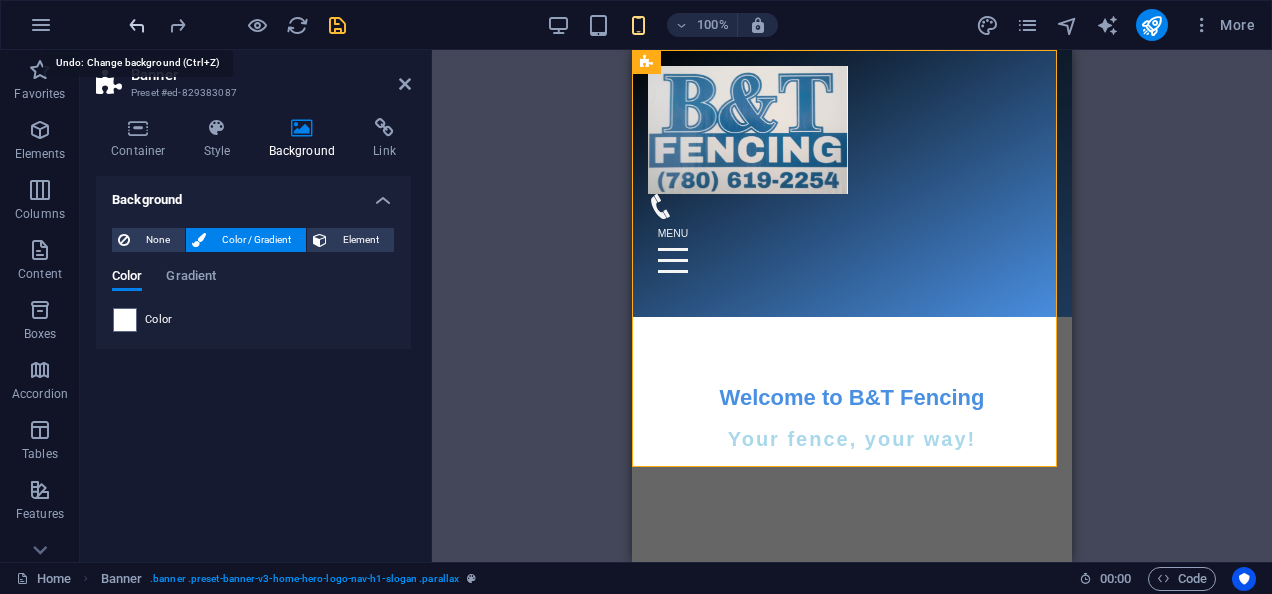 click at bounding box center (137, 25) 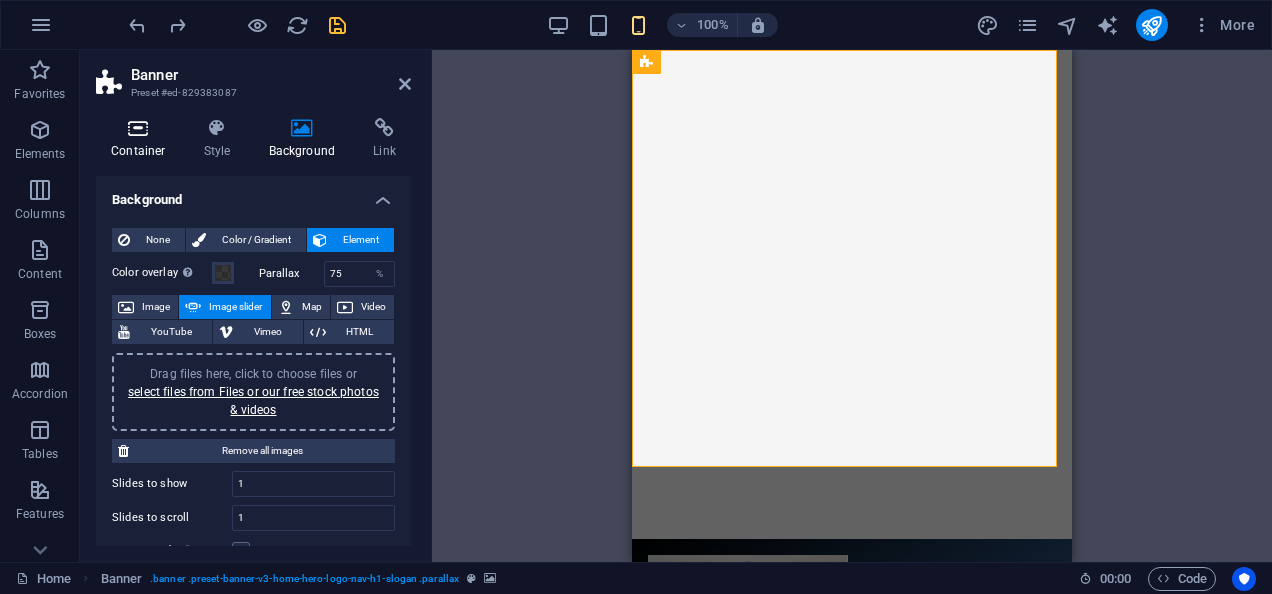 click at bounding box center (138, 128) 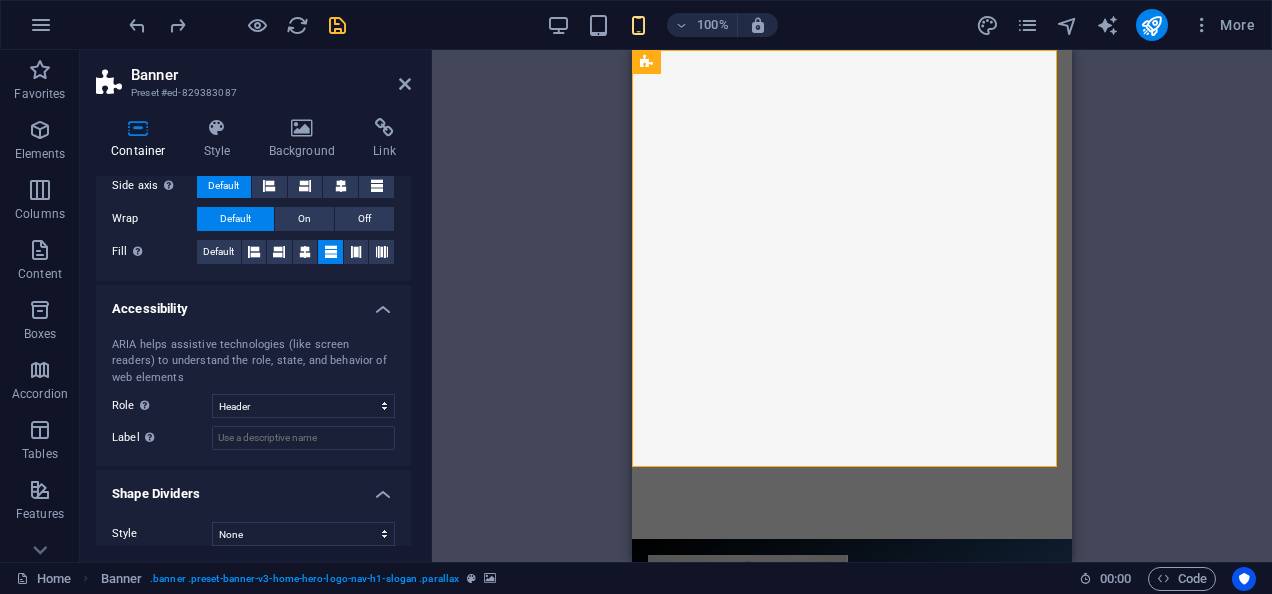scroll, scrollTop: 436, scrollLeft: 0, axis: vertical 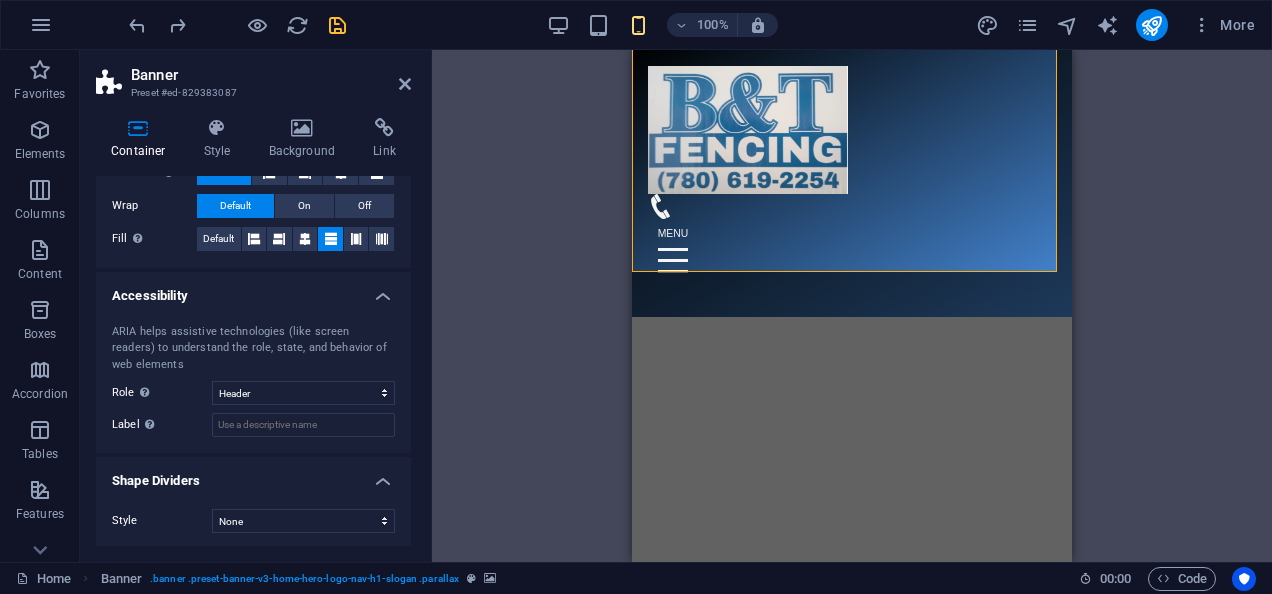 click on "Drag here to replace the existing content. Press “Ctrl” if you want to create a new element.
H2   Banner   Banner   Container   Footer Saga   Image   Container   Text   Container   Menu   Text   Reference   Menu Bar   Menu   Logo   Container   Textarea   Contact Form   Contact Form   Form   Email   Input   Checkbox   Input   Contact Form   Input   Spacer   Image slider   Captcha   Form button   Container   H3   Text   Container   Text   HTML   Container   Container   H2   Spacer   Icon   Boxes   Container   Text   Text   Container   Spacer   Container   H3   Spacer   Icon   Spacer   H3   Spacer   Text   H2   Spacer   Text" at bounding box center (852, 306) 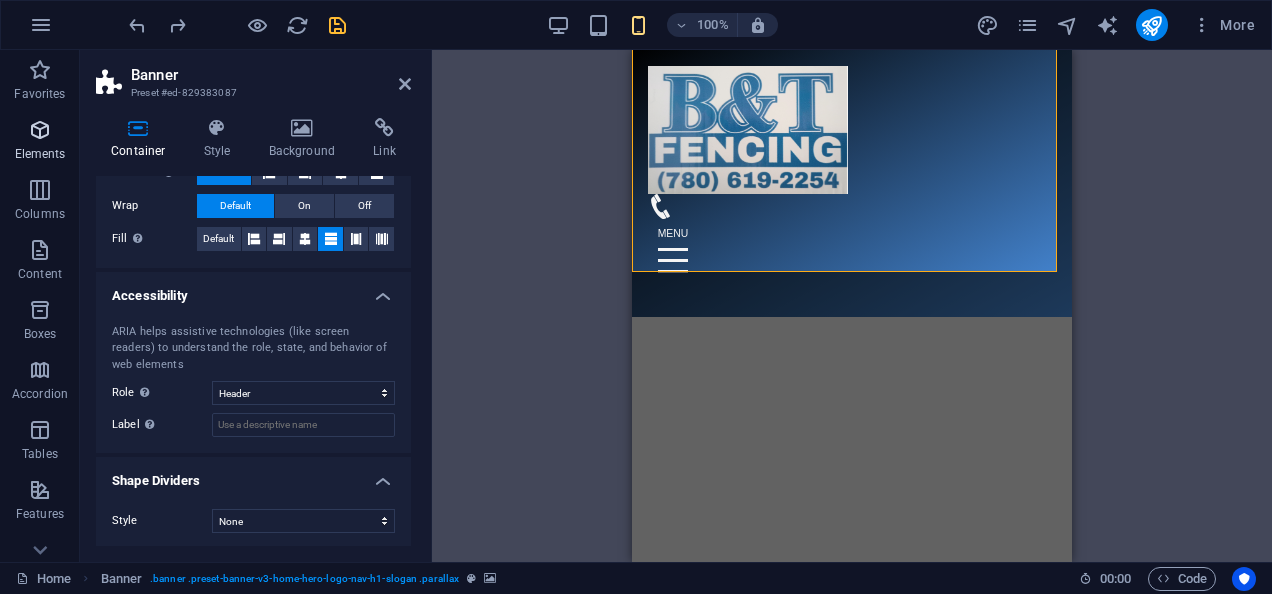 click on "Elements" at bounding box center (40, 142) 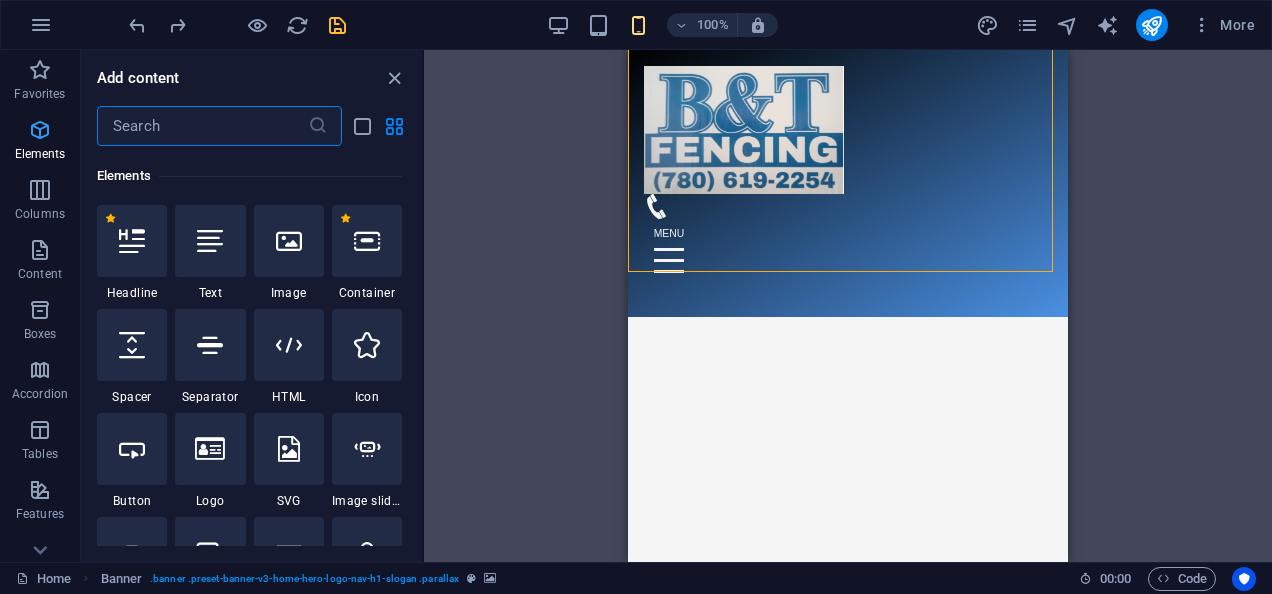 scroll, scrollTop: 213, scrollLeft: 0, axis: vertical 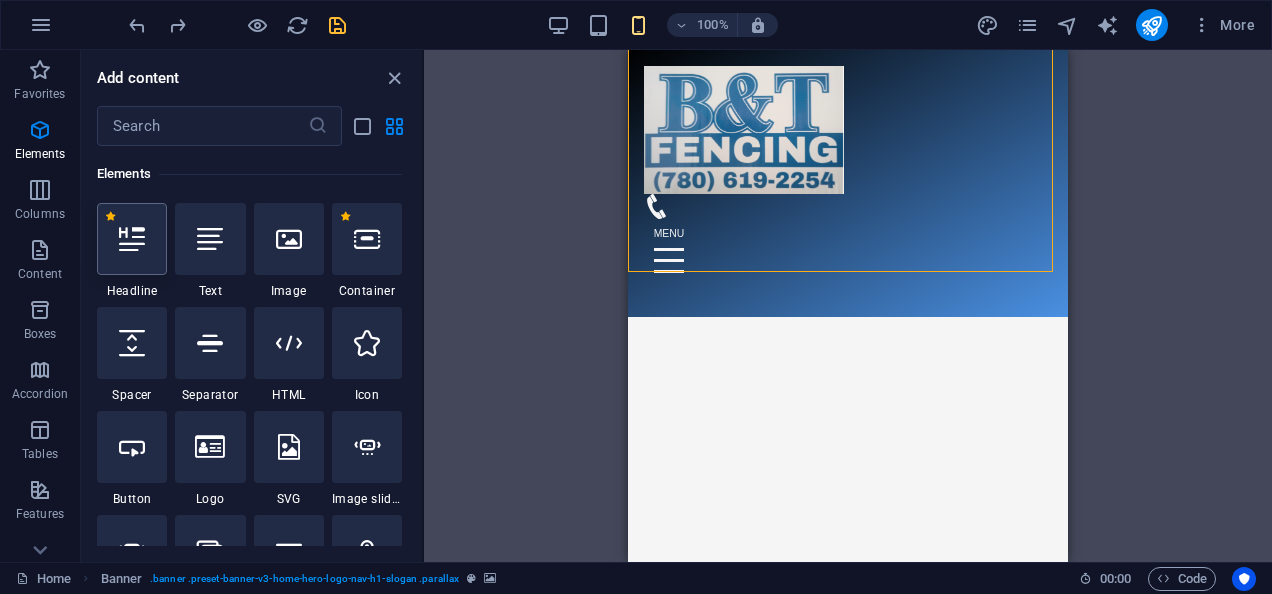 click at bounding box center (132, 239) 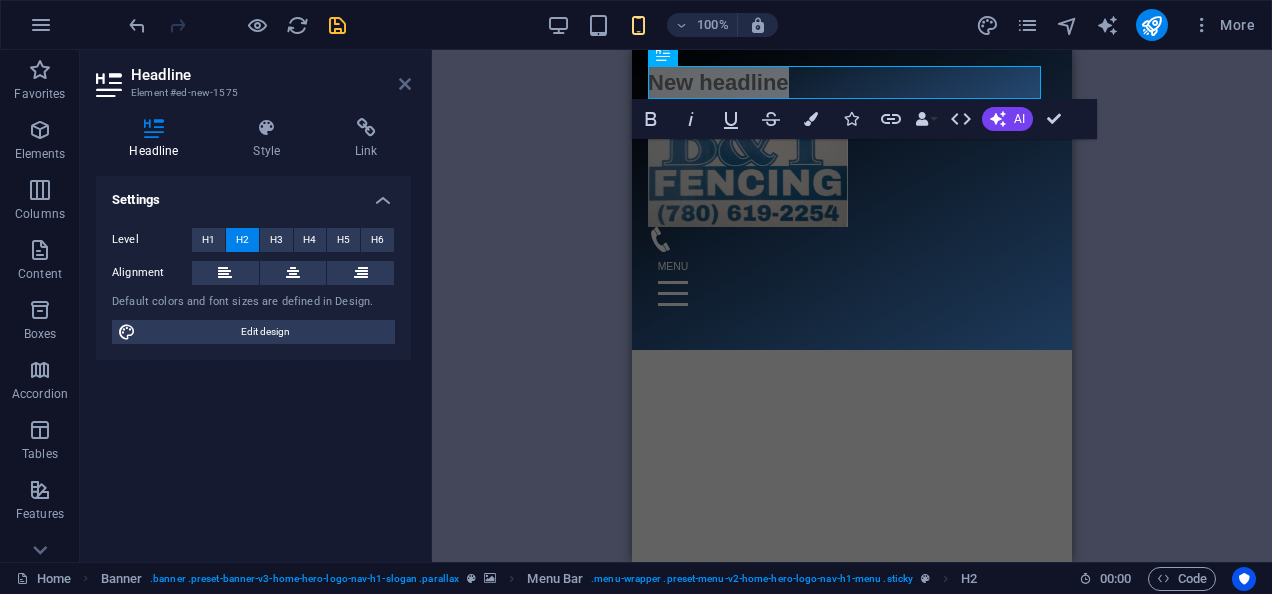 click at bounding box center (405, 84) 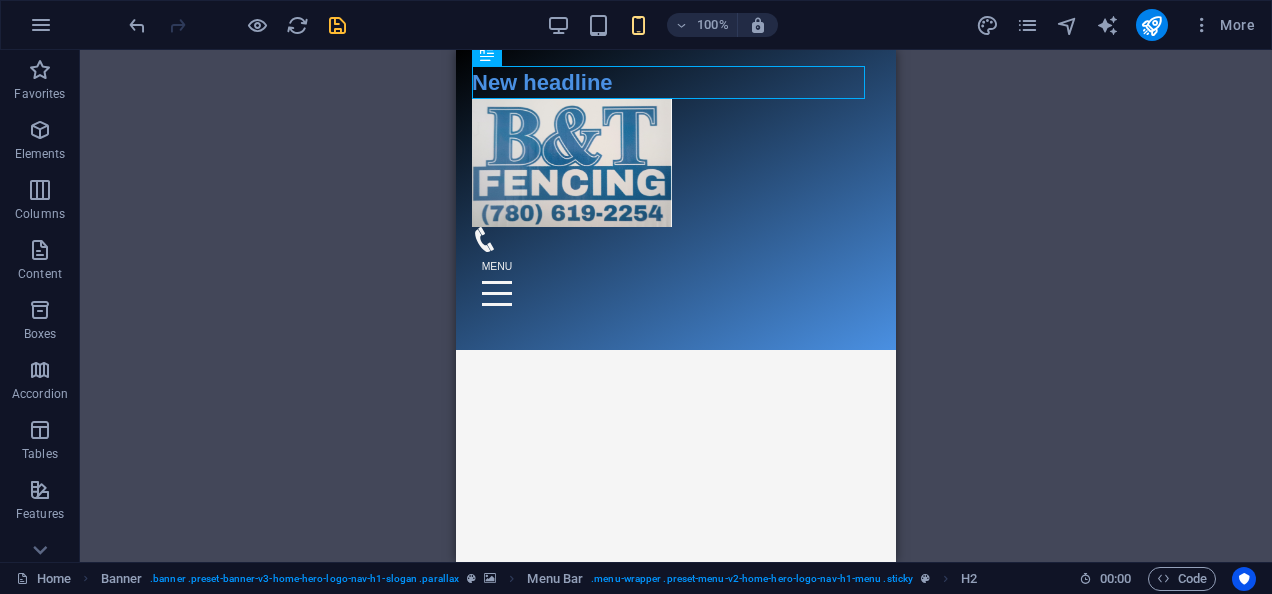 click on "H2   Banner   Banner   Container   Footer Saga   Image   Container   Text   Container   Menu   Text   Reference   Menu Bar   Menu   Logo   Container   Textarea   Contact Form   Contact Form   Form   Email   Input   Checkbox   Input   Contact Form   Input   Spacer   Image slider   Captcha   Form button   Container   H3   Text   Container   Text   HTML   Container   Container   H2   Spacer   Icon   Boxes   Container   Text   Text   Container   Spacer   Container   H3   Spacer   Icon   Spacer   H3   Spacer   Text   H2   Spacer   Text   Menu Bar   H2" at bounding box center [676, 306] 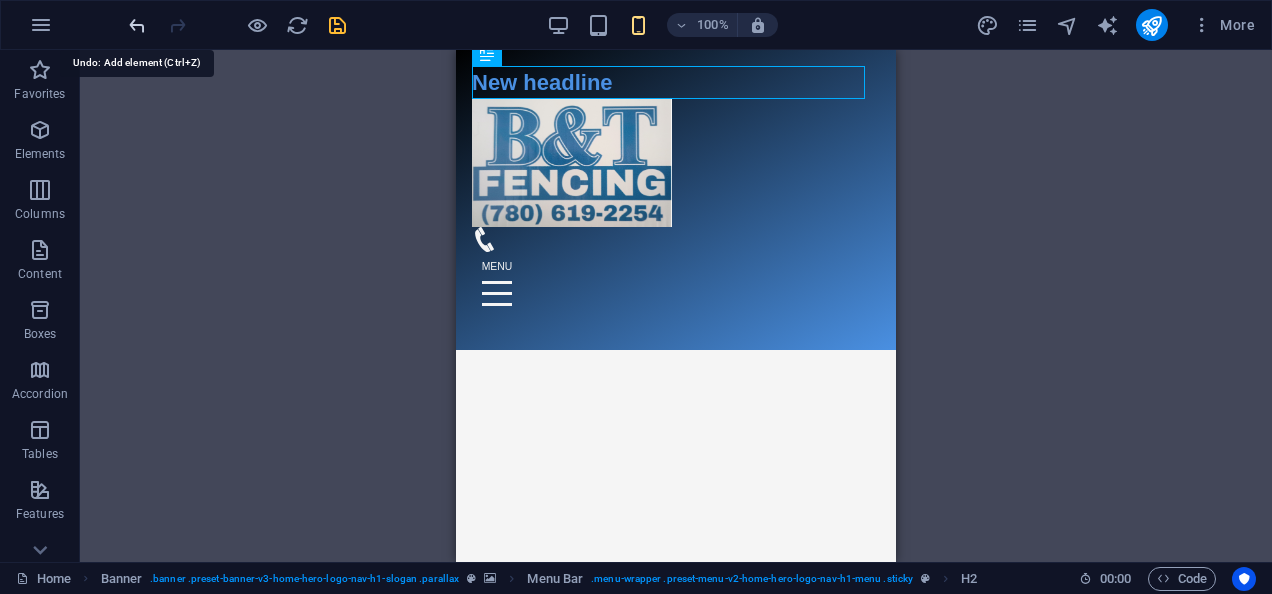 click at bounding box center (137, 25) 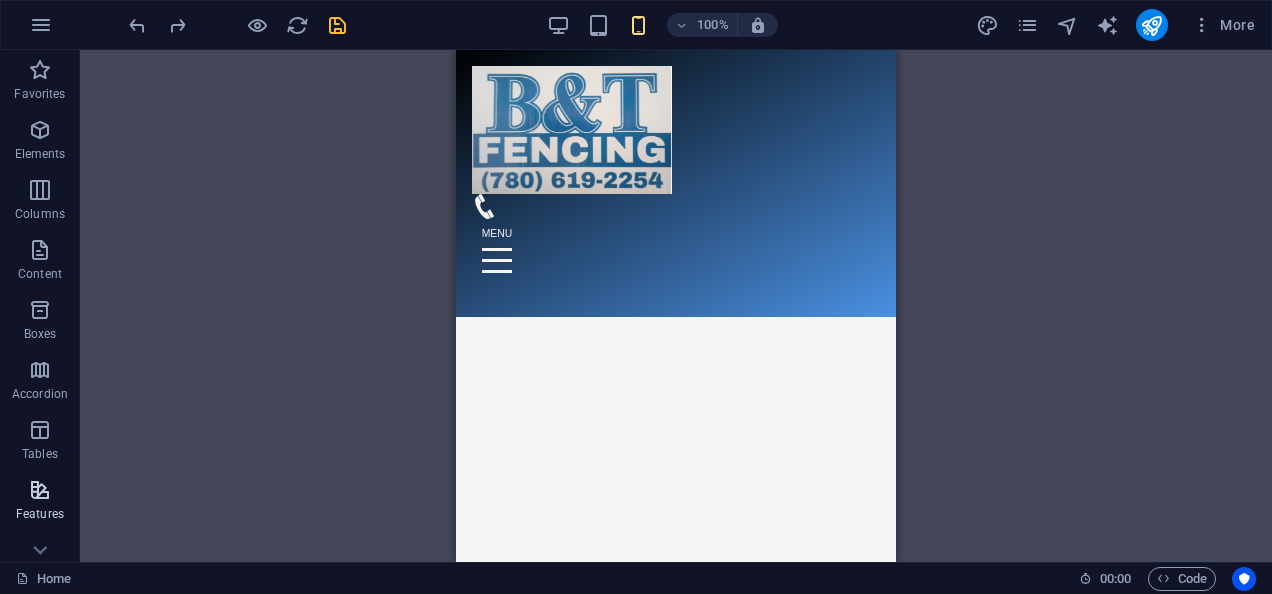 click on "Features" at bounding box center [40, 514] 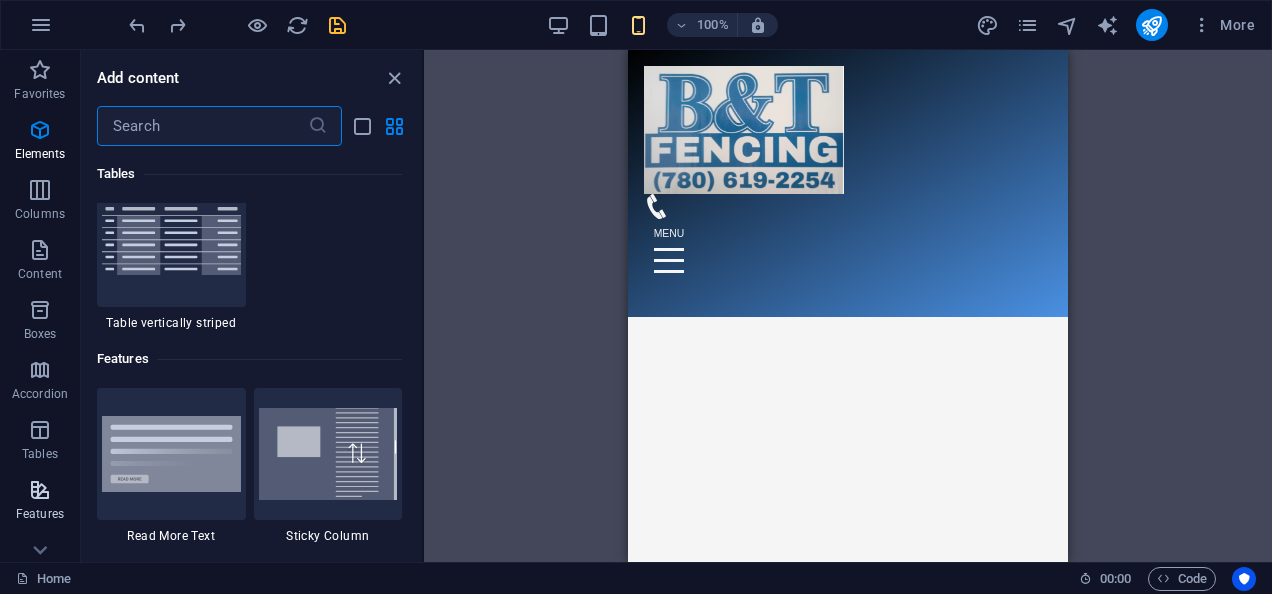 scroll, scrollTop: 7795, scrollLeft: 0, axis: vertical 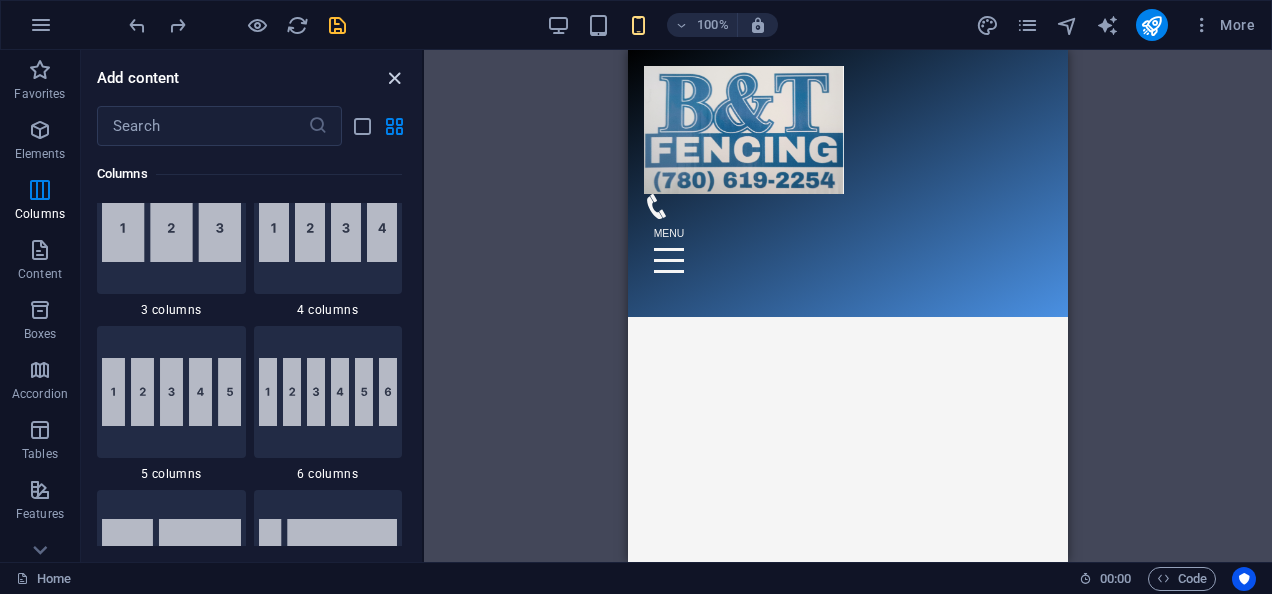 click at bounding box center [394, 78] 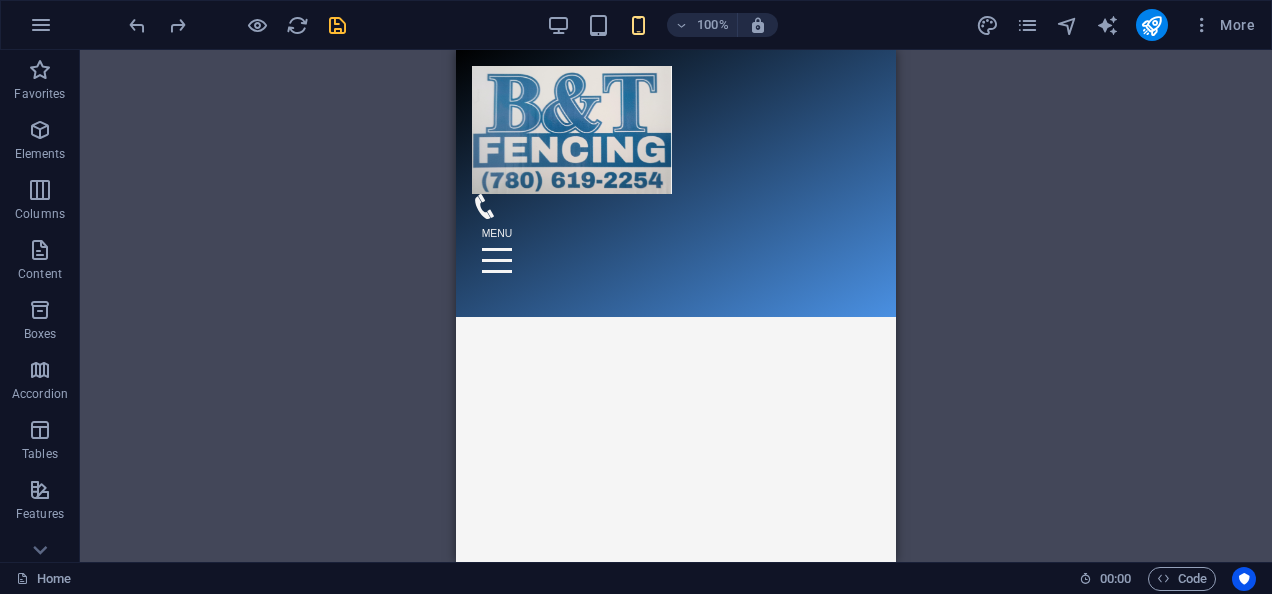 click on "H2   Banner   Banner   Container   Footer Saga   Image   Container   Text   Container   Menu   Text   Reference   Menu Bar   Menu   Logo   Container   Textarea   Contact Form   Contact Form   Form   Email   Input   Checkbox   Input   Contact Form   Input   Spacer   Image slider   Captcha   Form button   Container   H3   Text   Container   Text   HTML   Container   Container   H2   Spacer   Icon   Boxes   Container   Text   Text   Container   Spacer   Container   H3   Spacer   Icon   Spacer   H3   Spacer   Text   H2   Spacer   Text   Menu Bar   H2" at bounding box center (676, 306) 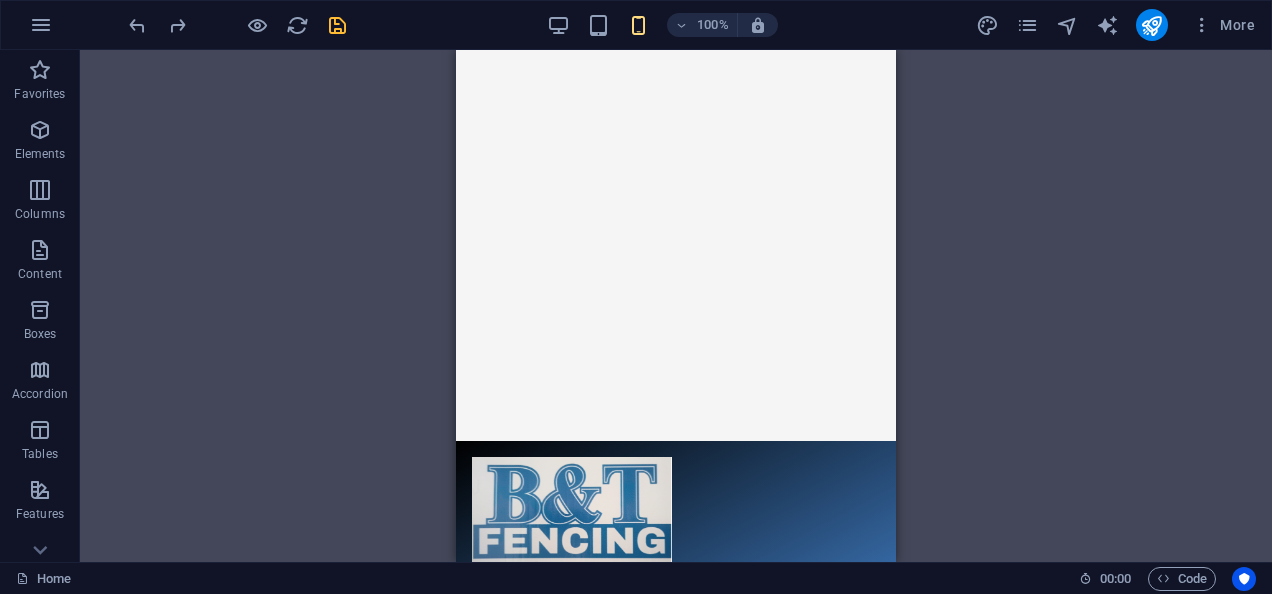 scroll, scrollTop: 0, scrollLeft: 0, axis: both 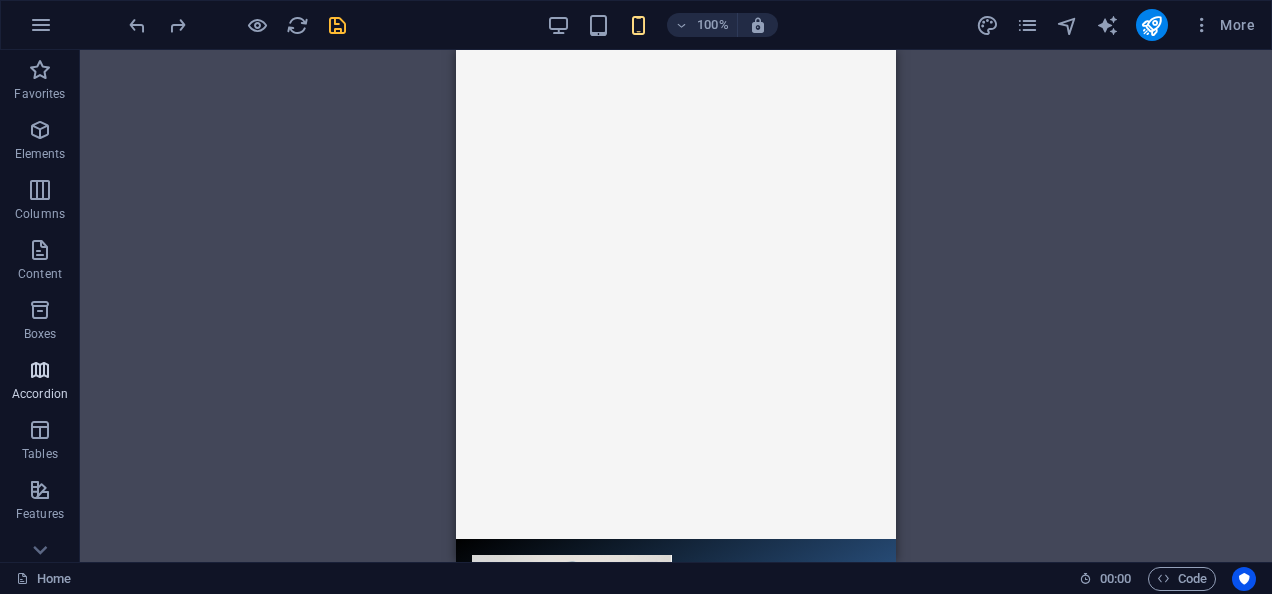 click on "Accordion" at bounding box center [40, 394] 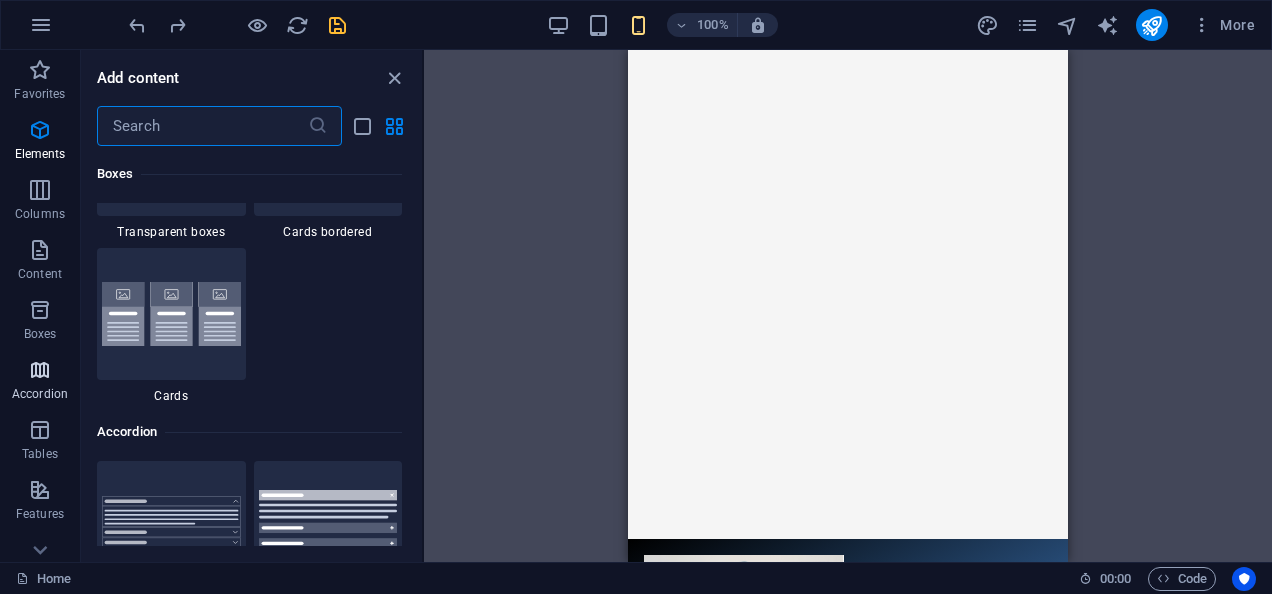 scroll, scrollTop: 6385, scrollLeft: 0, axis: vertical 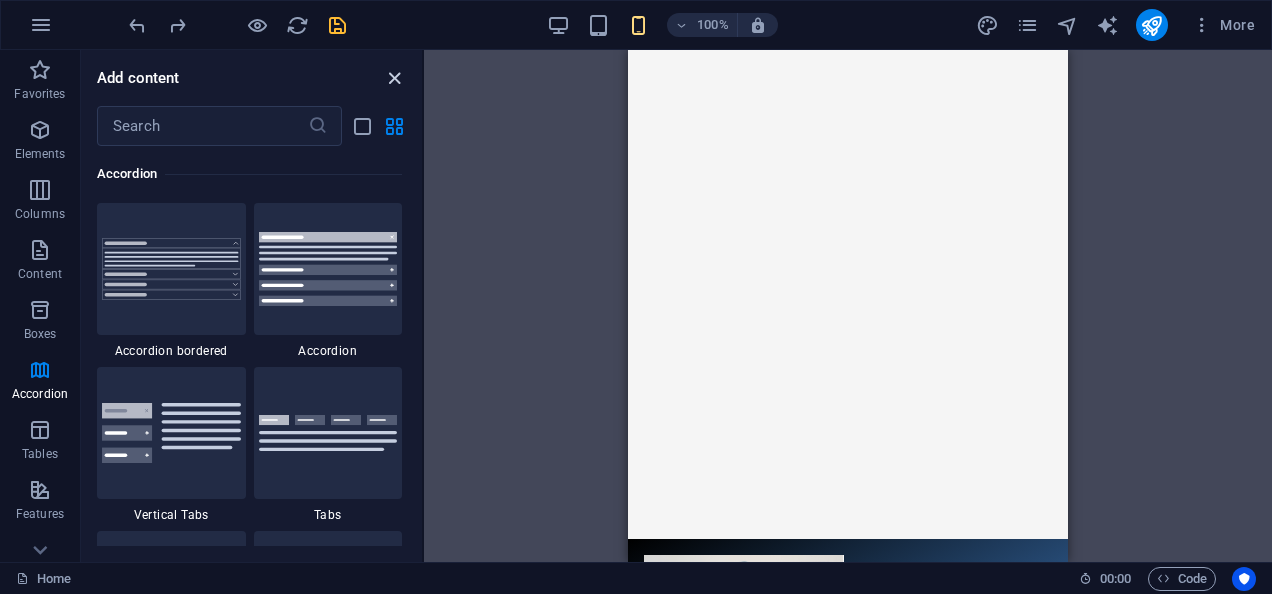 click at bounding box center [394, 78] 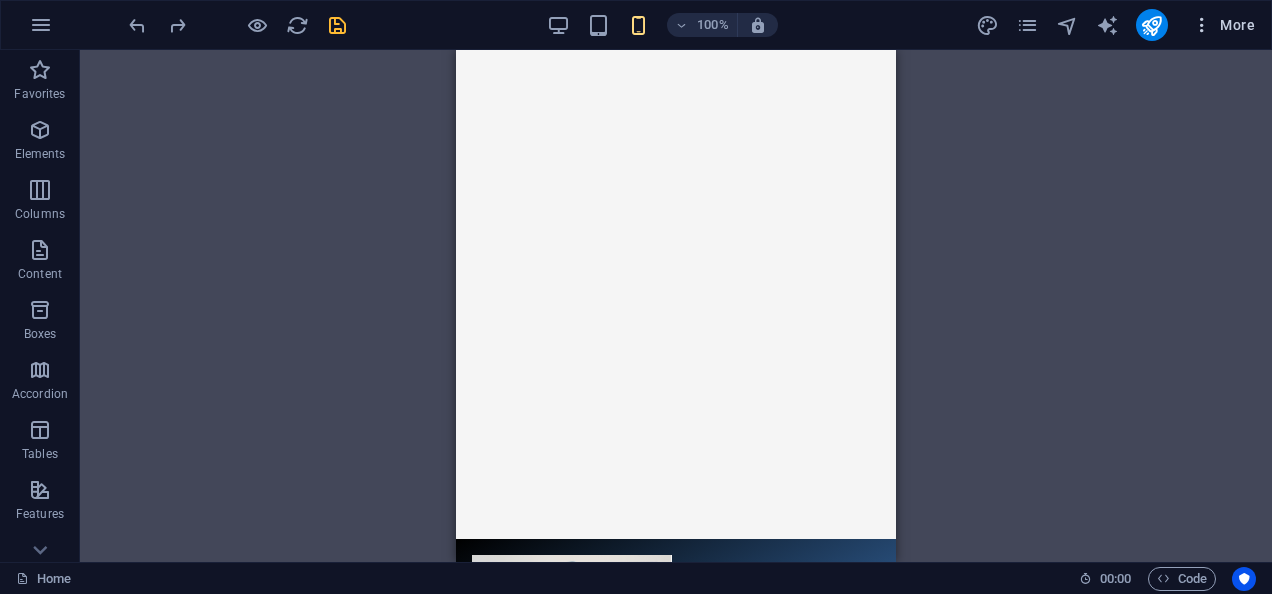 click on "More" at bounding box center [1223, 25] 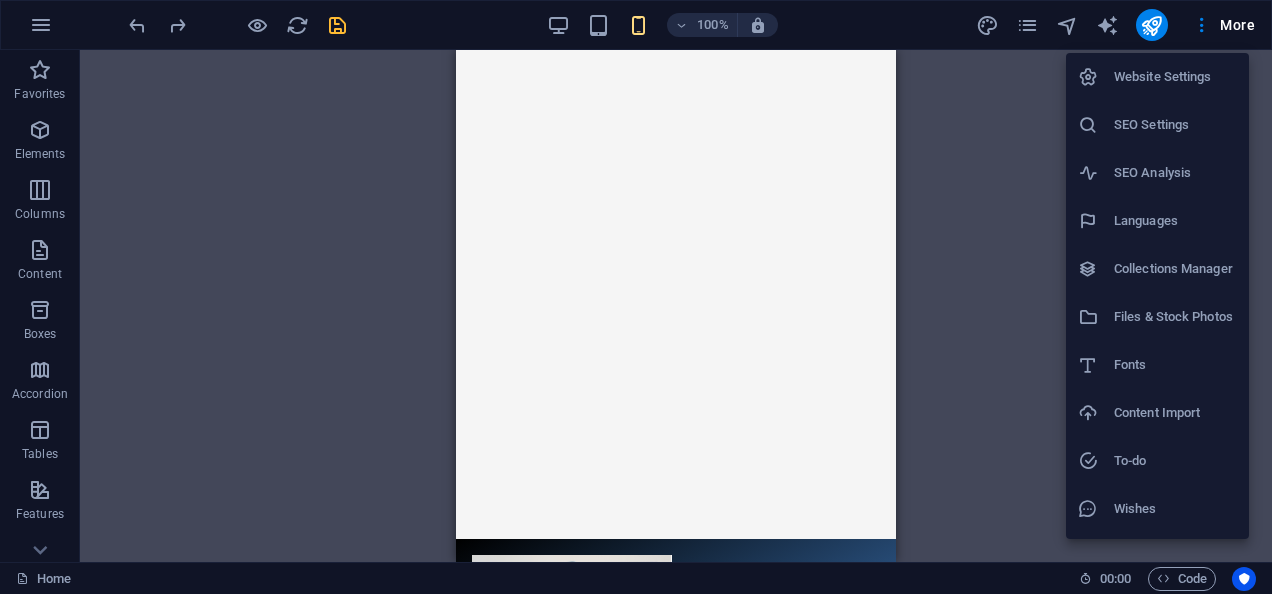click on "Website Settings" at bounding box center [1175, 77] 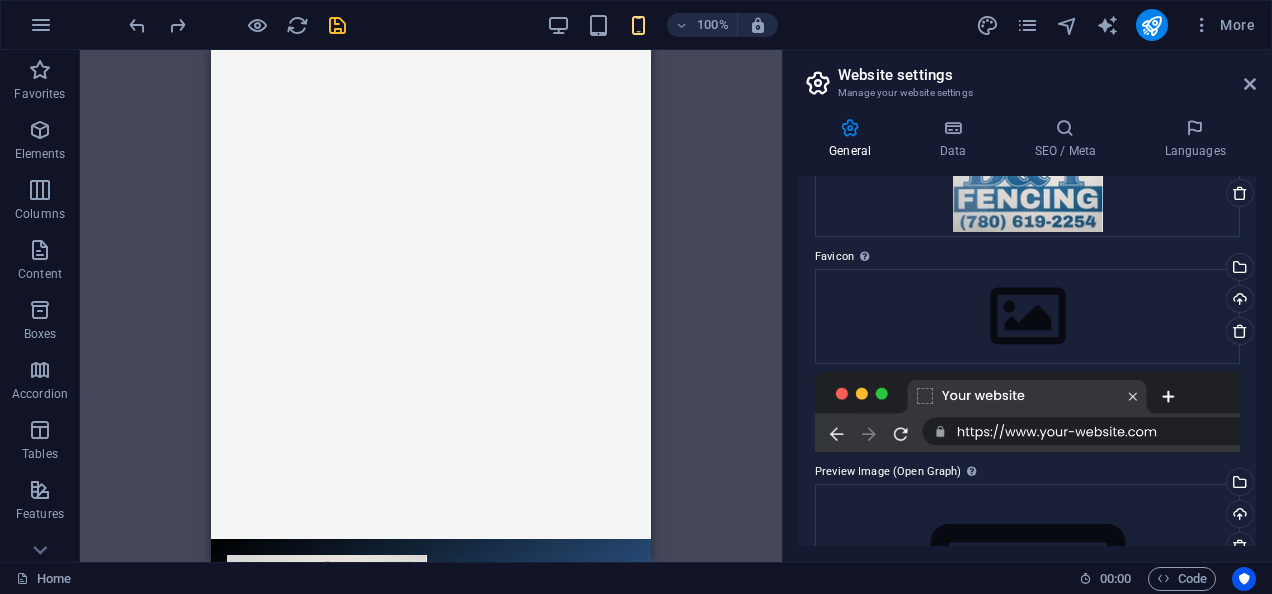 scroll, scrollTop: 146, scrollLeft: 0, axis: vertical 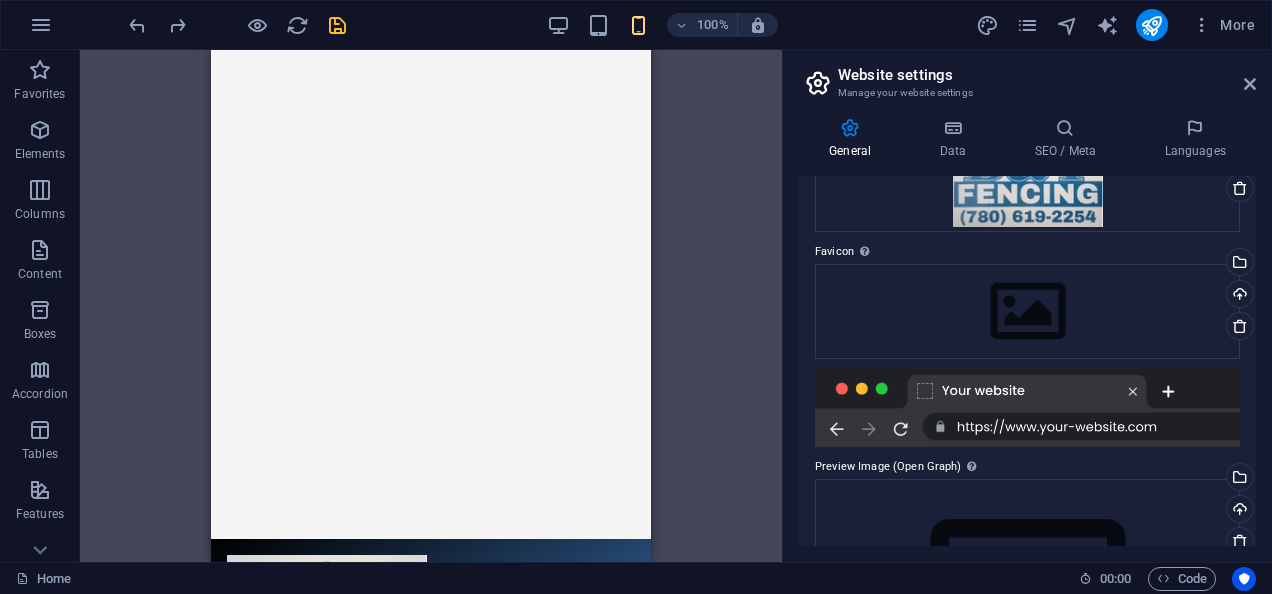 click at bounding box center [1027, 407] 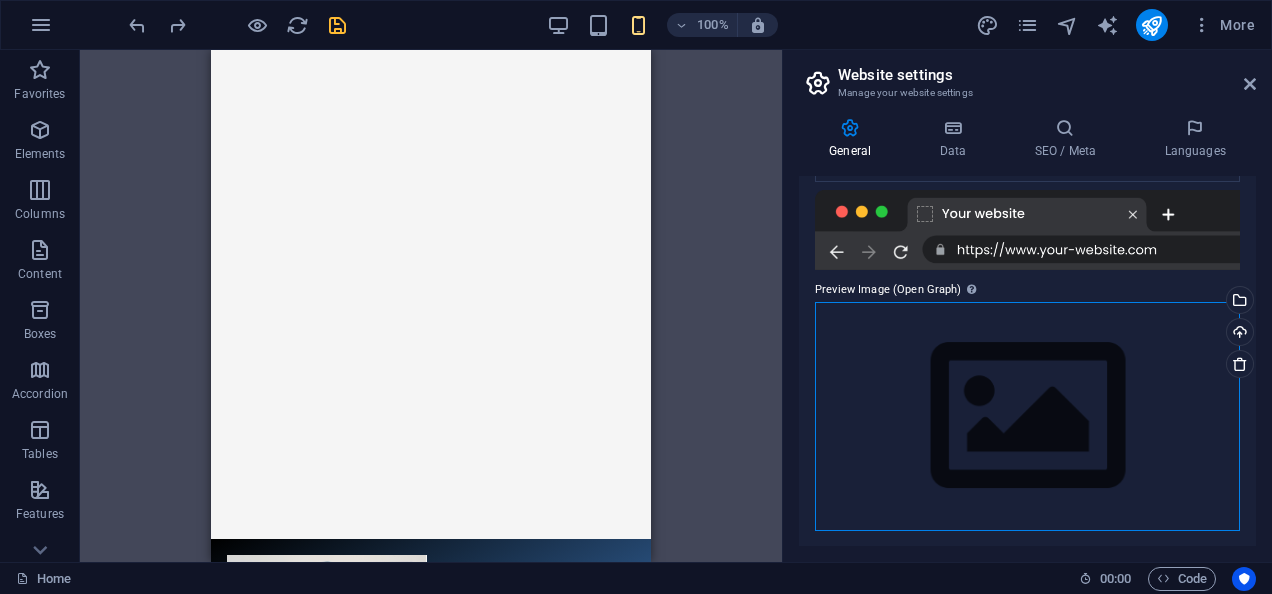 click on "Drag files here, click to choose files or select files from Files or our free stock photos & videos" at bounding box center (1027, 416) 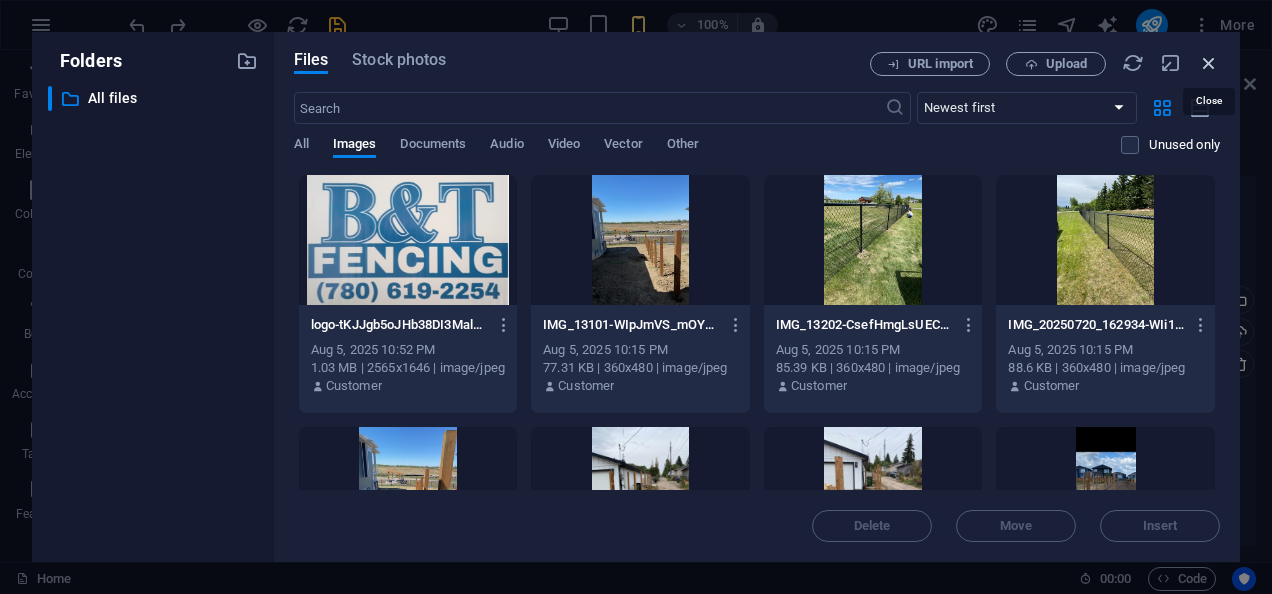 click at bounding box center (1209, 63) 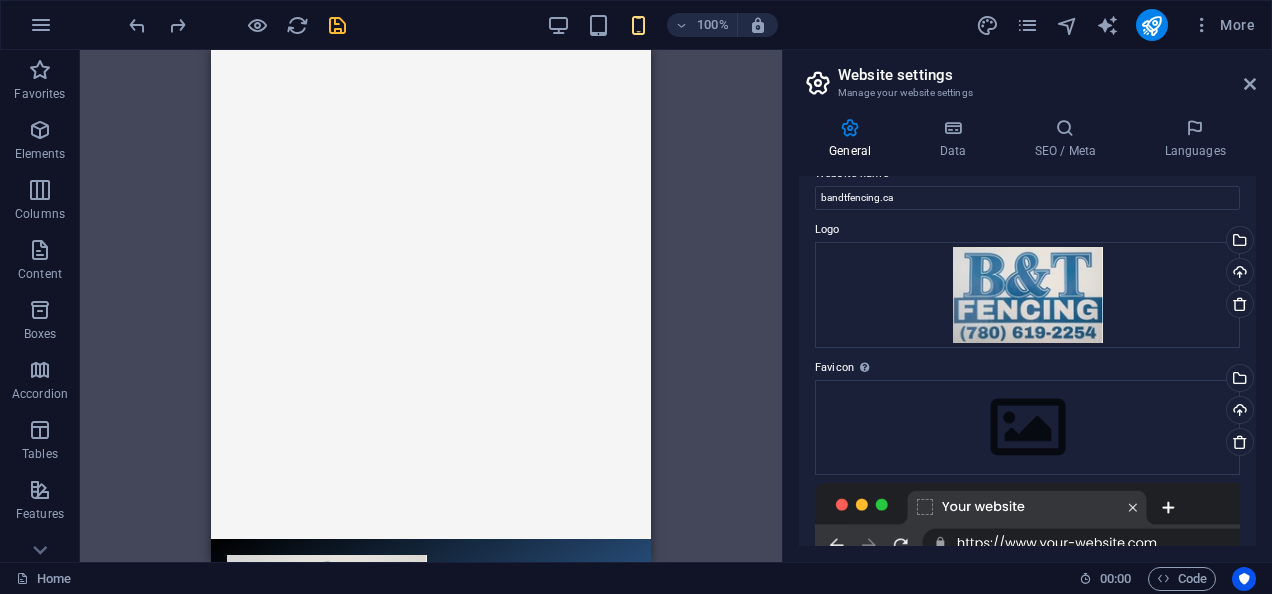 scroll, scrollTop: 0, scrollLeft: 0, axis: both 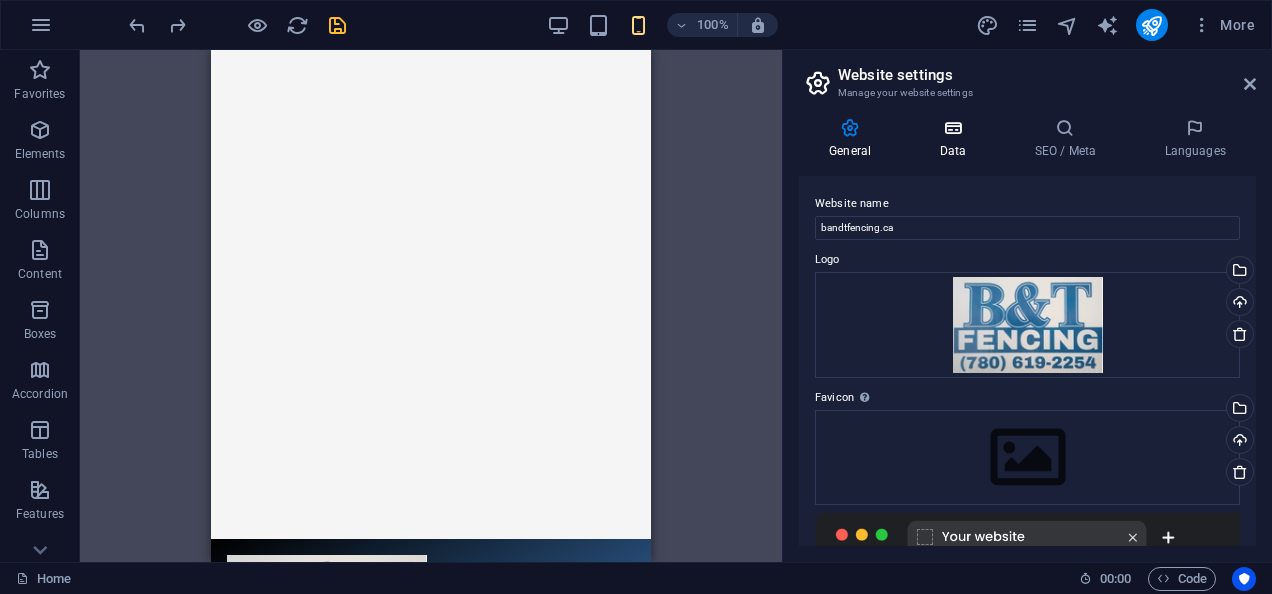 click at bounding box center [952, 128] 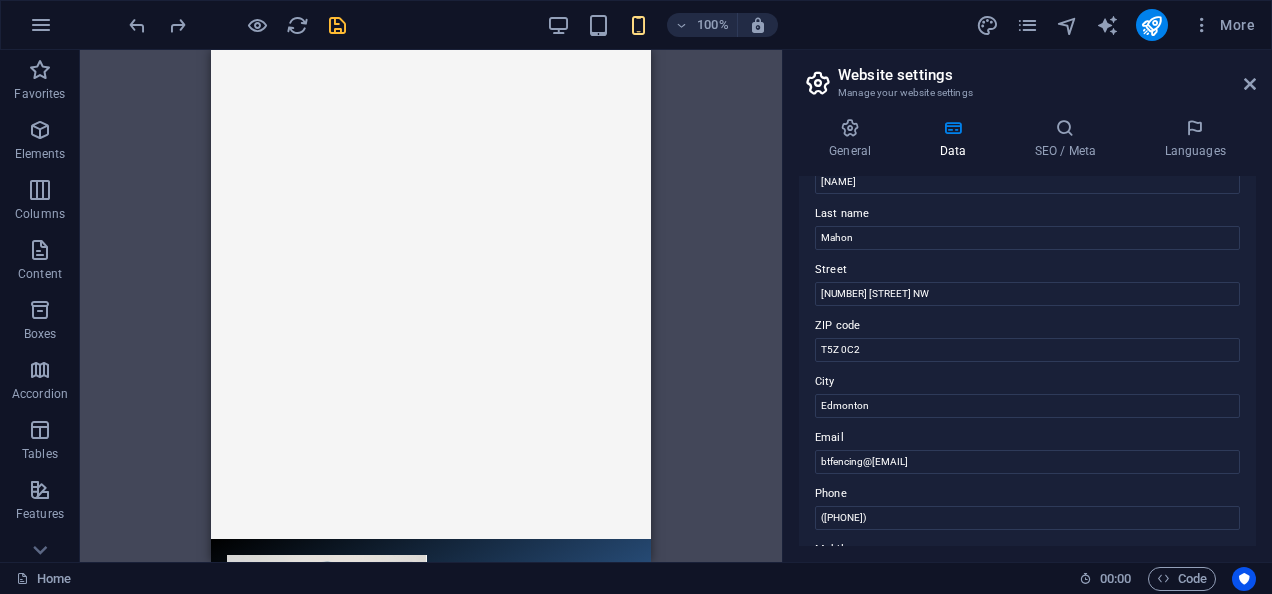 scroll, scrollTop: 0, scrollLeft: 0, axis: both 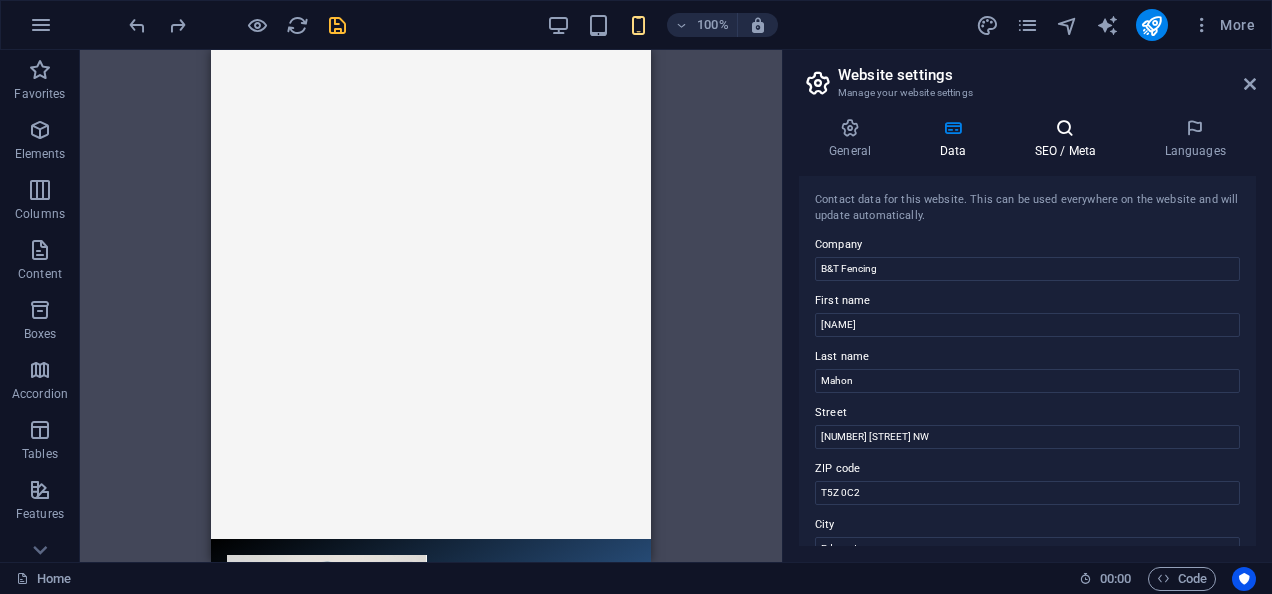 click at bounding box center [1065, 128] 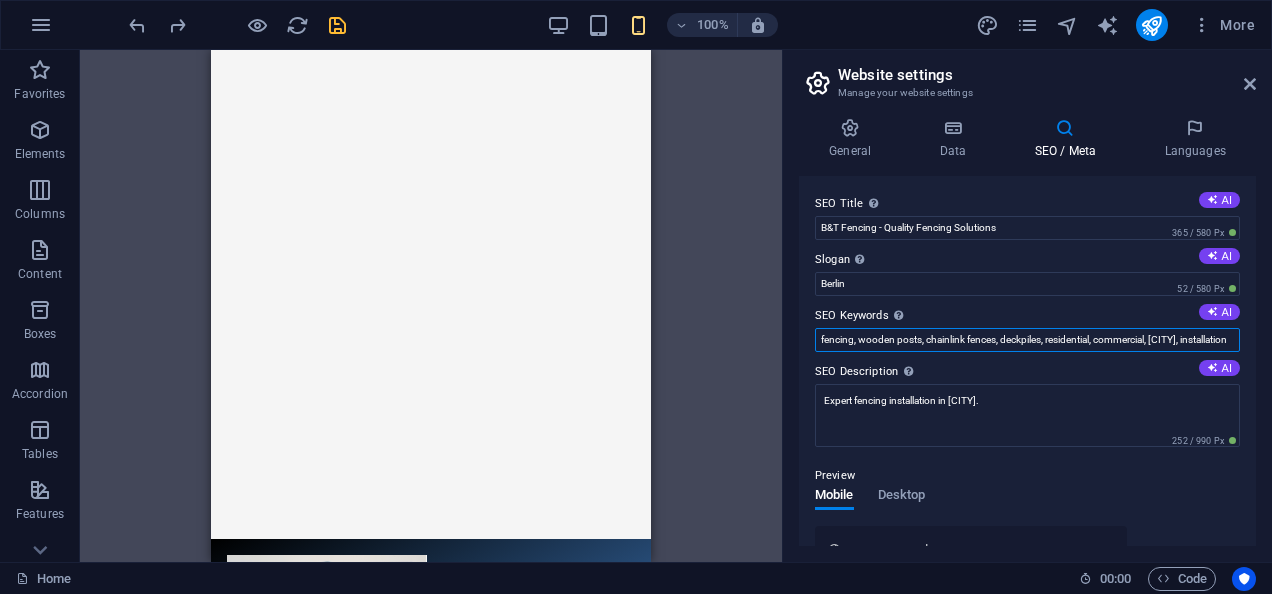 click on "fencing, wooden posts, chainlink fences, deckpiles, residential, commercial, [CITY], installation" at bounding box center [1027, 340] 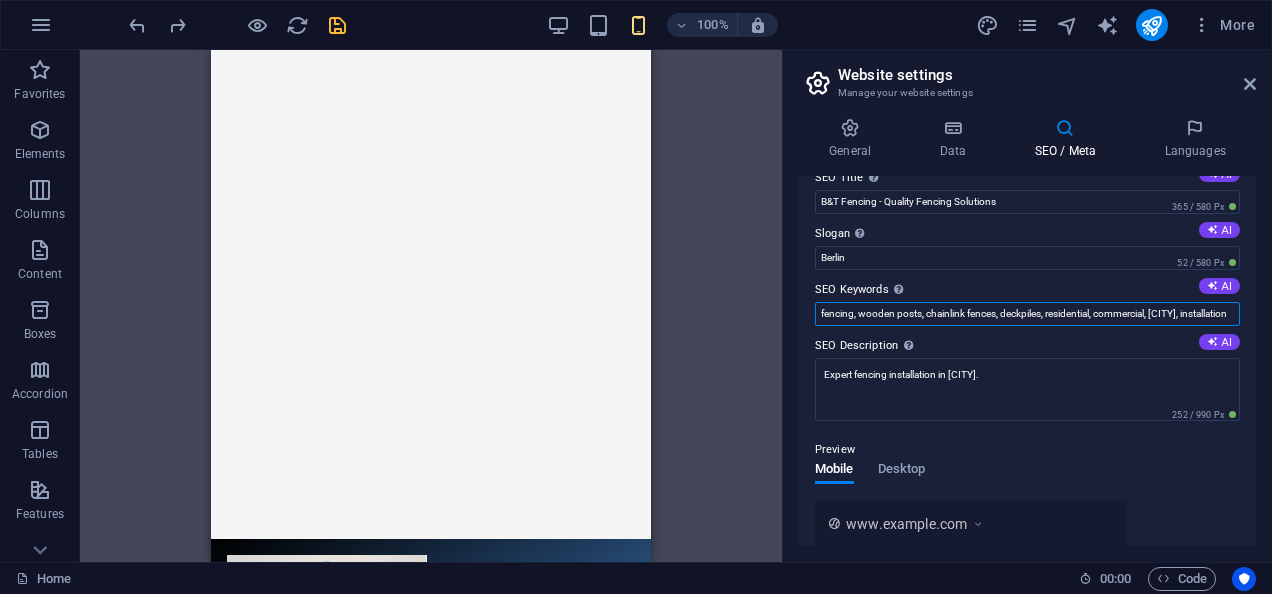 scroll, scrollTop: 0, scrollLeft: 0, axis: both 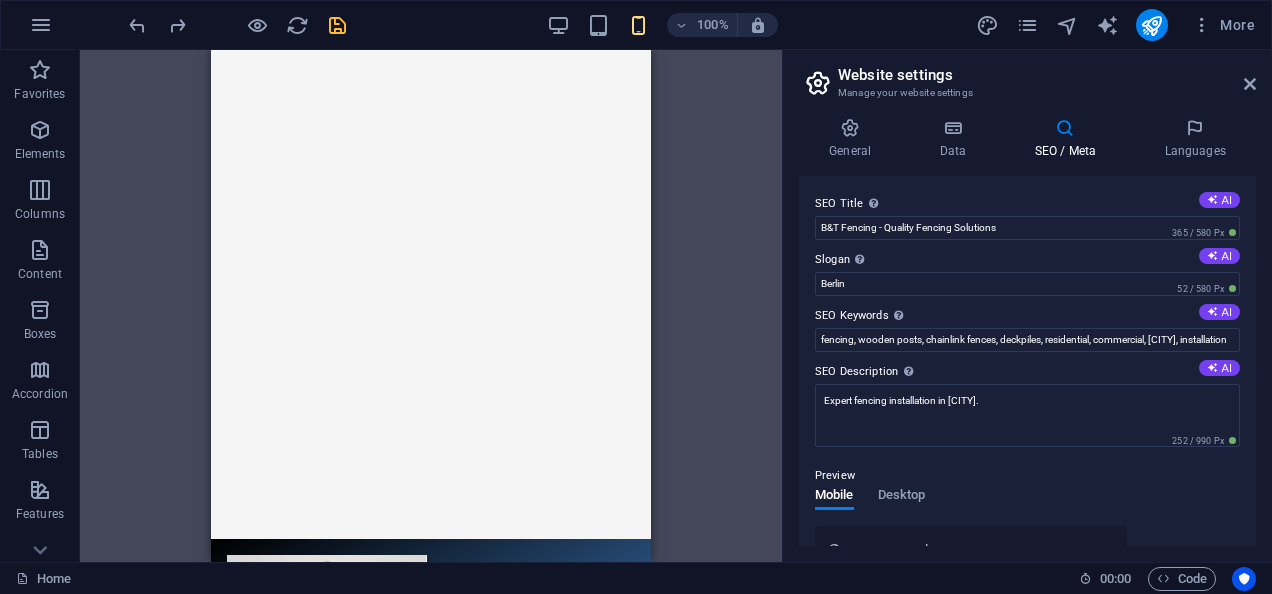 drag, startPoint x: 1257, startPoint y: 330, endPoint x: 1261, endPoint y: 394, distance: 64.12488 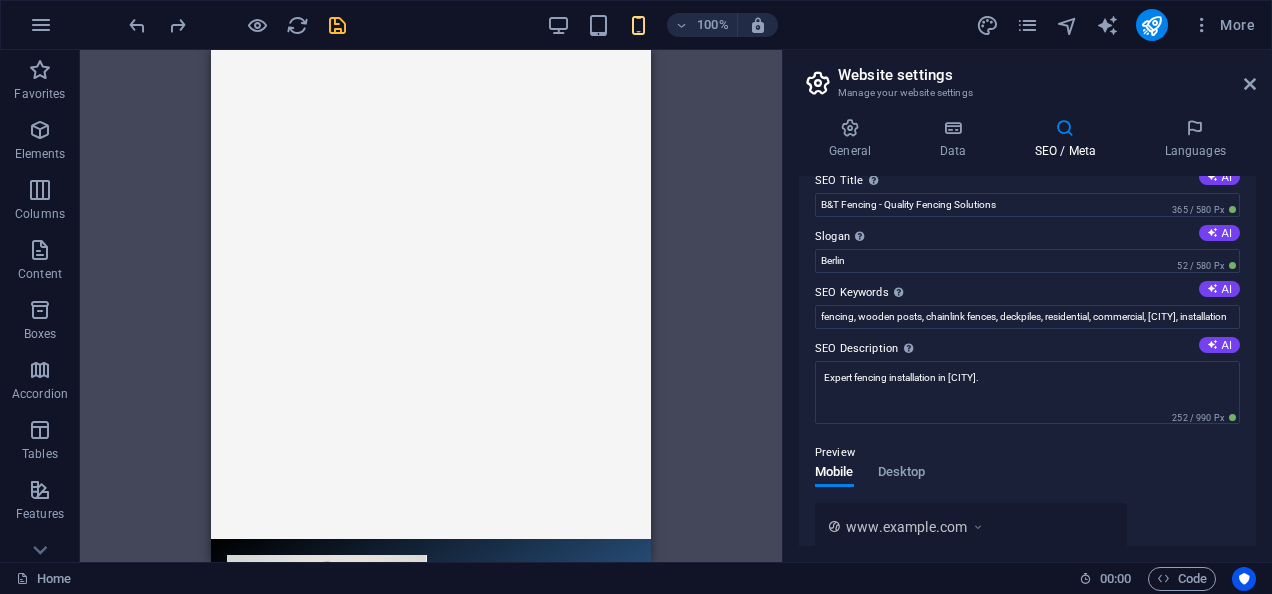 scroll, scrollTop: 0, scrollLeft: 0, axis: both 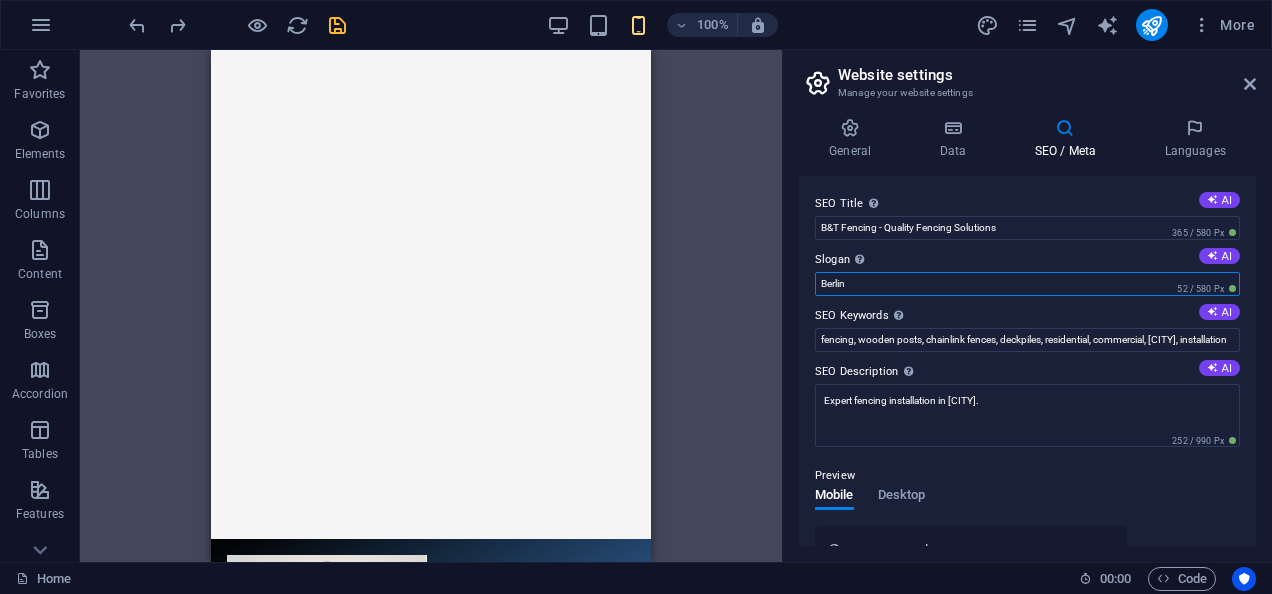 drag, startPoint x: 853, startPoint y: 280, endPoint x: 790, endPoint y: 286, distance: 63.28507 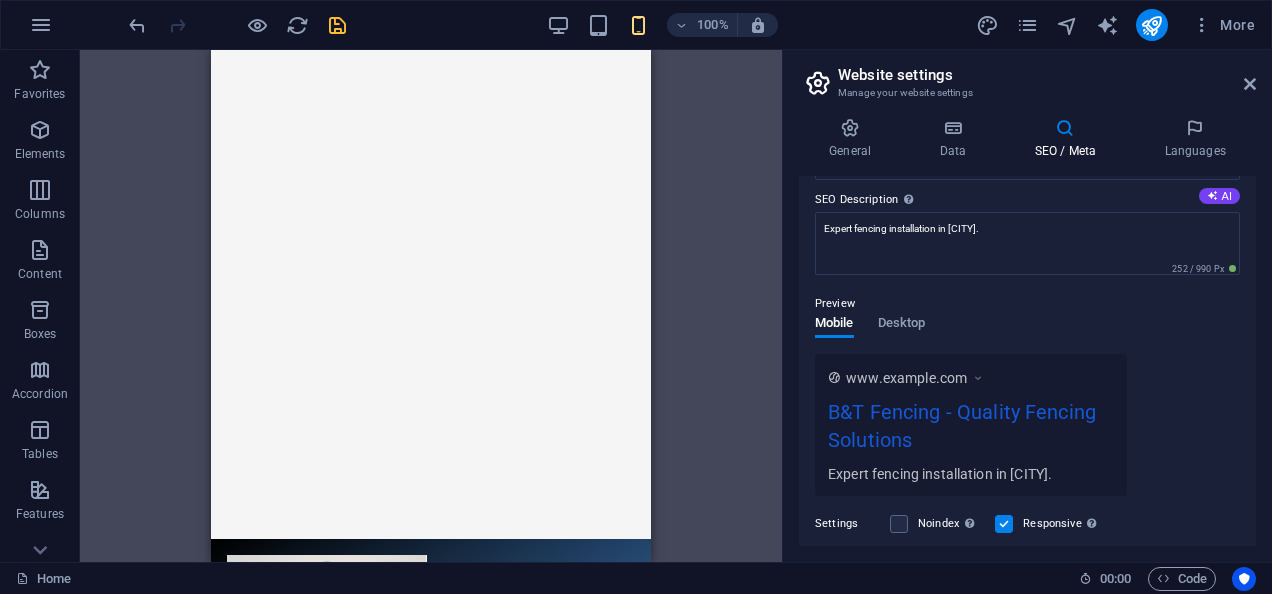 scroll, scrollTop: 0, scrollLeft: 0, axis: both 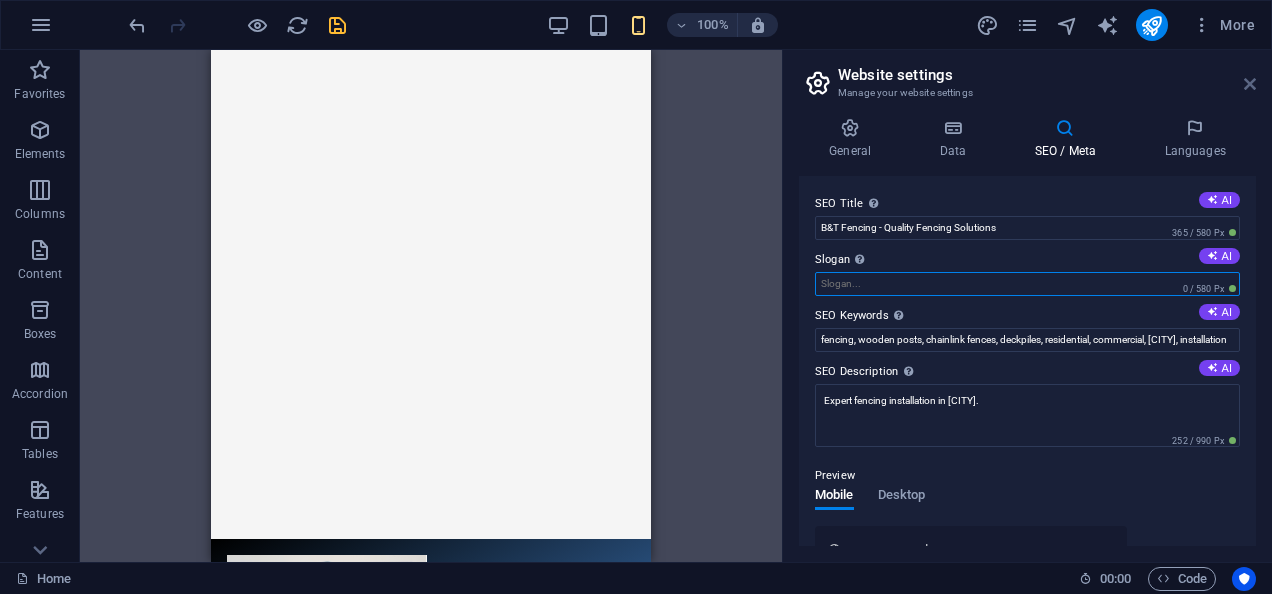 type 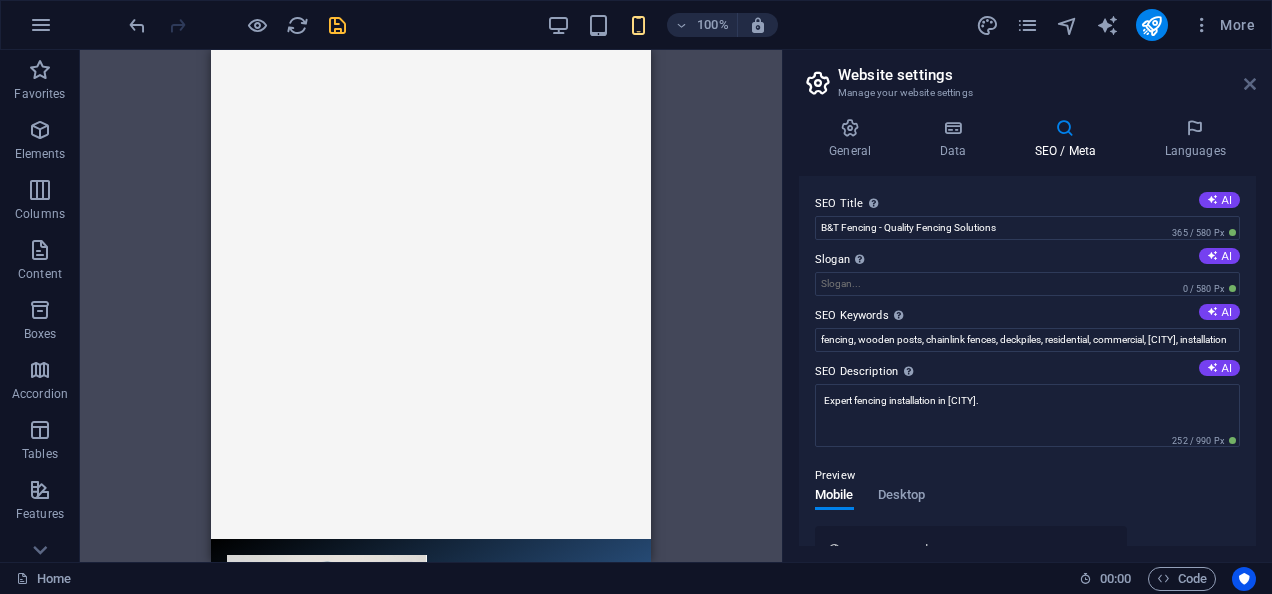 click at bounding box center (1250, 84) 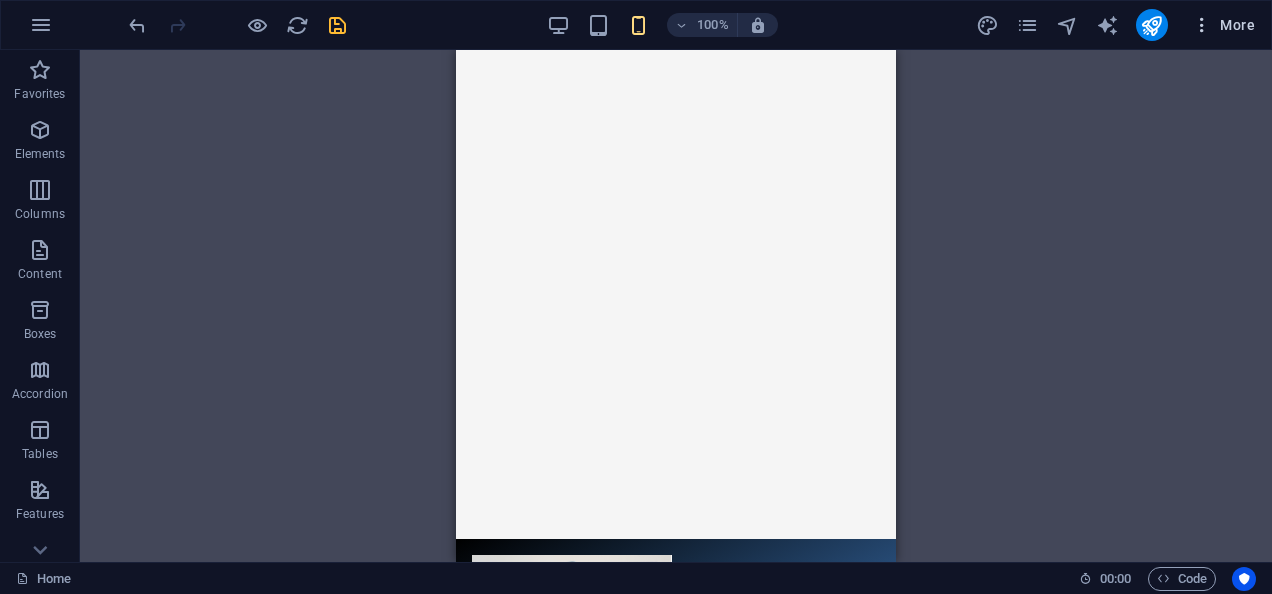 click on "More" at bounding box center [1223, 25] 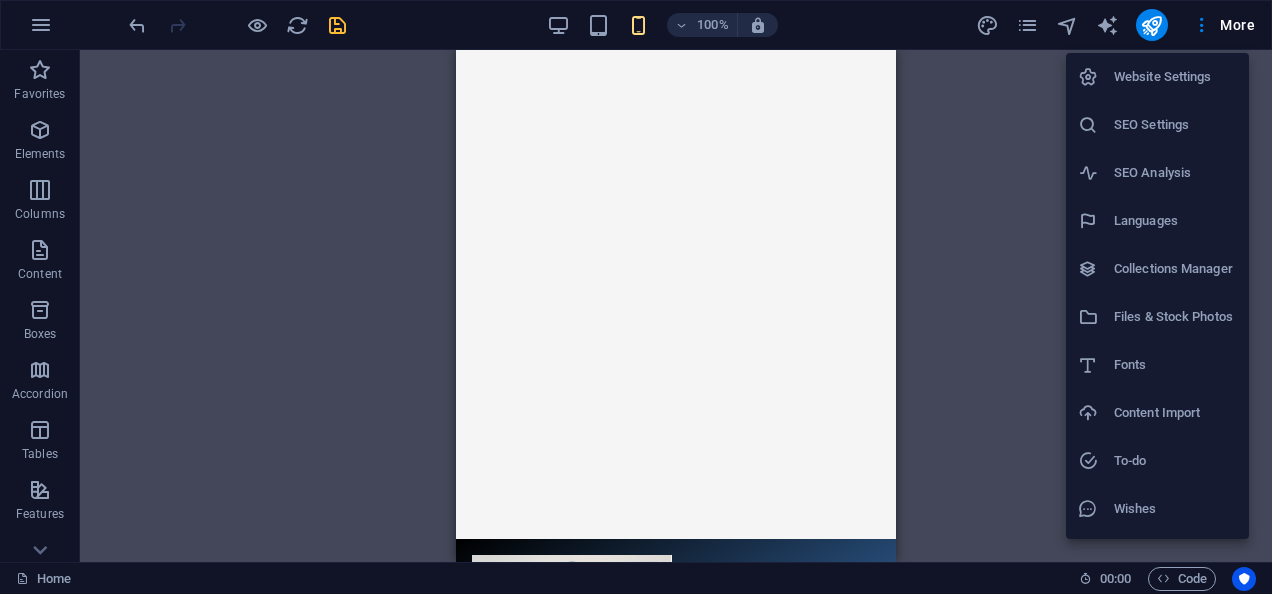 click on "To-do" at bounding box center [1175, 461] 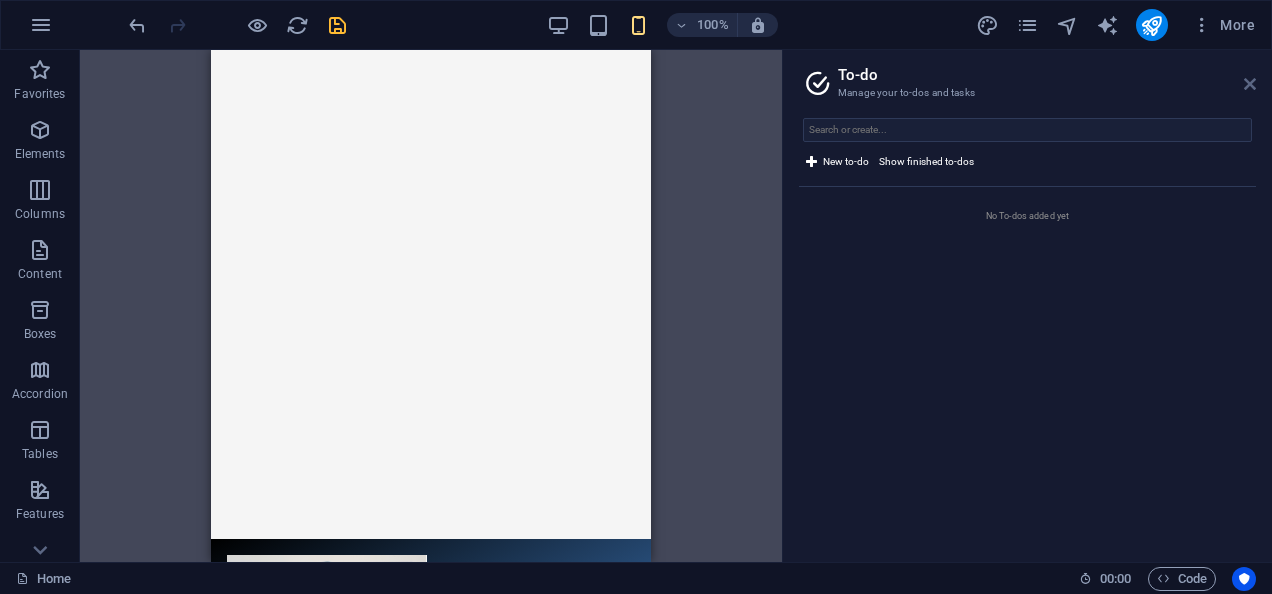 click at bounding box center [1250, 84] 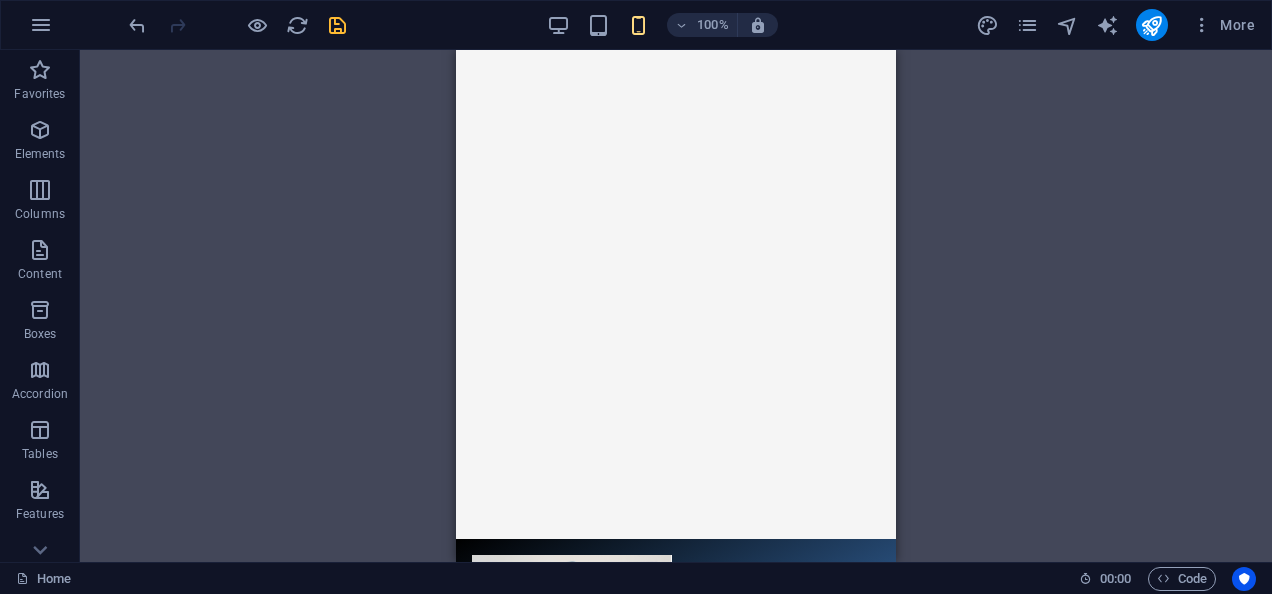 click on "H2   Banner   Container   Footer Saga   Image   Container   Text   Container   Menu   Text   Reference   Menu Bar   Menu   Banner   Menu Bar   Logo   Container   Textarea   Contact Form   Contact Form   Form   Email   Input   Checkbox   Input   Contact Form   Input   Spacer   Image slider   Captcha   Form button   Container   H3   Text   Container   Text   HTML   Container   Container   H2   Spacer   Icon   Boxes   Container   Text   Text   Container   Spacer   Container   H3   Spacer   Icon   Spacer   H3   Spacer   Text   H2   Spacer   Text   Menu Bar   H2" at bounding box center [676, 306] 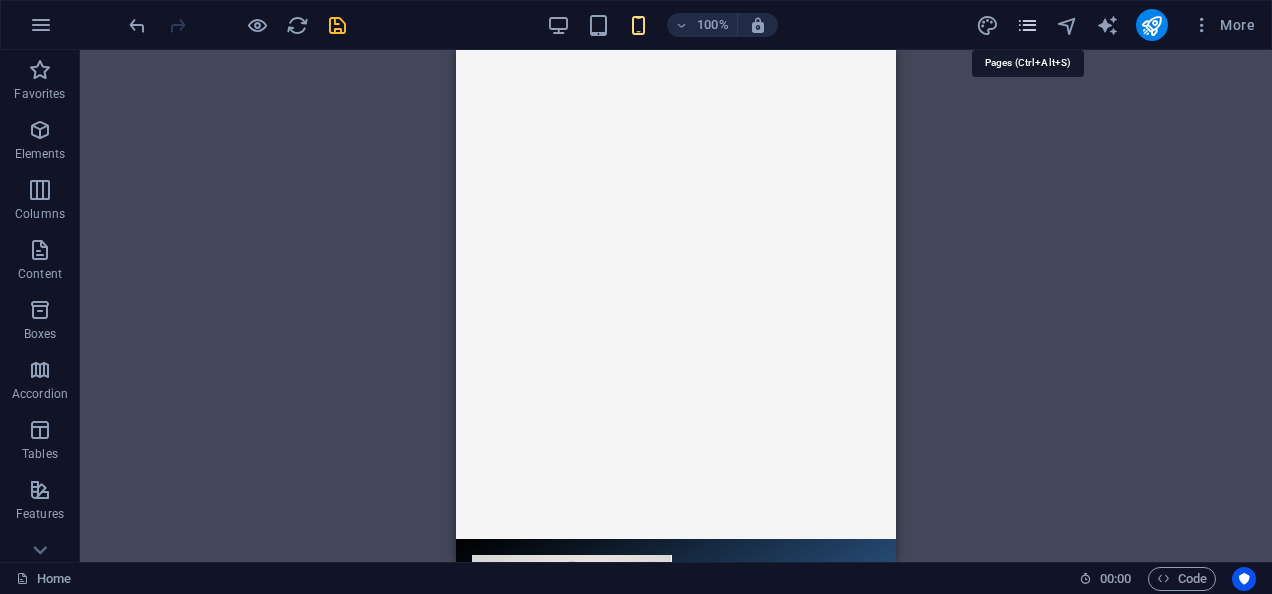 click at bounding box center (1027, 25) 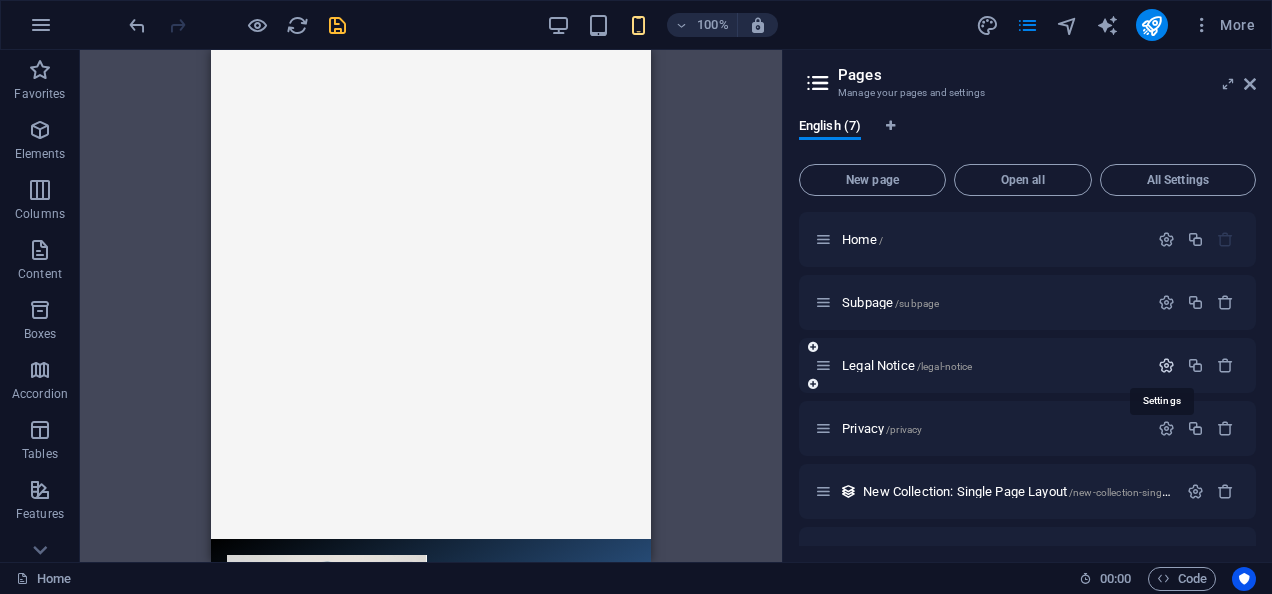 click at bounding box center (1166, 365) 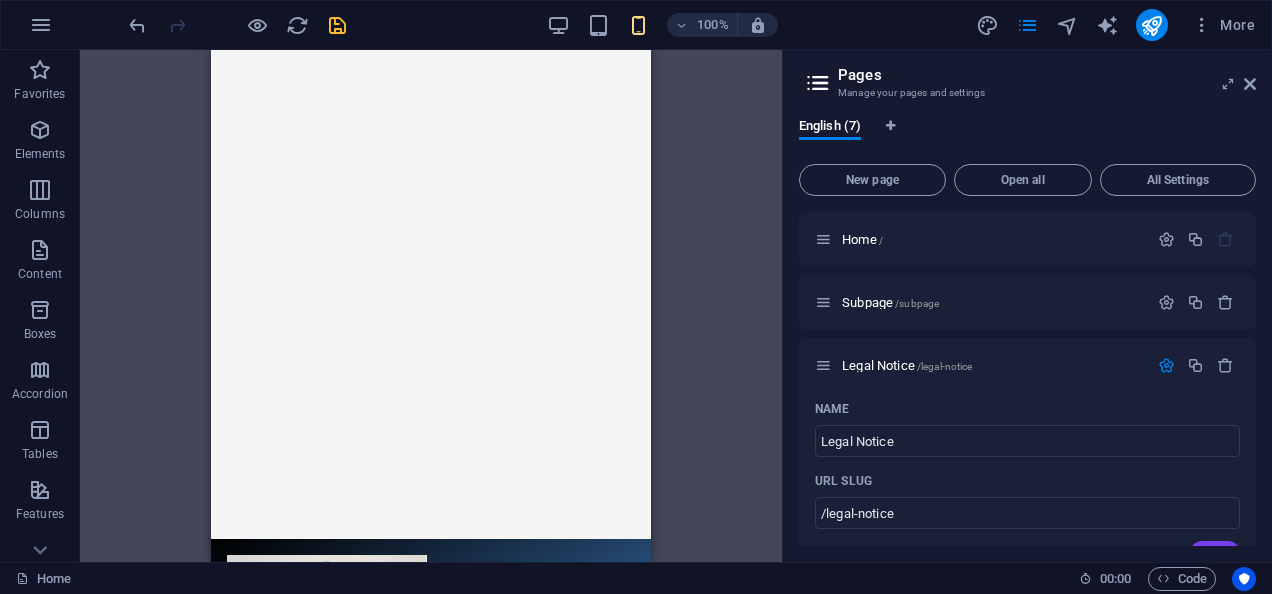 click on "Legal Notice ​ URL SLUG /legal-notice ​ SEO Title AI Legal Notice ​ 496 / 580 Px SEO Description AI ​ 252 / 990 Px SEO Keywords AI ​ Settings Menu Noindex Preview Mobile Desktop www.example.com legal-notice Legal Notice - B&T Fencing - Quality Fencing Solutions Expert fencing installation in [CITY]. Meta tags ​ Preview Image (Open Graph) Drag files here, click to choose files or select files from Files or our free stock photos & videos More Settings Privacy /privacy New Collection: Single Page Layout /new-collection-single-page-layout Real Estate: Single Page Layout /real-estate-single-page-layout Blog: Single Page Layout /blog-single-page-layout" at bounding box center [1027, 332] 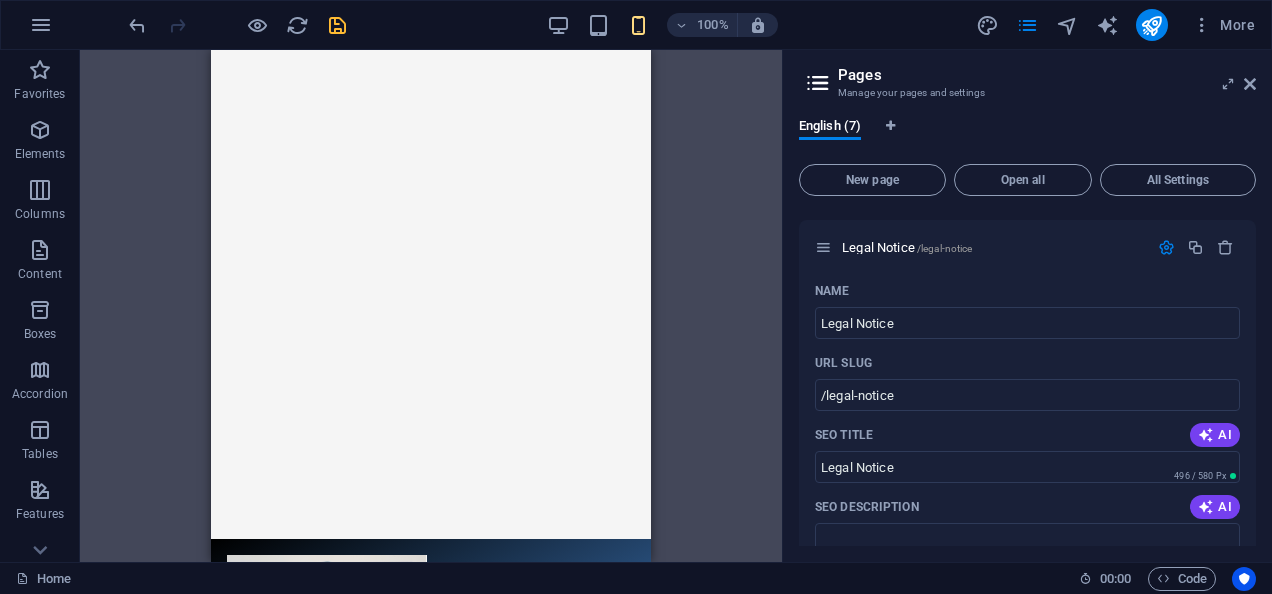 scroll, scrollTop: 0, scrollLeft: 0, axis: both 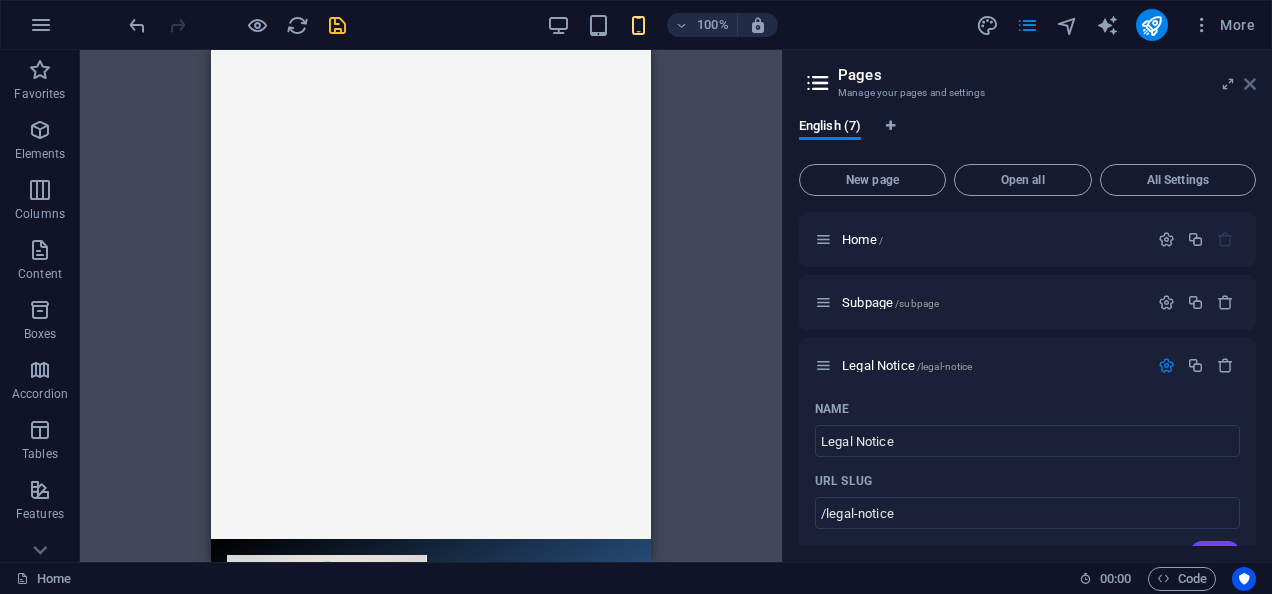 click at bounding box center [1250, 84] 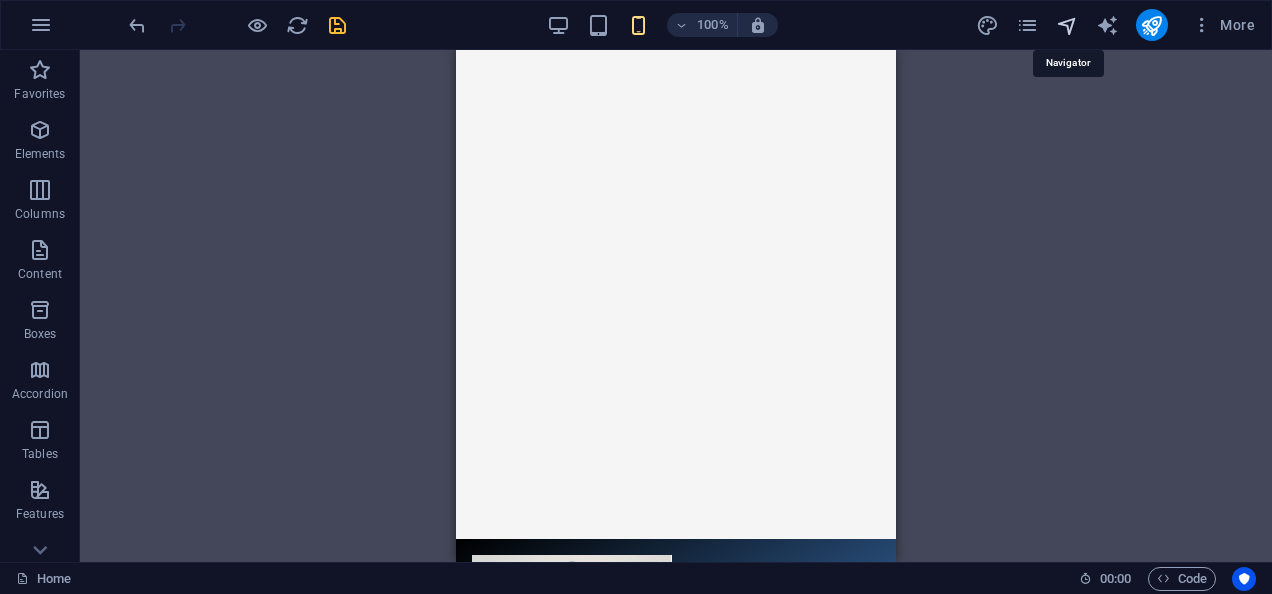 click at bounding box center (1067, 25) 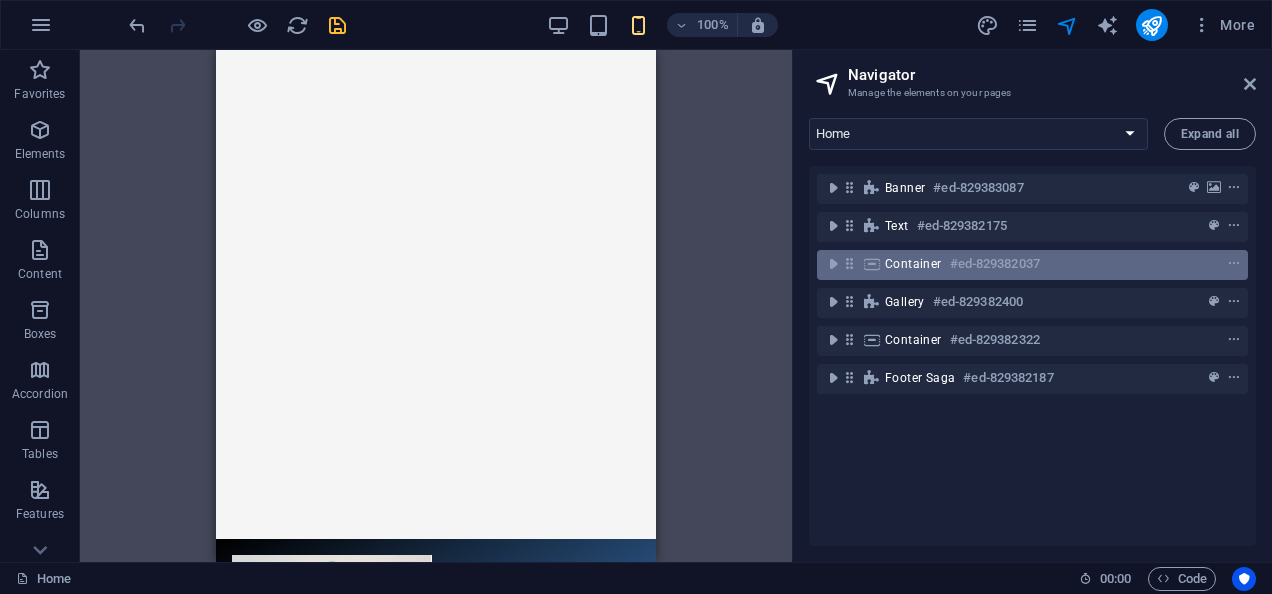 click on "Container" at bounding box center (913, 264) 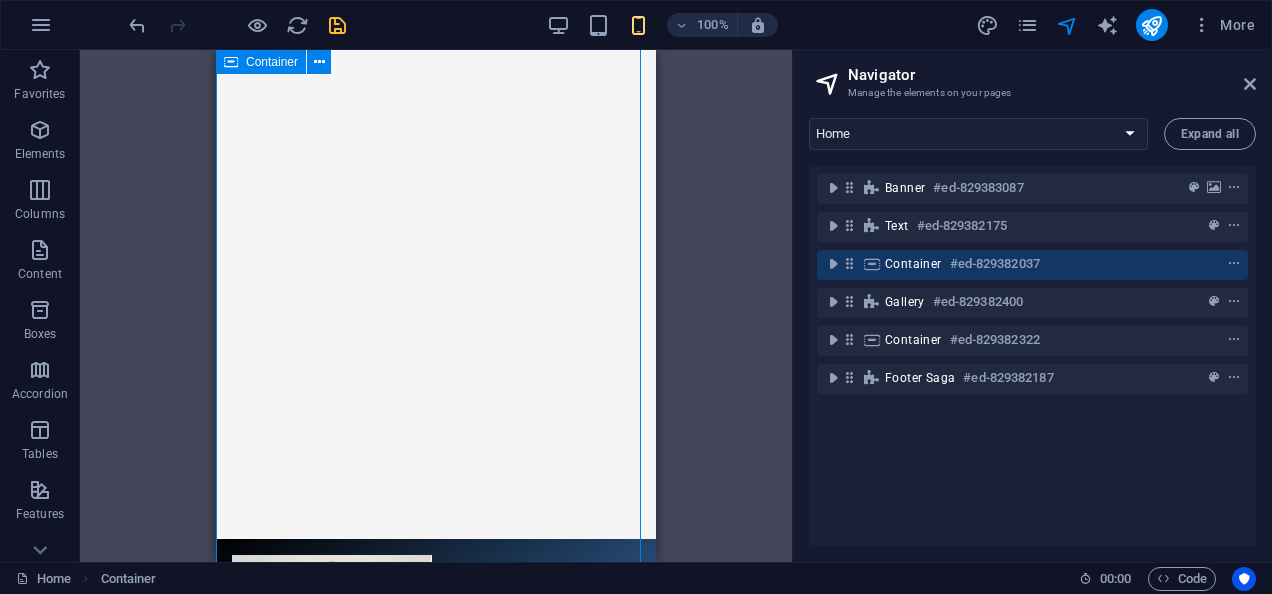 scroll, scrollTop: 1308, scrollLeft: 0, axis: vertical 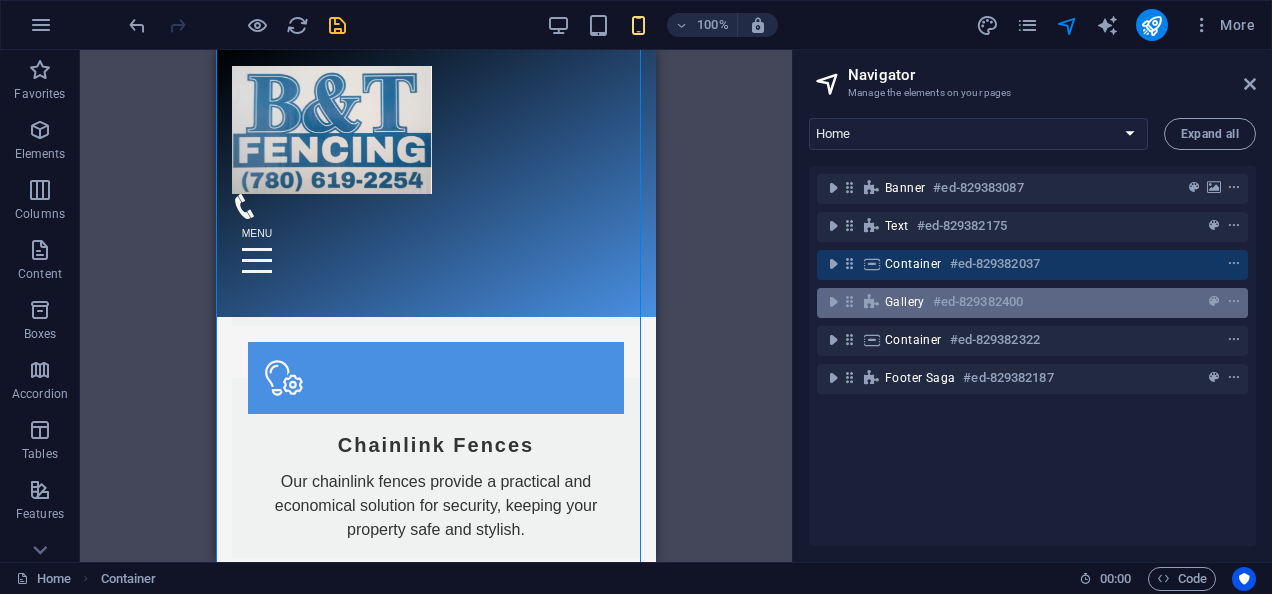 click on "Gallery" at bounding box center (905, 302) 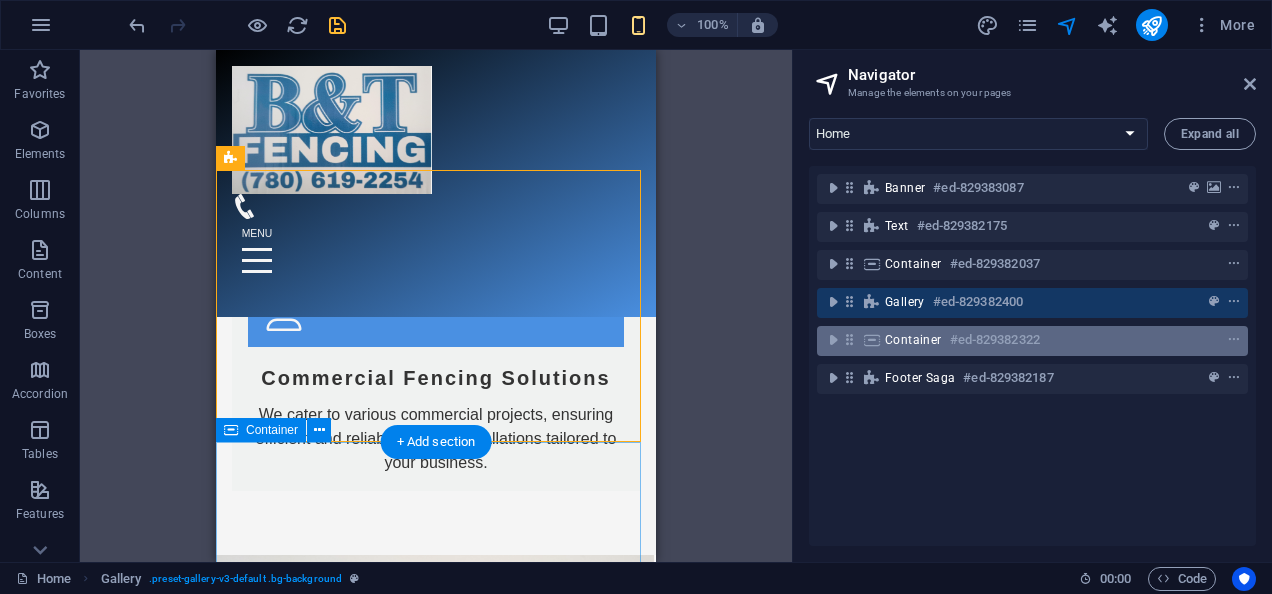 click on "Container" at bounding box center [913, 340] 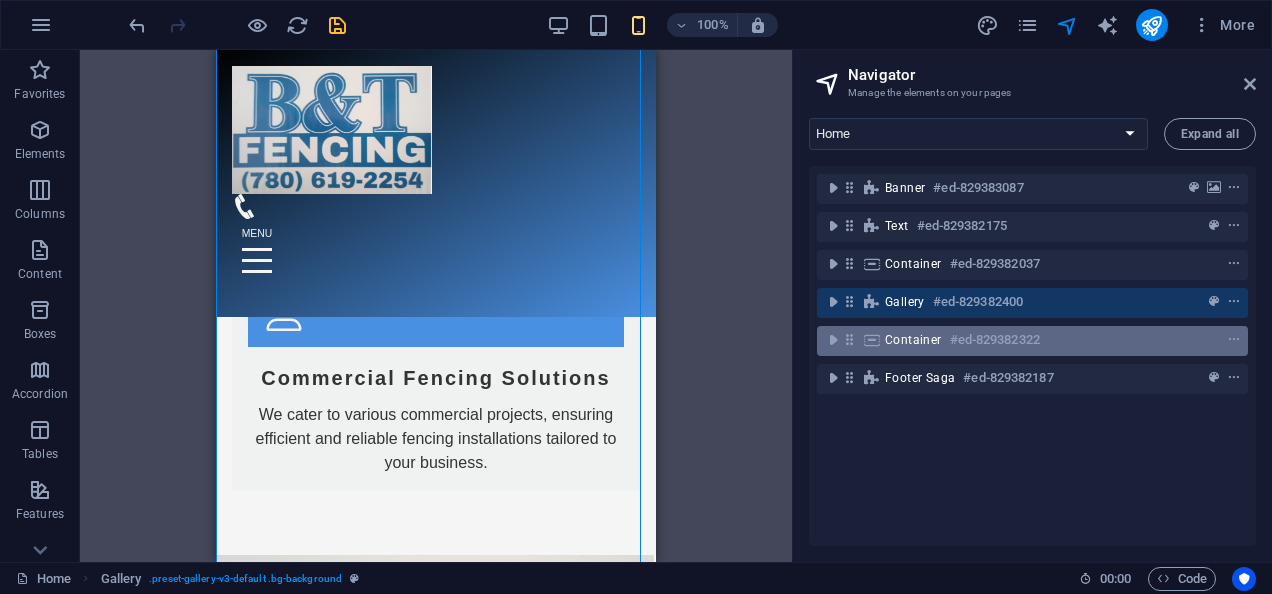 scroll, scrollTop: 3156, scrollLeft: 0, axis: vertical 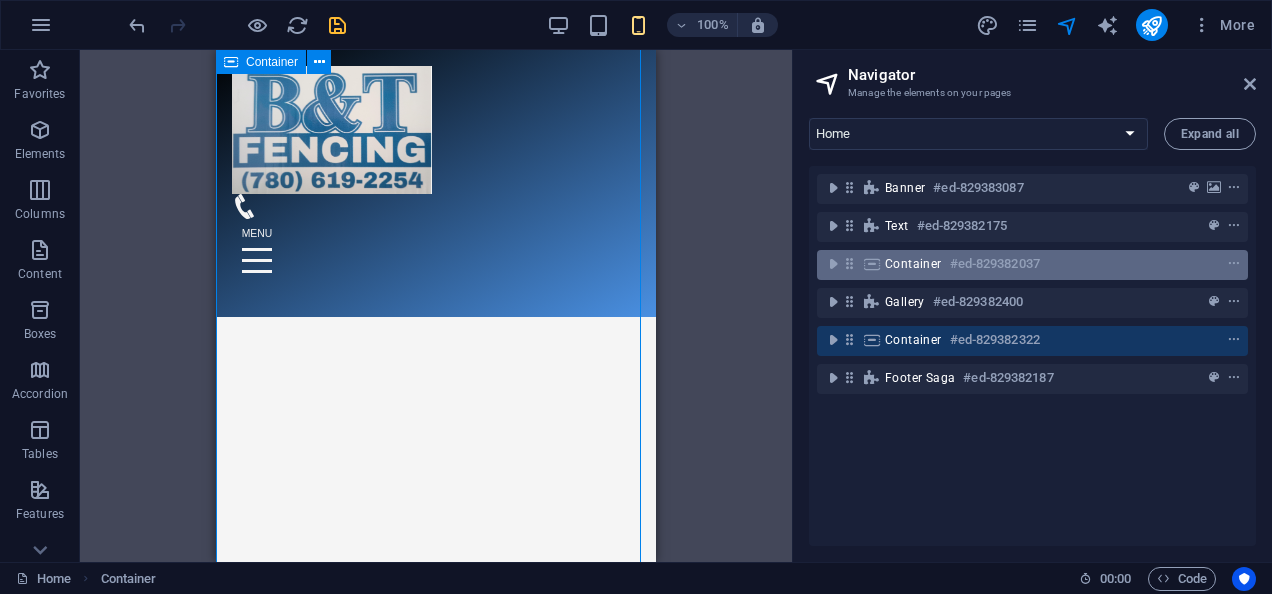 click on "Container" at bounding box center [913, 264] 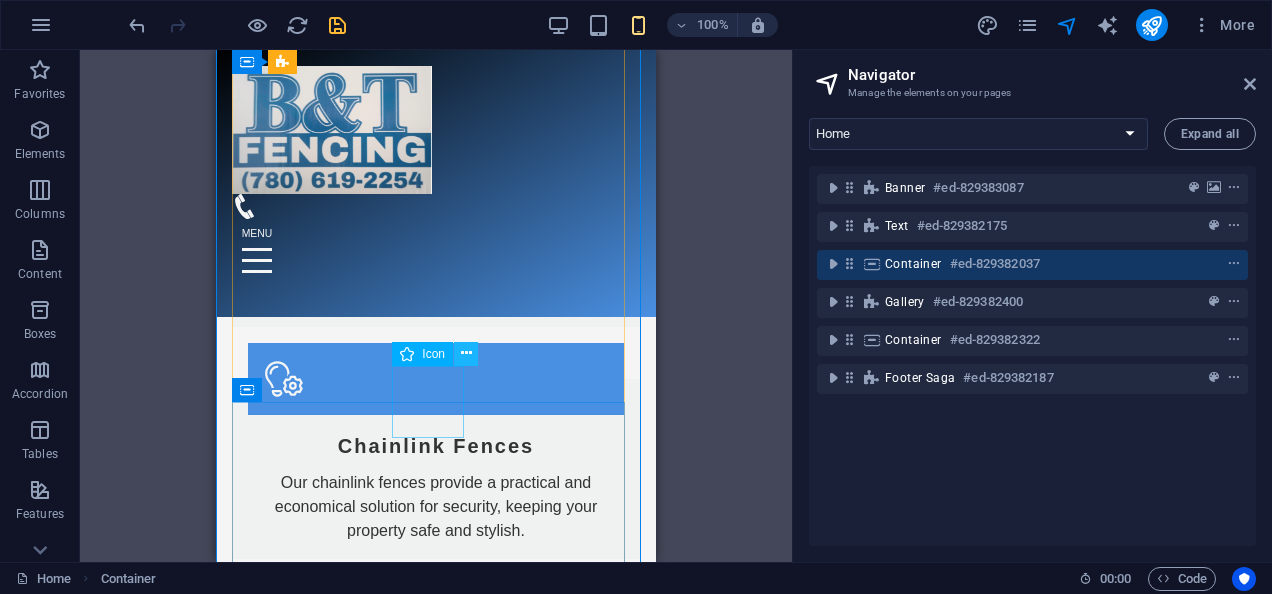 click at bounding box center [466, 353] 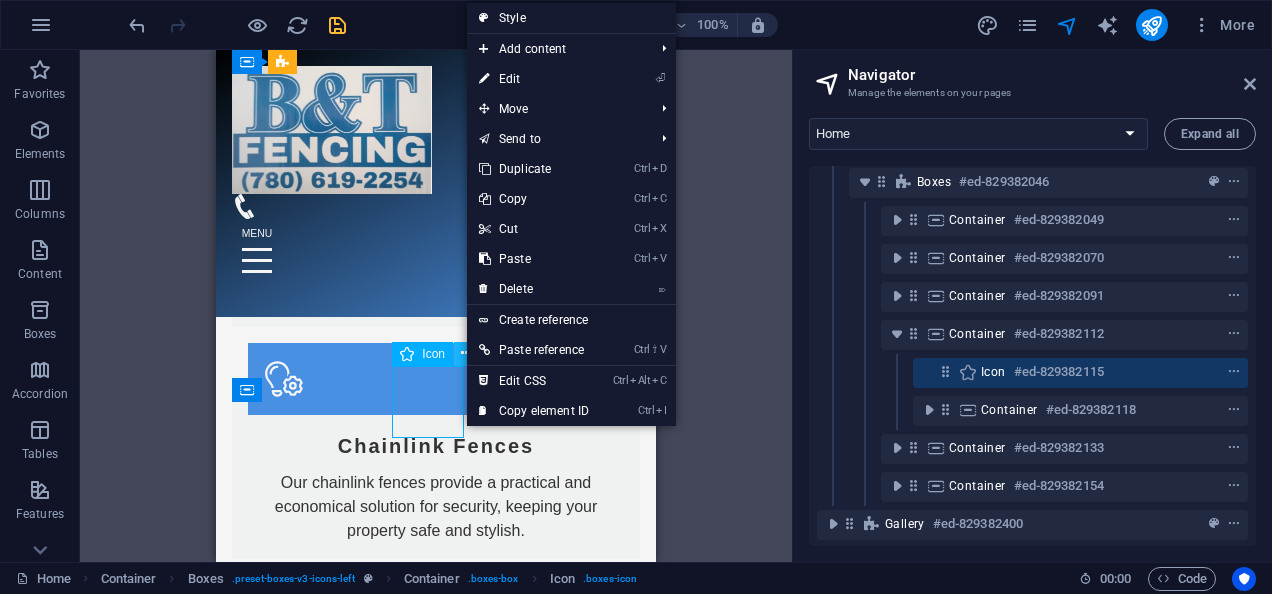 scroll, scrollTop: 220, scrollLeft: 0, axis: vertical 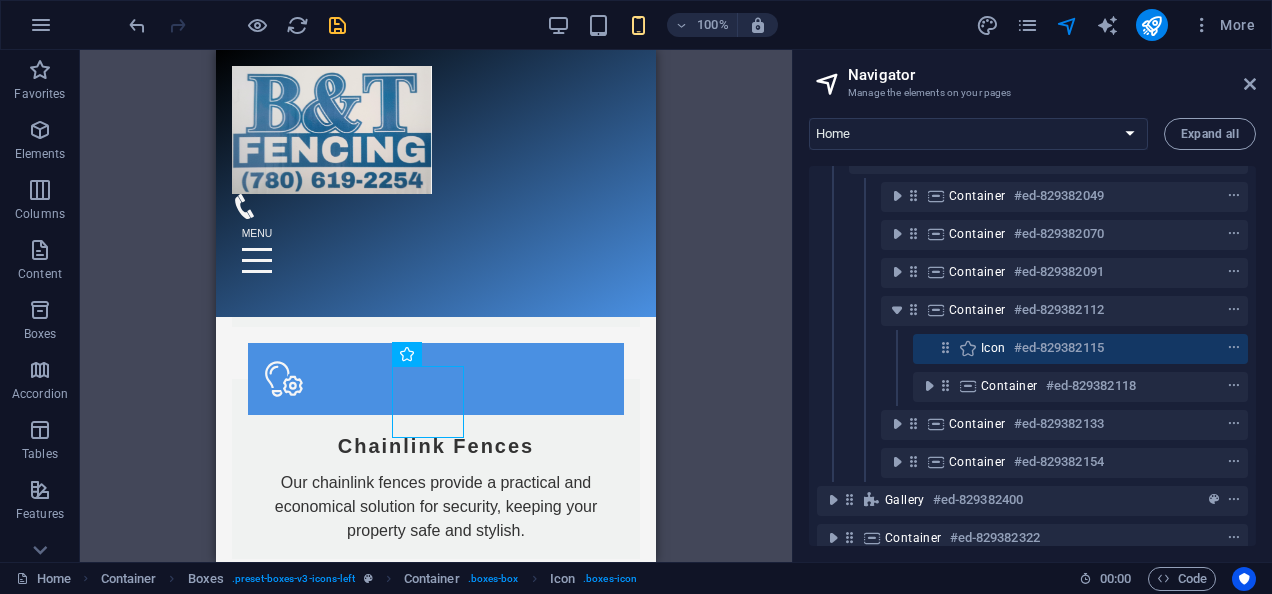 click on "H2   Banner   Container   Footer Saga   Image   Container   Text   Container   Menu   Text   Reference   Menu Bar   Menu   Banner   Menu Bar   Logo   Container   Textarea   Contact Form   Contact Form   Form   Email   Input   Checkbox   Input   Contact Form   Input   Spacer   Image slider   Captcha   Form button   Container   H3   Text   Container   Text   HTML   Container   Container   H2   Spacer   Icon   Container   Boxes   Container   Text   Text   Container   Spacer   Container   H3   Spacer   Icon   Spacer   H3   Spacer   Text   H2   Spacer   Text   Menu Bar   H2   Gallery   Container   Text   Container   Icon   Container" at bounding box center (436, 306) 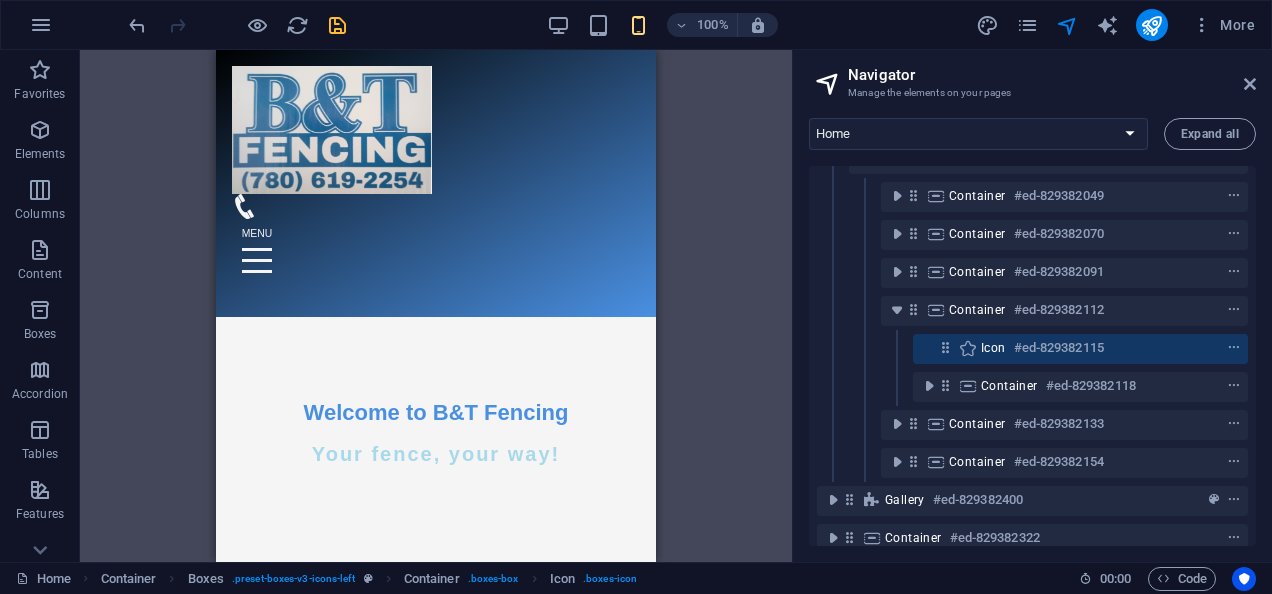 scroll, scrollTop: 0, scrollLeft: 0, axis: both 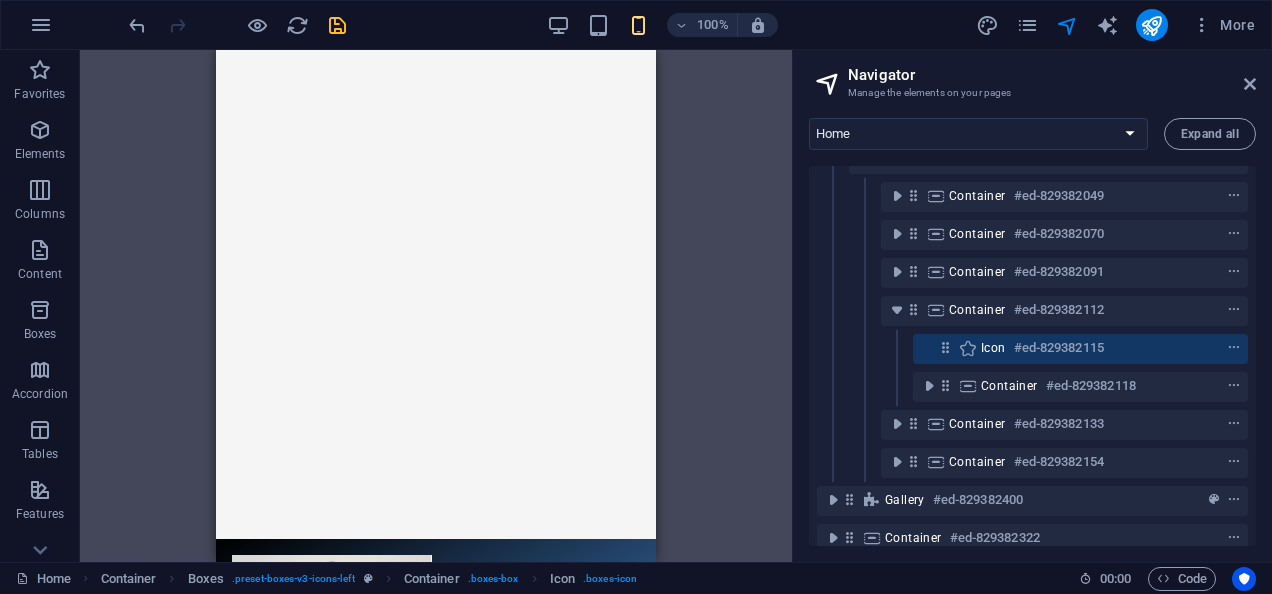 drag, startPoint x: 648, startPoint y: 215, endPoint x: 874, endPoint y: 136, distance: 239.40968 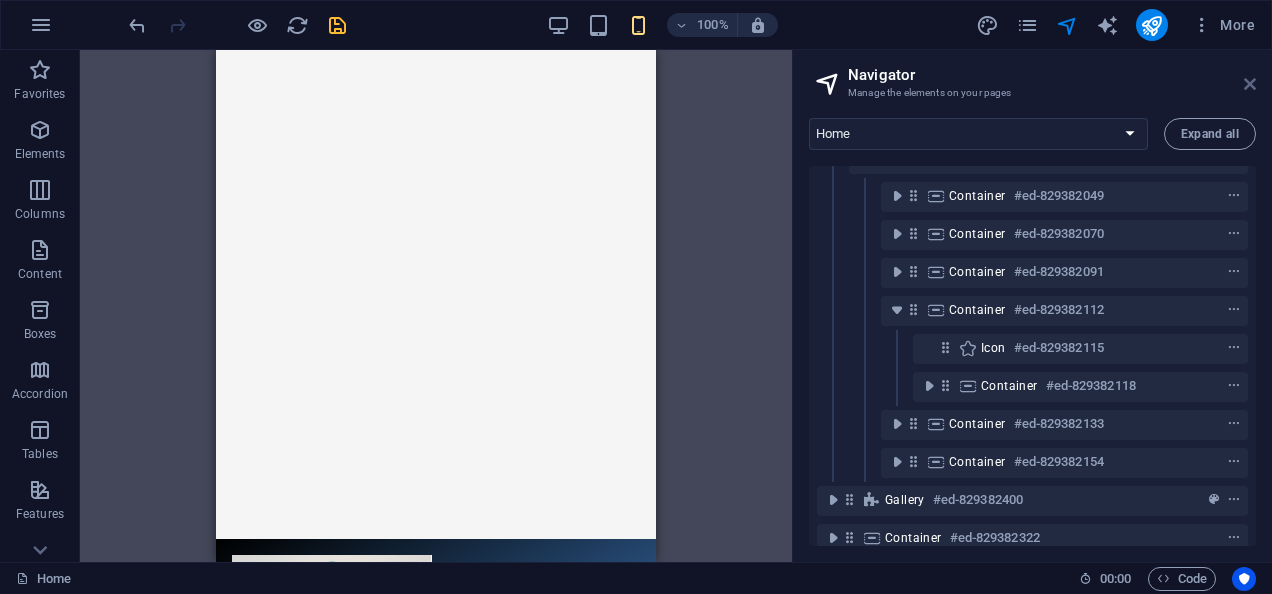 click at bounding box center (1250, 84) 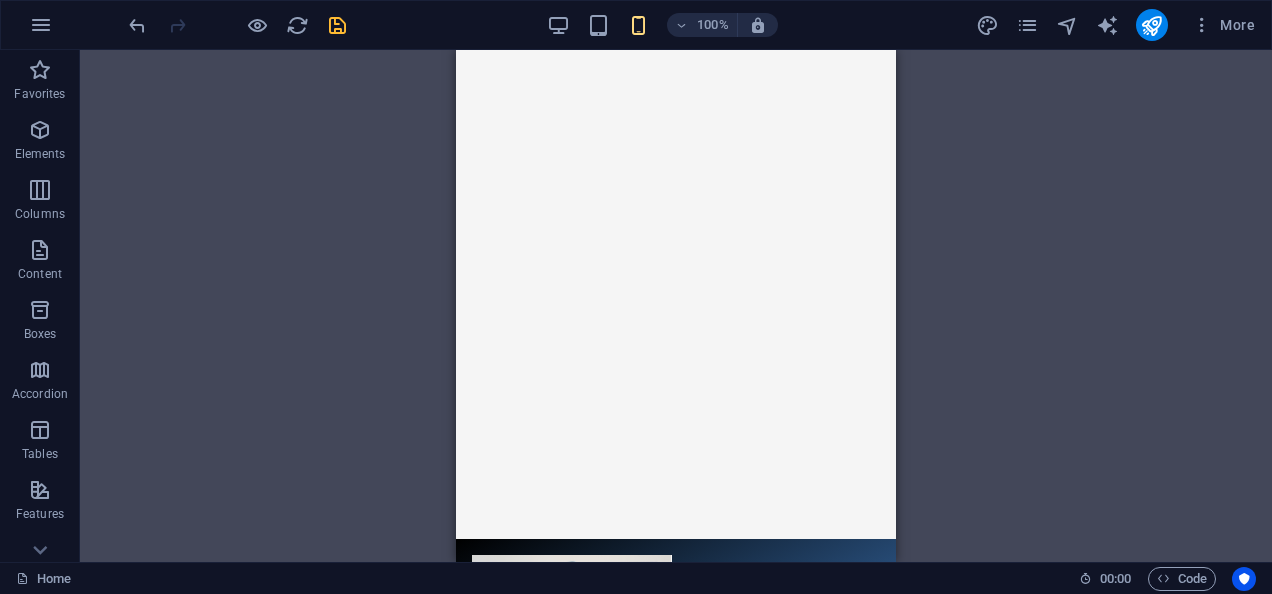 click on "H2   Banner   Container   Footer Saga   Image   Container   Text   Container   Menu   Text   Reference   Menu Bar   Menu   Banner   Menu Bar   Logo   Container   Textarea   Contact Form   Contact Form   Form   Email   Input   Checkbox   Input   Contact Form   Input   Spacer   Image slider   Captcha   Form button   Container   H3   Text   Container   Text   HTML   Container   Container   H2   Spacer   Icon   Container   Boxes   Container   Text   Text   Container   Spacer   Container   H3   Spacer   Icon   Spacer   H3   Spacer   Text   H2   Spacer   Text   Menu Bar   H2   Gallery   Container   Text   Container   Icon   Container" at bounding box center [676, 306] 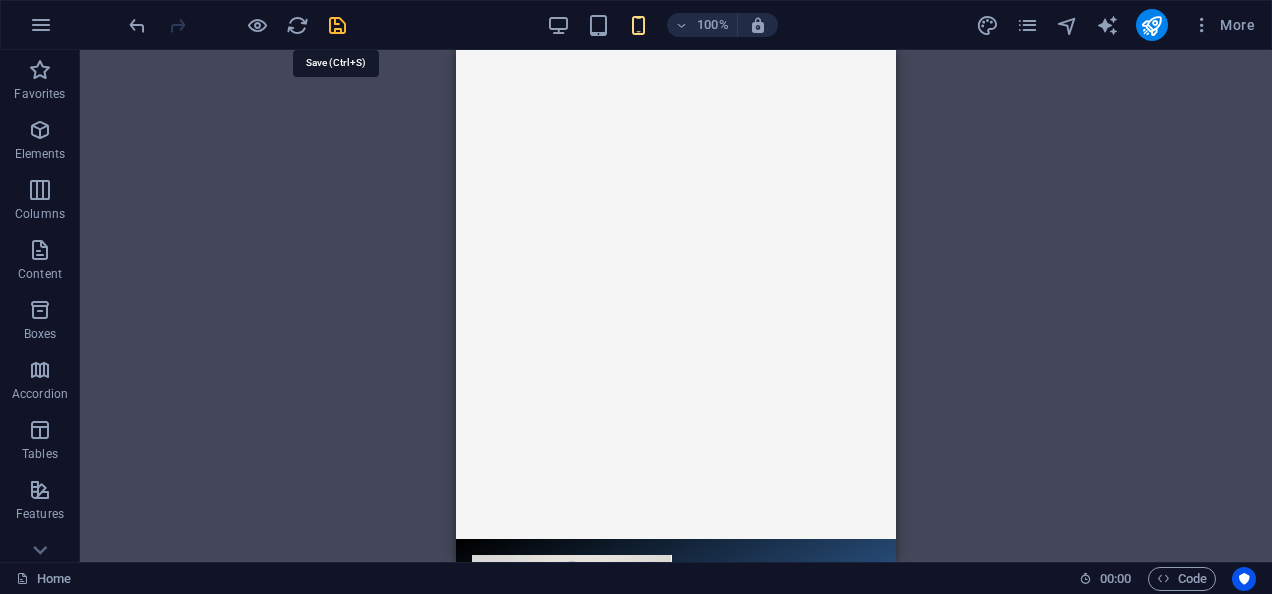 click at bounding box center (337, 25) 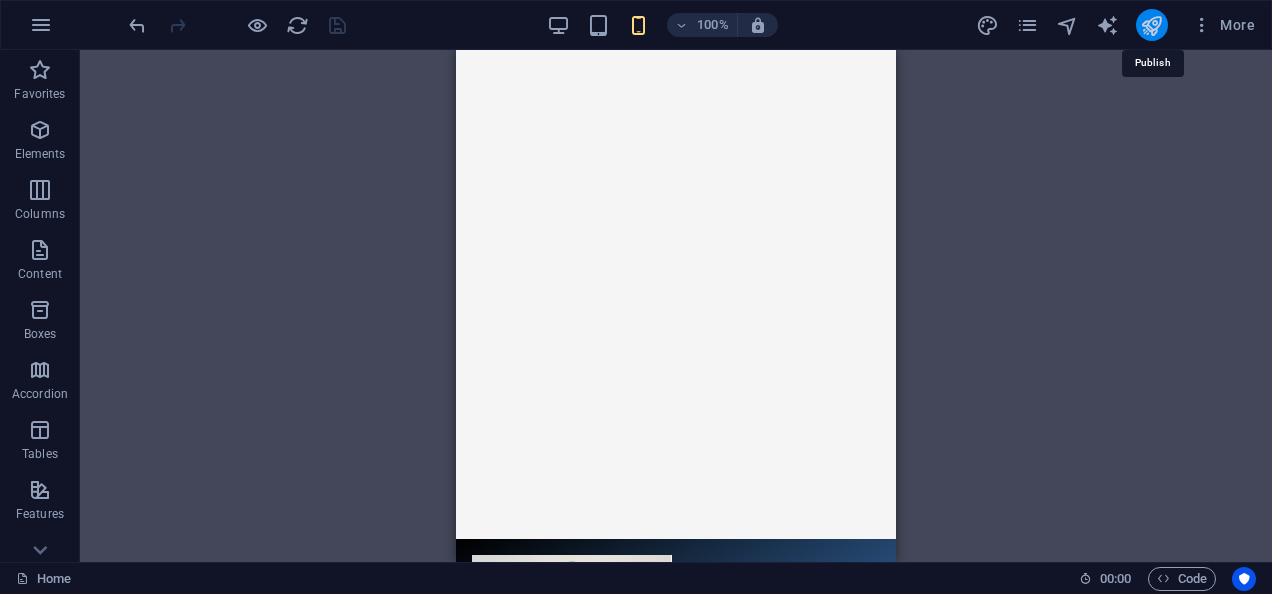 click at bounding box center (1151, 25) 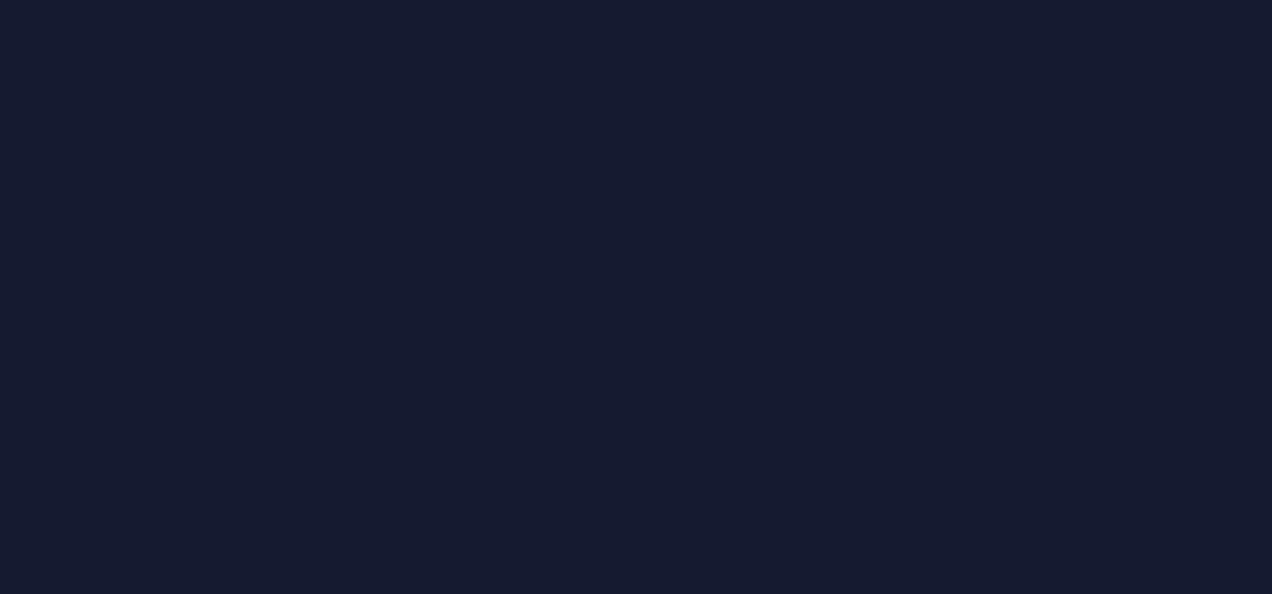 scroll, scrollTop: 0, scrollLeft: 0, axis: both 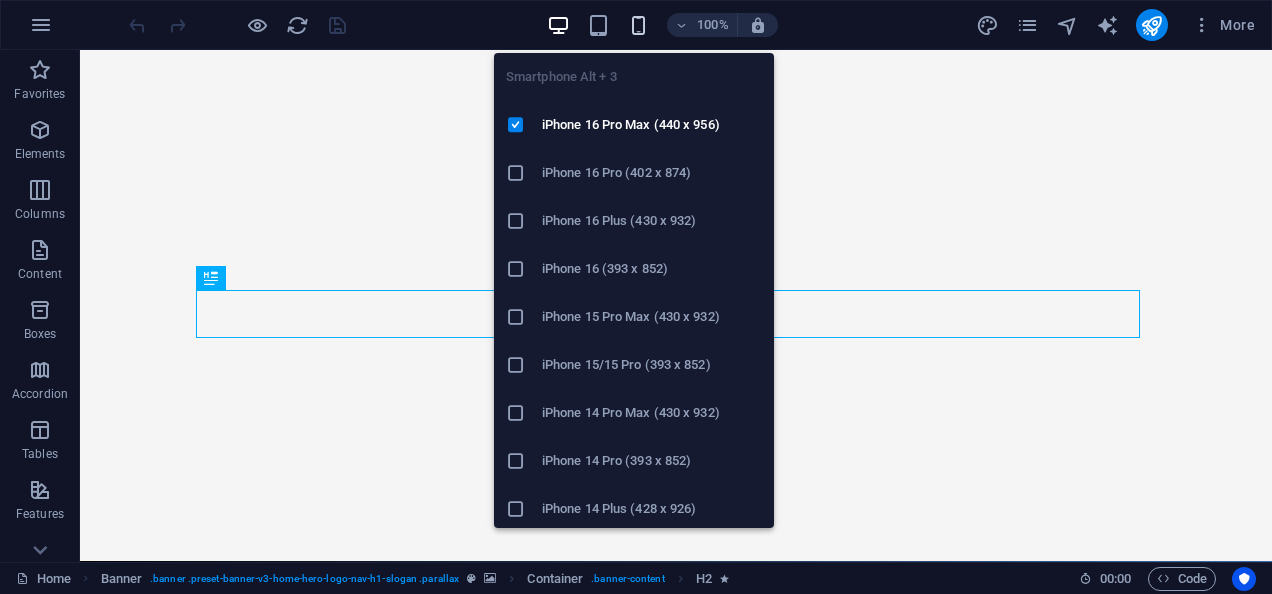 click at bounding box center [638, 25] 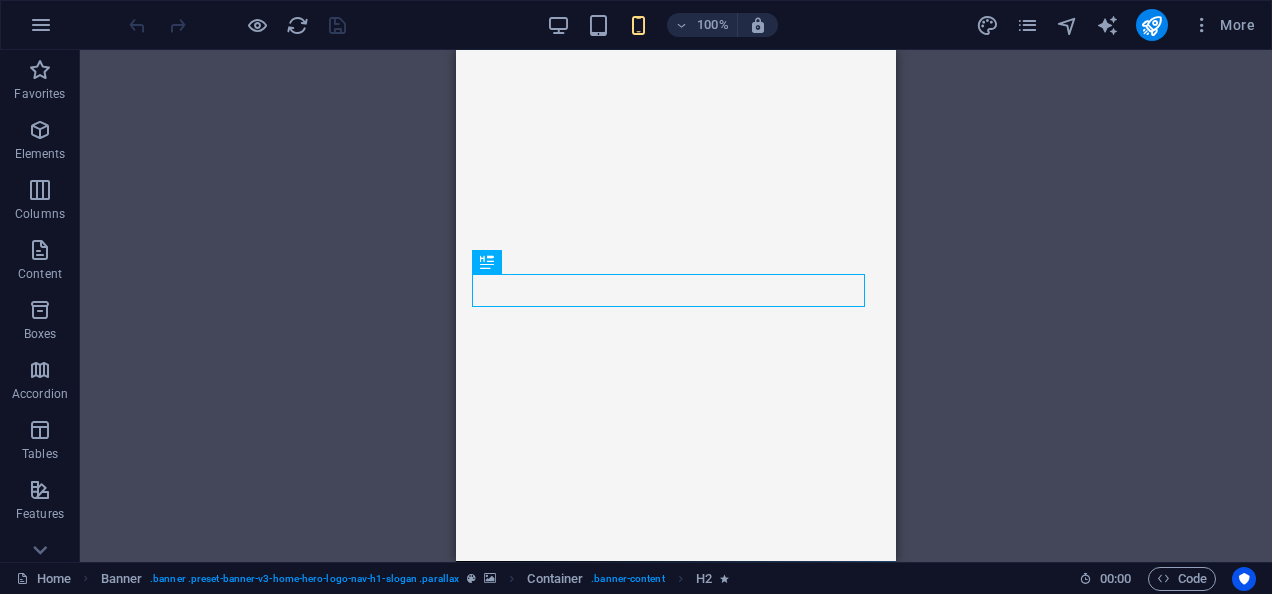 click on "Drag here to replace the existing content. Press “Ctrl” if you want to create a new element.
H2   Banner   Container   Banner   Menu Bar   Menu" at bounding box center [676, 306] 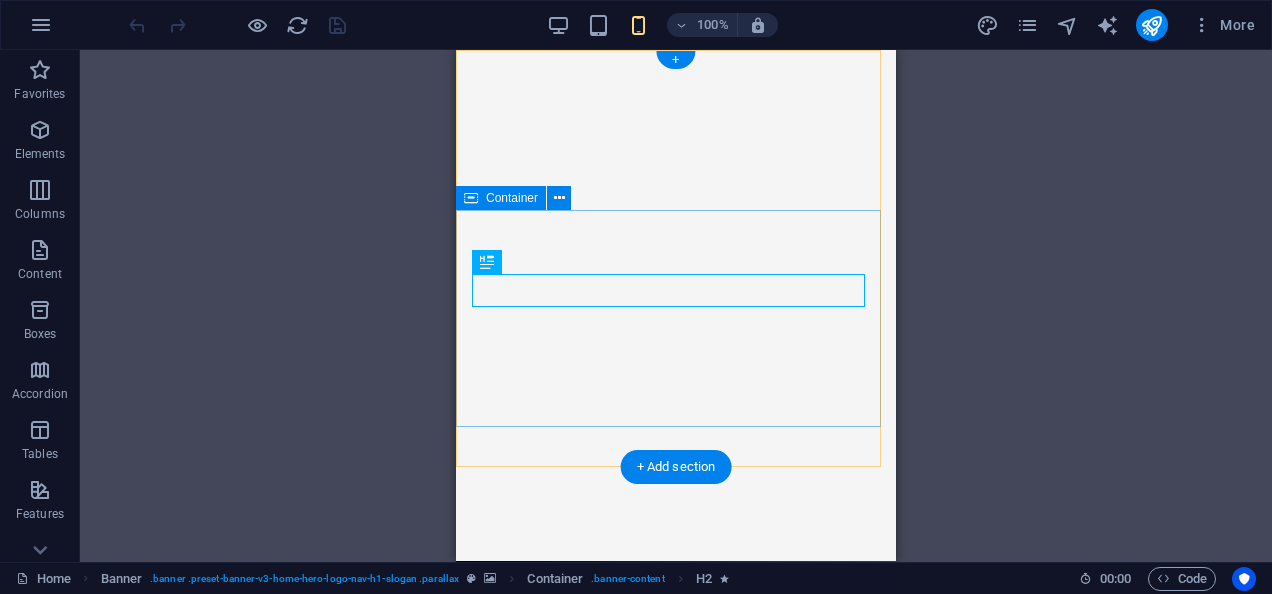click on "Welcome to B&T Fencing Your fence, your way!" at bounding box center [676, 936] 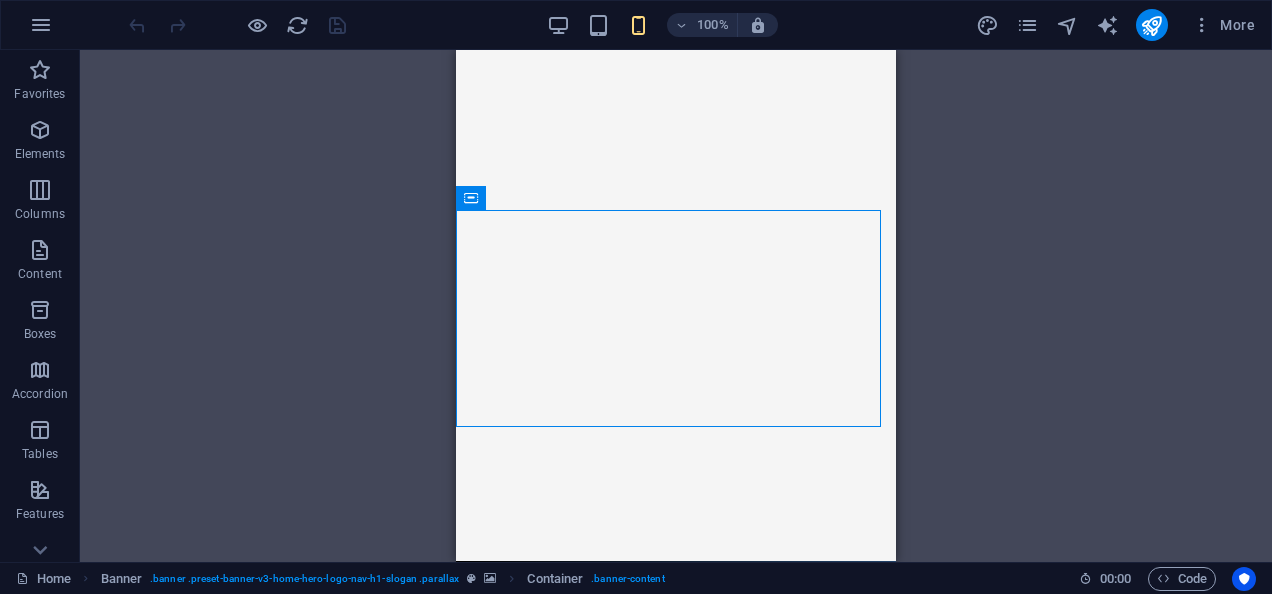 click on "Drag here to replace the existing content. Press “Ctrl” if you want to create a new element.
H2   Banner   Container   Banner   Menu Bar   Menu   HTML   Container" at bounding box center (676, 306) 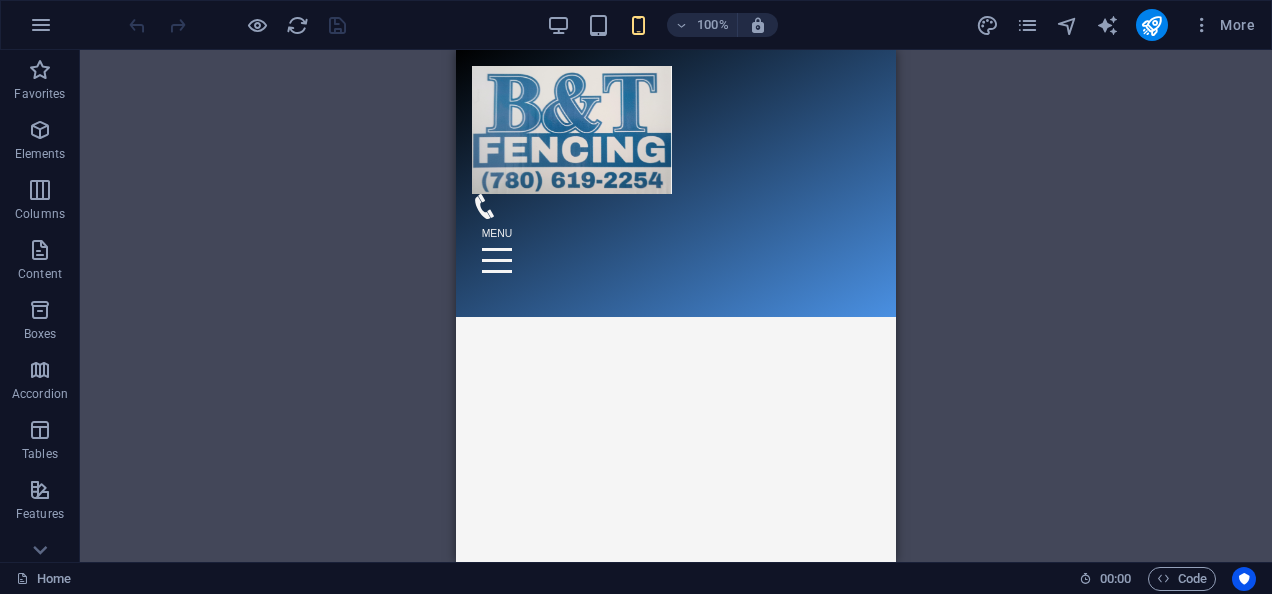 scroll, scrollTop: 0, scrollLeft: 0, axis: both 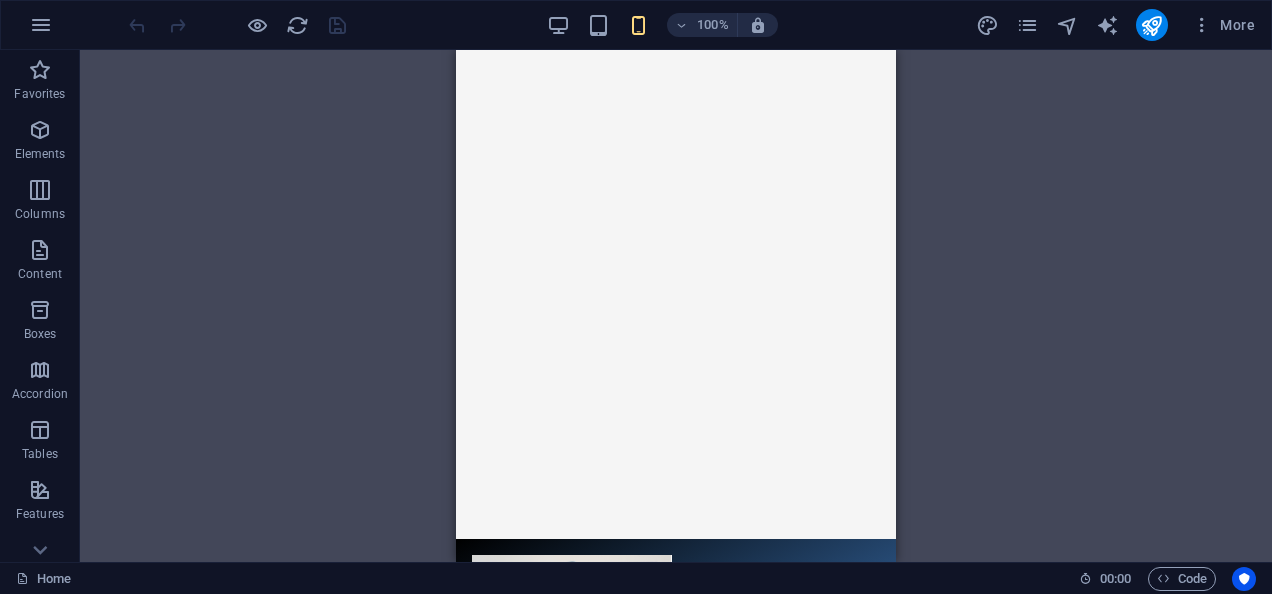 drag, startPoint x: 893, startPoint y: 96, endPoint x: 1349, endPoint y: 94, distance: 456.0044 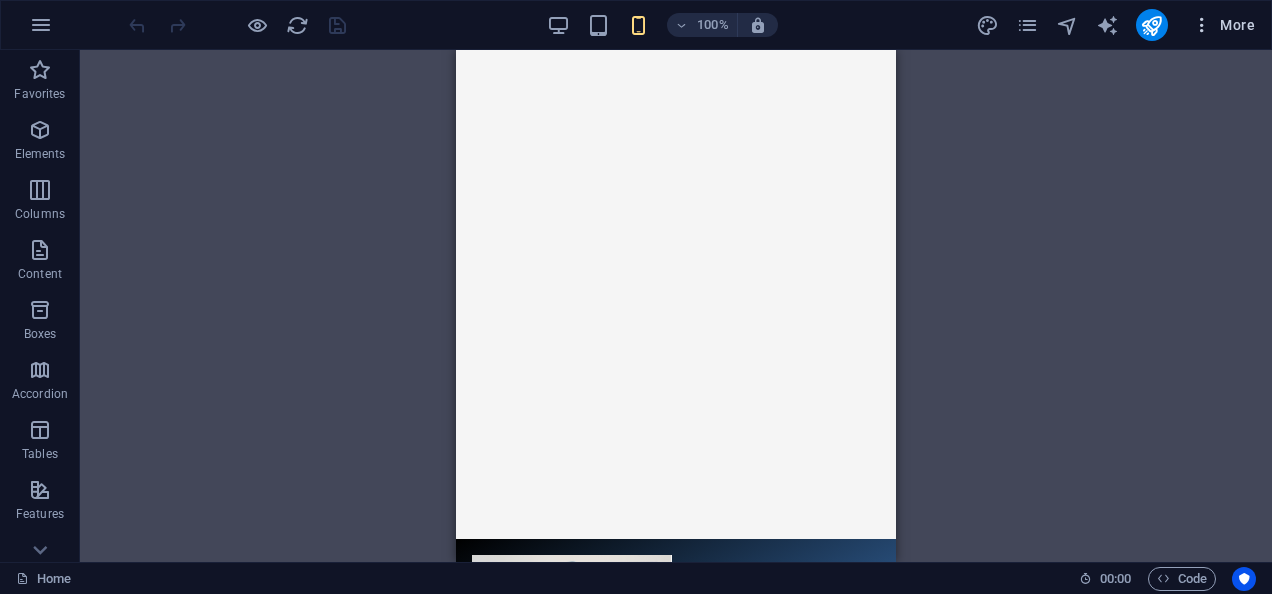 click on "More" at bounding box center (1223, 25) 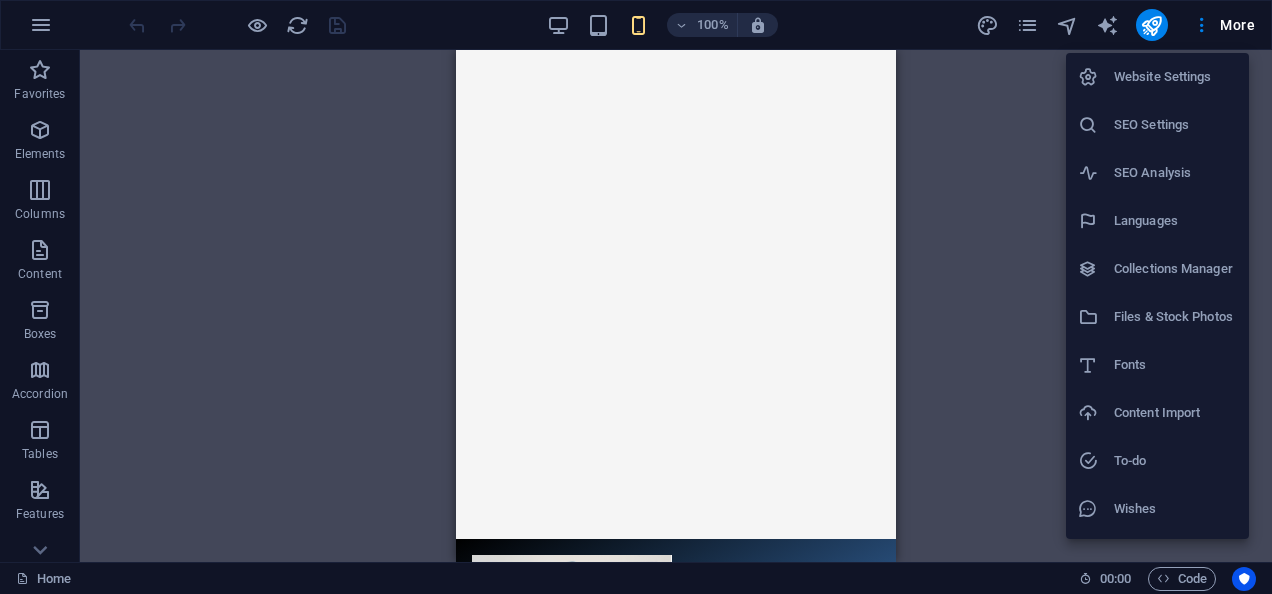 click on "Content Import" at bounding box center (1175, 413) 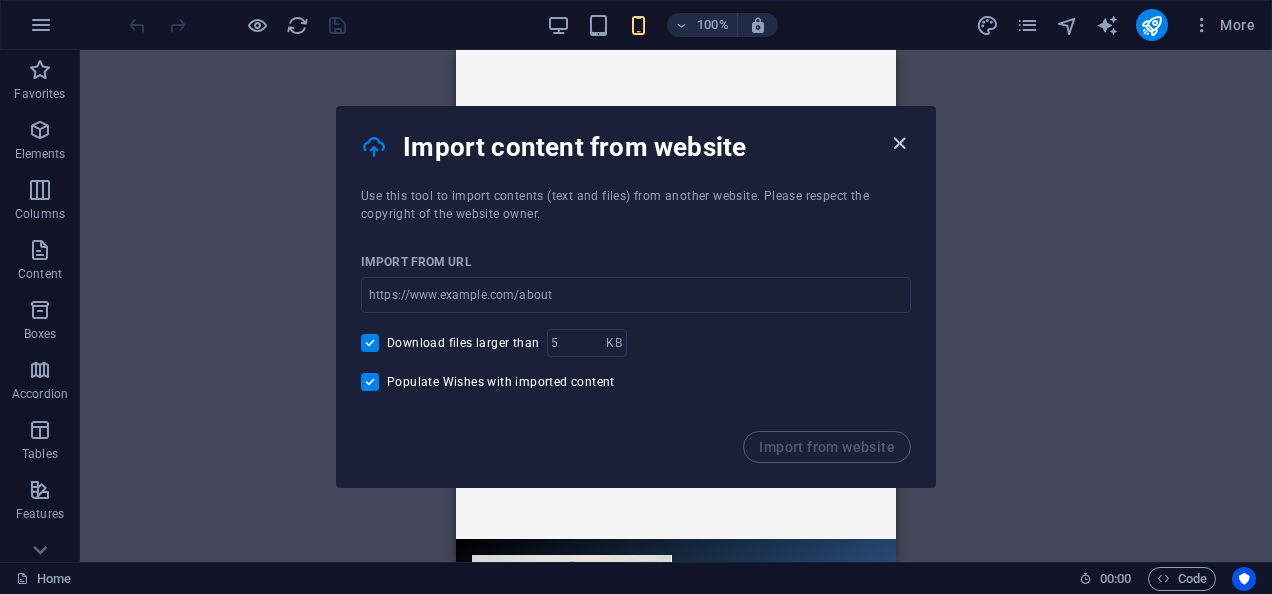 click at bounding box center (899, 143) 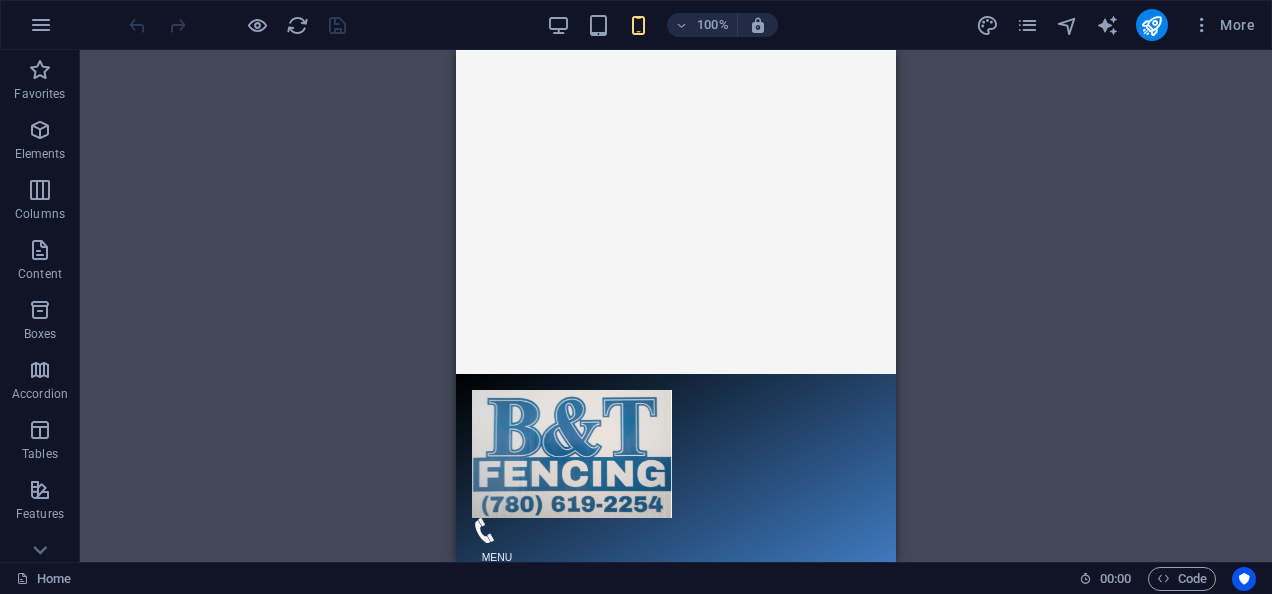 scroll, scrollTop: 0, scrollLeft: 0, axis: both 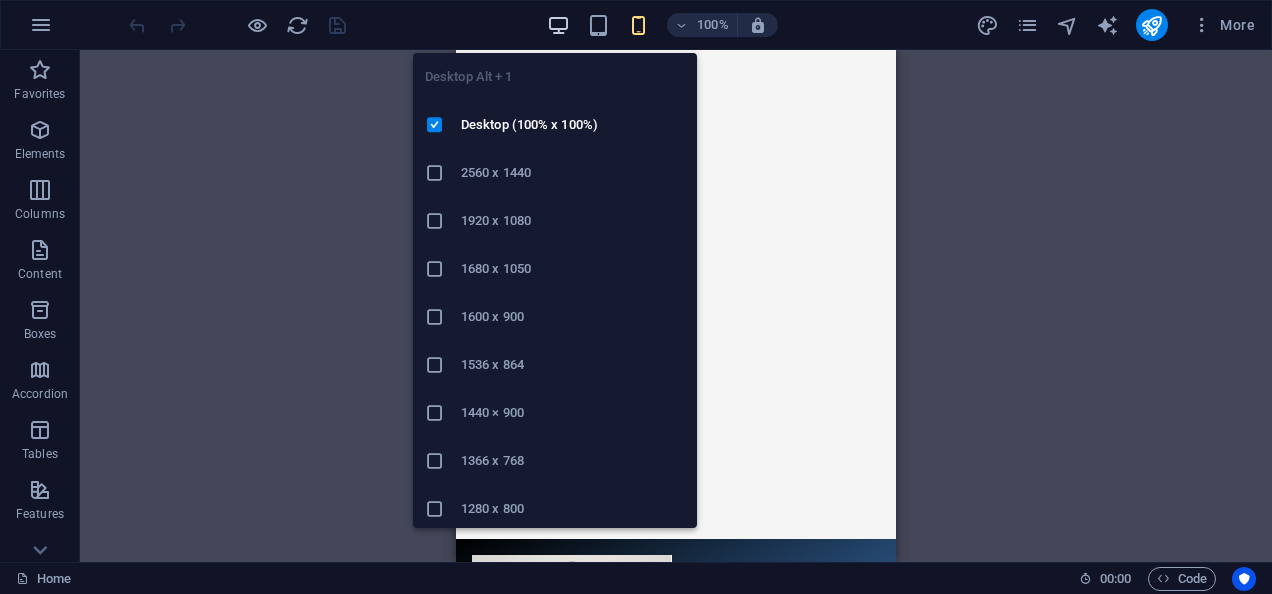 click at bounding box center (558, 25) 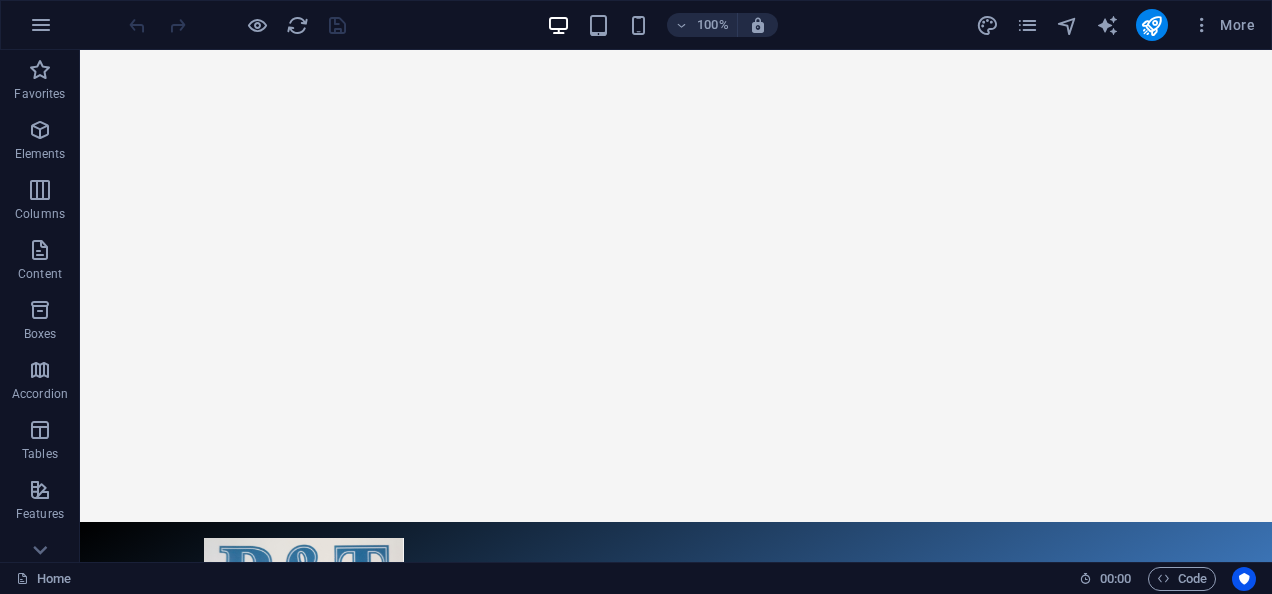 scroll, scrollTop: 0, scrollLeft: 0, axis: both 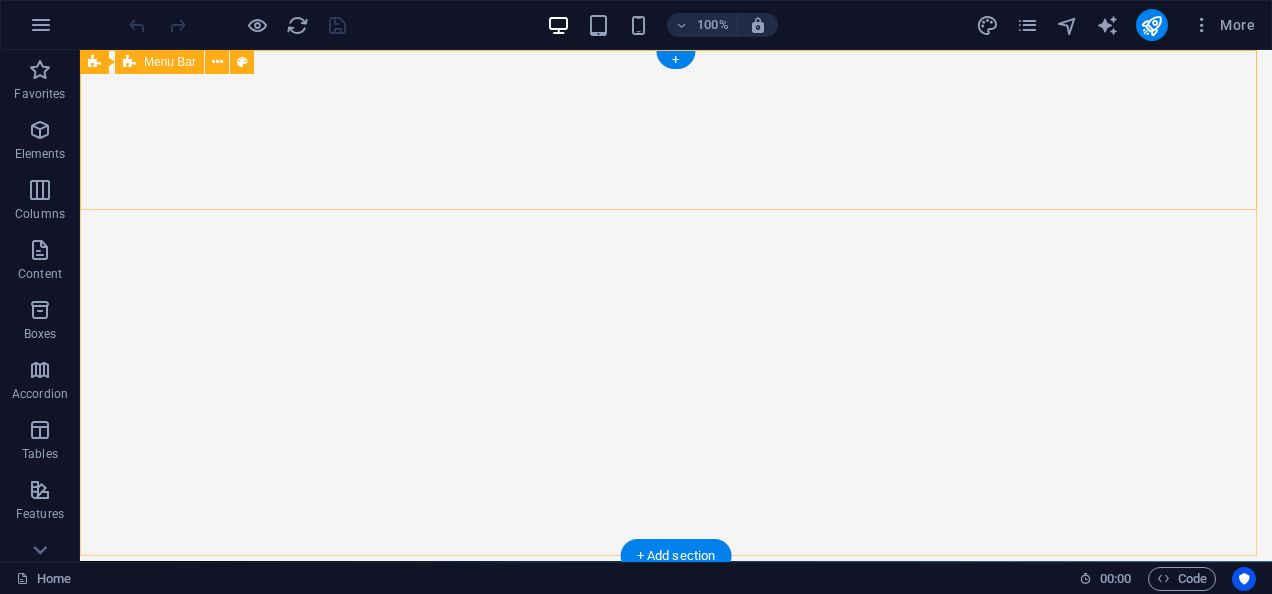 click on "Home About Us Services Gallery Contact" at bounding box center (676, 666) 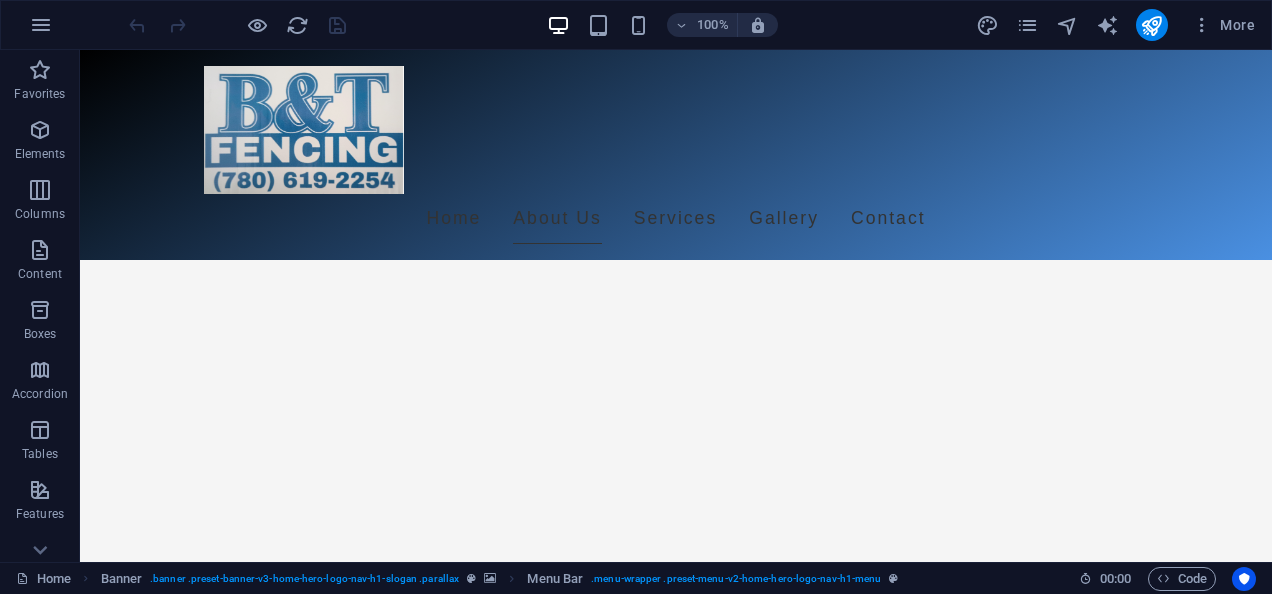 scroll, scrollTop: 448, scrollLeft: 0, axis: vertical 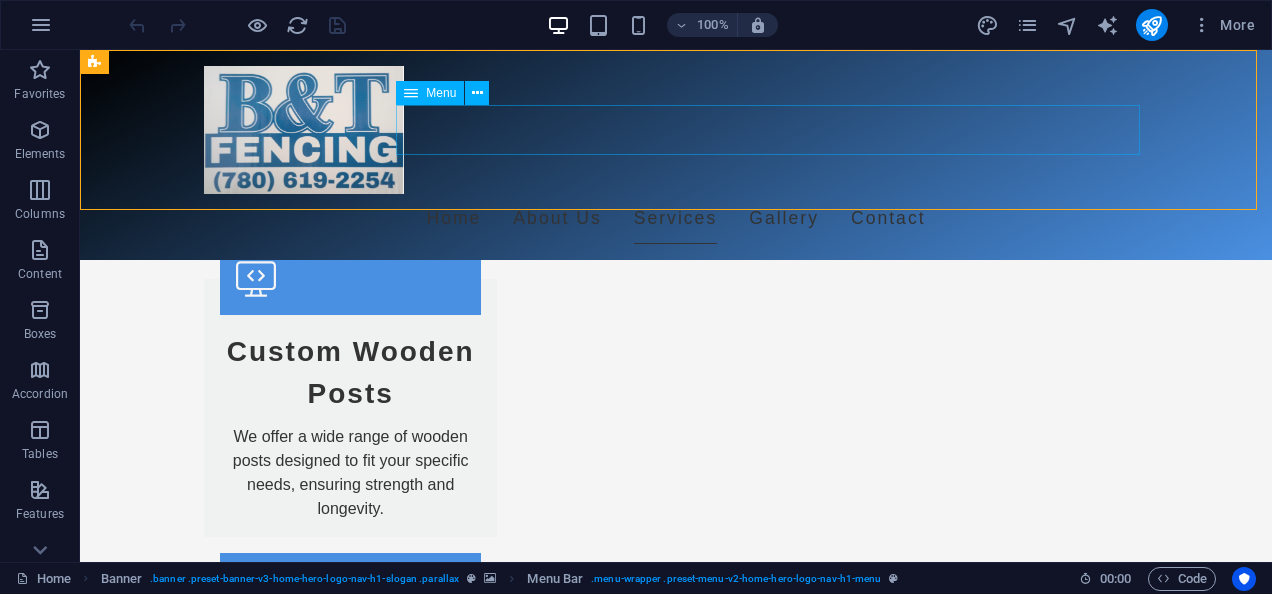 click on "Home About Us Services Gallery Contact" at bounding box center [676, 219] 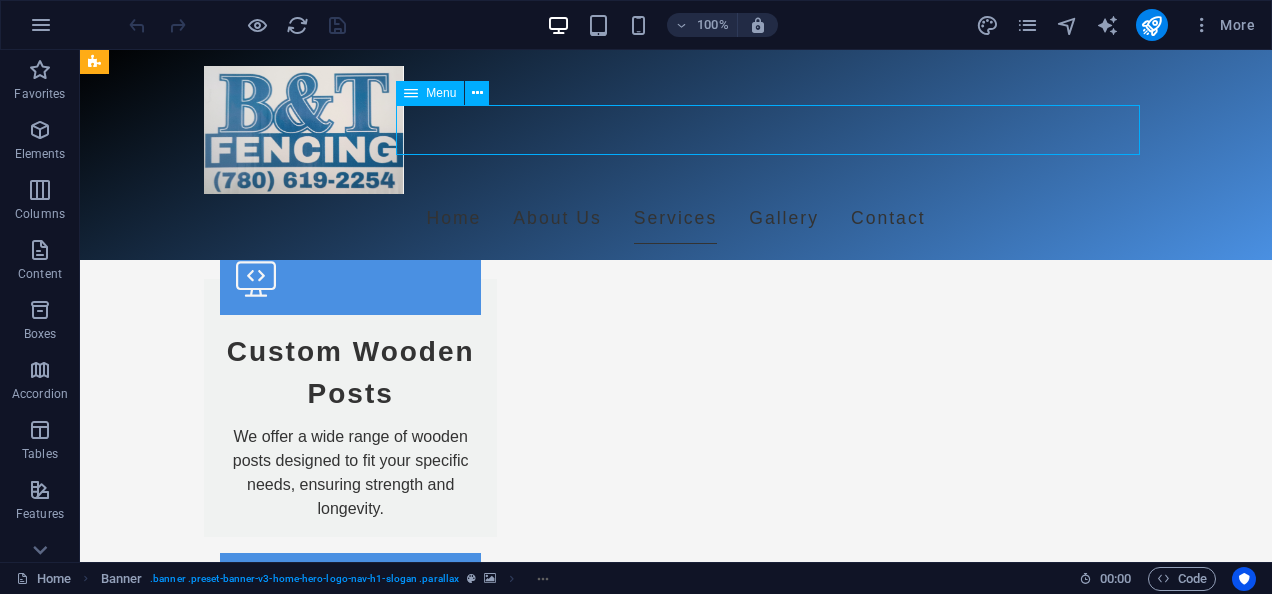 click on "Home About Us Services Gallery Contact" at bounding box center (676, 219) 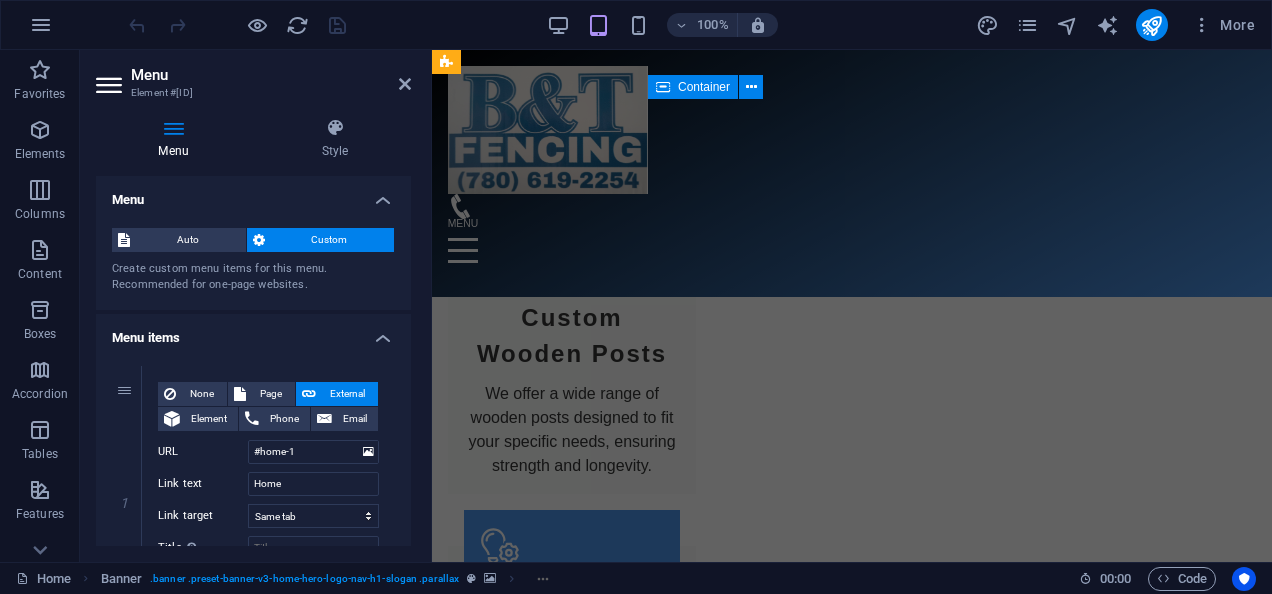 scroll, scrollTop: 787, scrollLeft: 0, axis: vertical 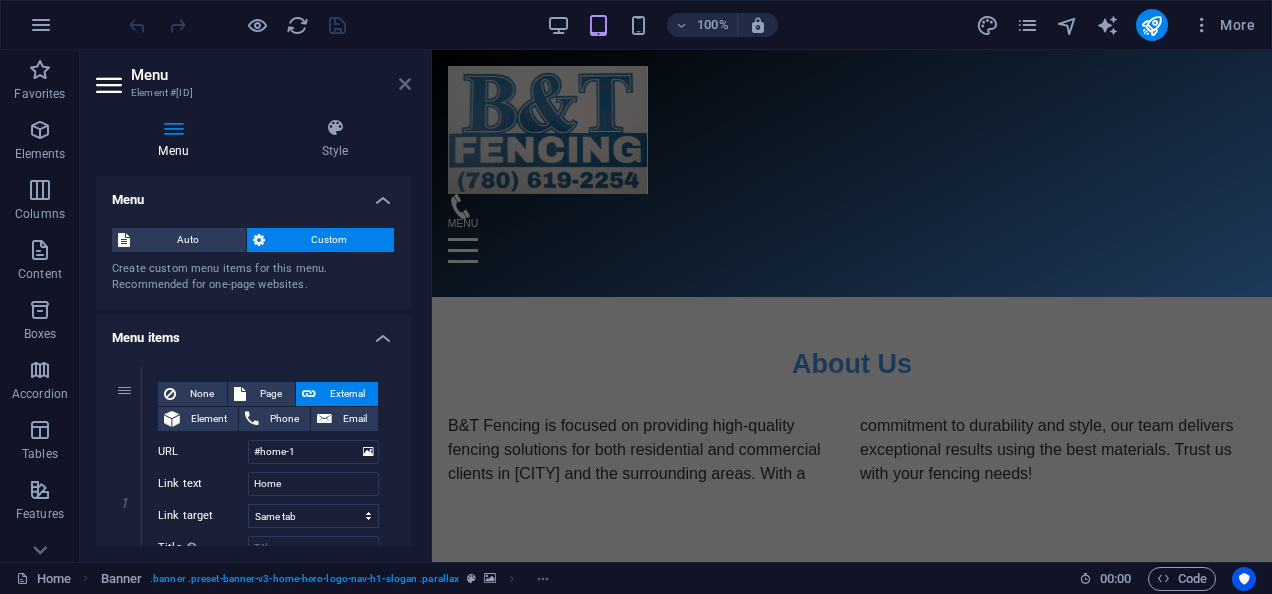 click at bounding box center (405, 84) 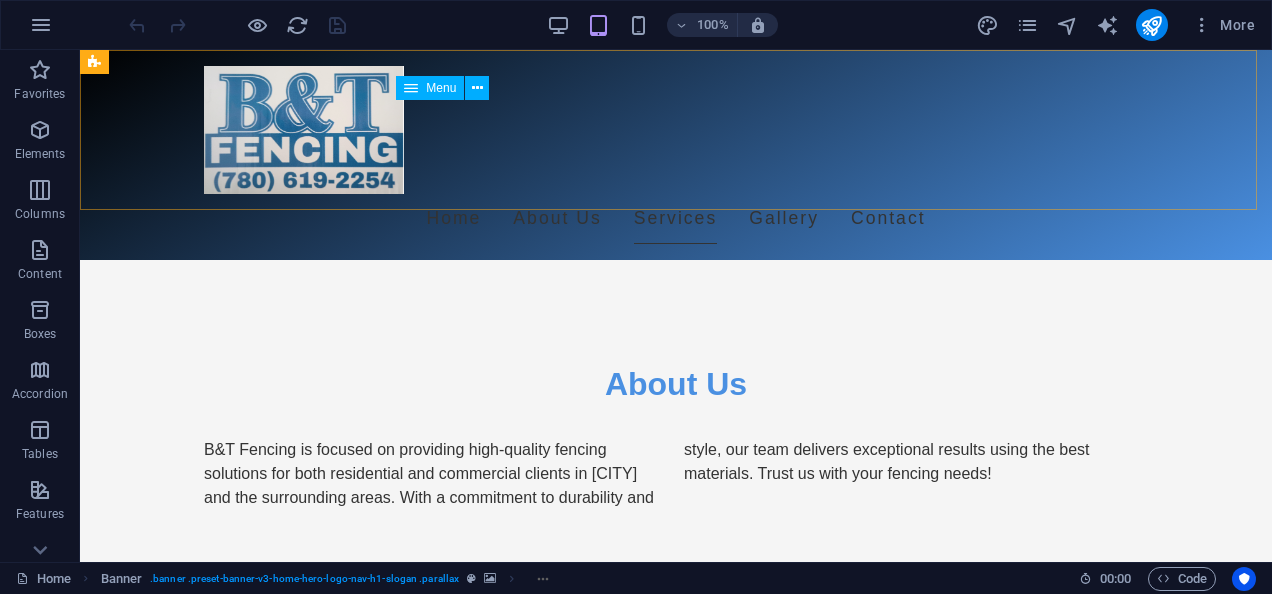 scroll, scrollTop: 800, scrollLeft: 0, axis: vertical 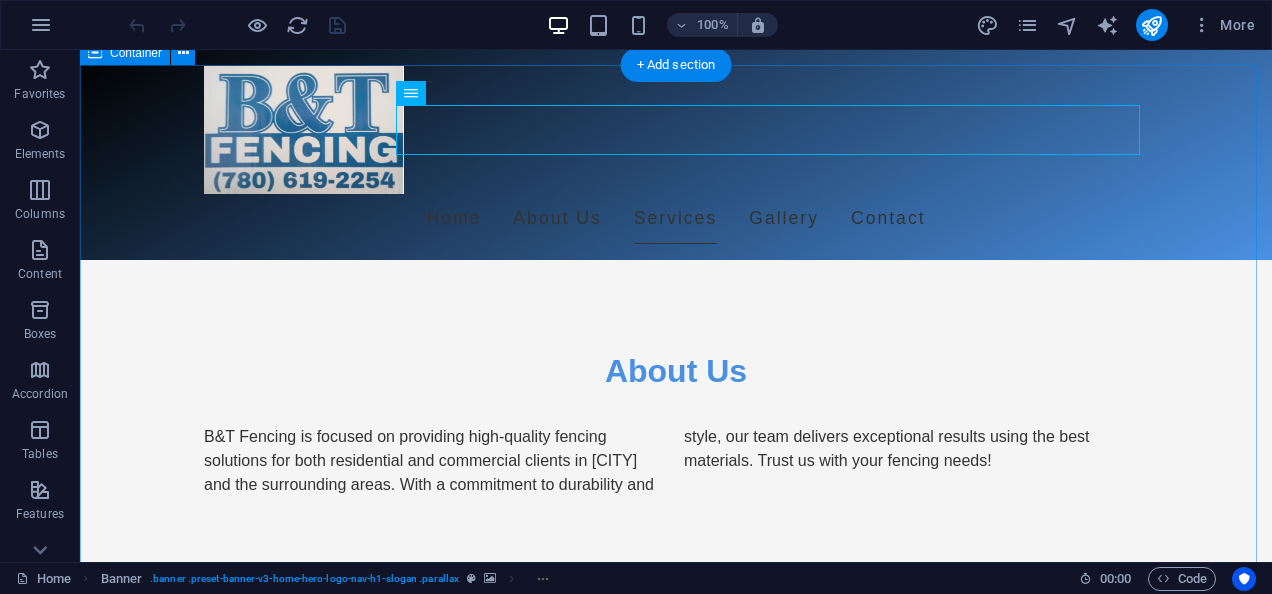 click on "Our Services Custom Wooden Posts We offer a wide range of wooden posts designed to fit your specific needs, ensuring strength and longevity. Chainlink Fences Our chainlink fences provide a practical and economical solution for security, keeping your property safe and stylish. Fencing Compounds We specialize in fencing compounds that ensure privacy, security, and elegance for your commercial or residential property. Deckpiles Installation Enhance your outdoor space with our professionally installed deckpiles, perfect for any landscape. Residential Fencing Transform your home’s exterior with our extensive range of residential fencing options. Commercial Fencing Solutions We cater to various commercial projects, ensuring efficient and reliable fencing installations tailored to your business." at bounding box center [676, 1615] 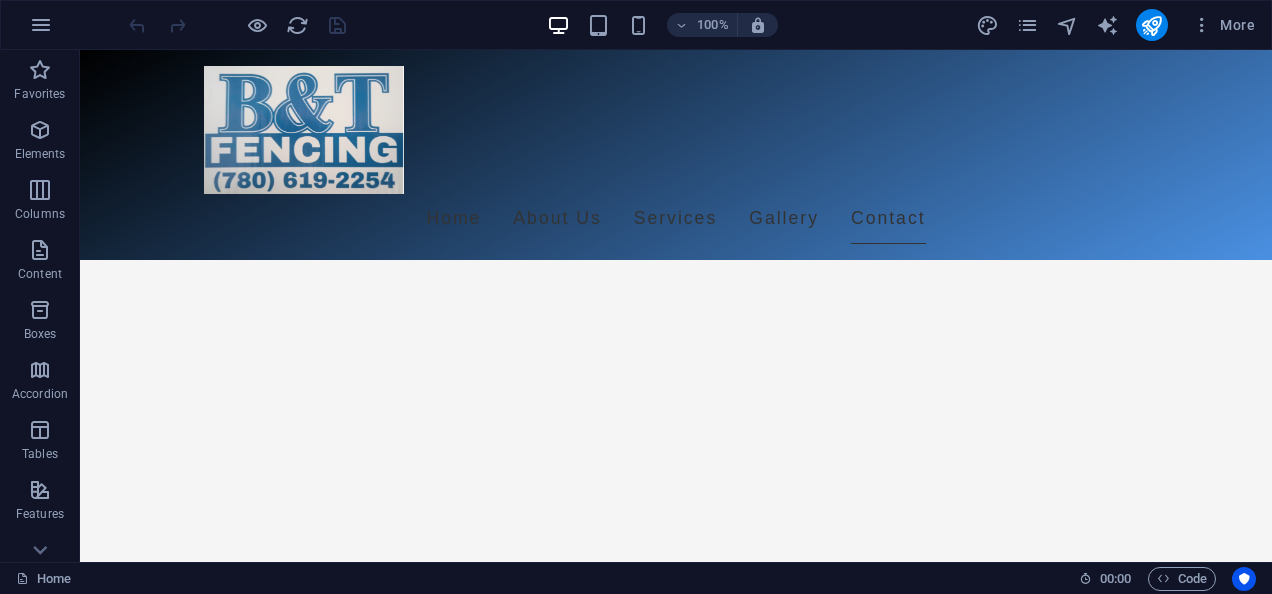 scroll, scrollTop: 4486, scrollLeft: 0, axis: vertical 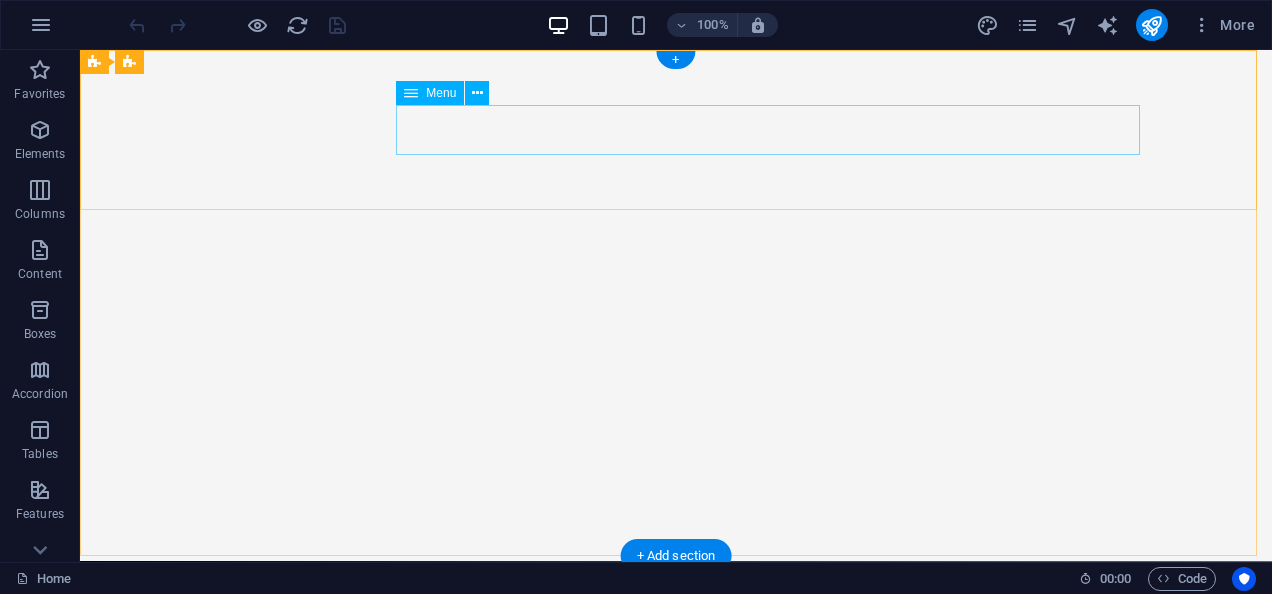 click on "Home About Us Services Gallery Contact" at bounding box center (676, 730) 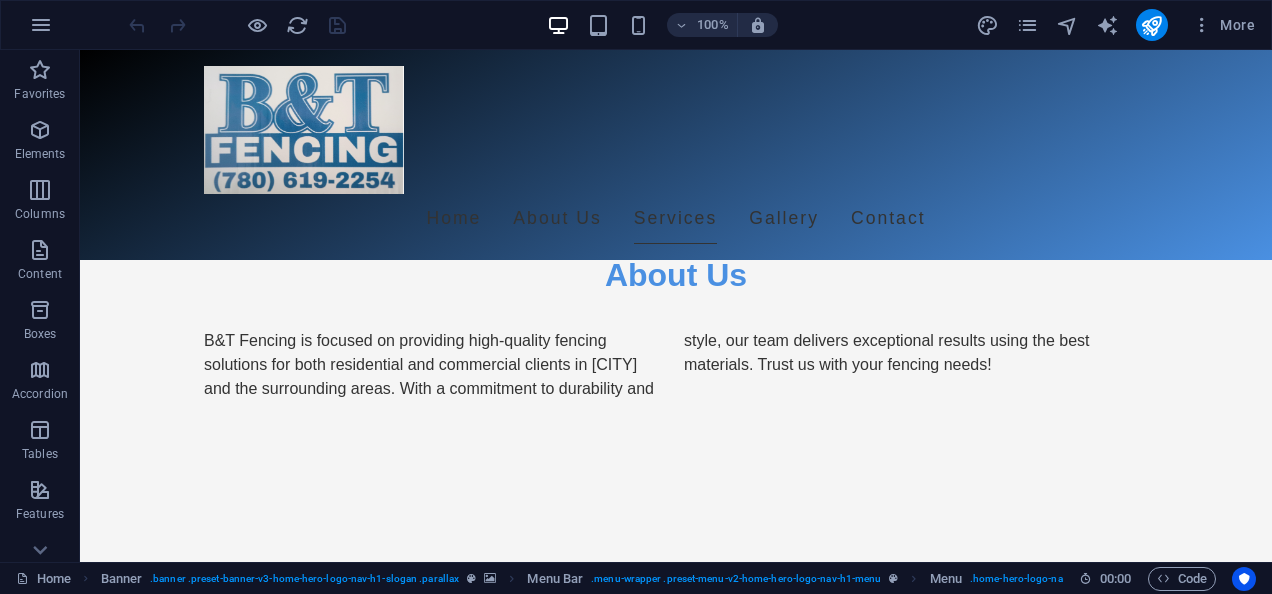 scroll, scrollTop: 1344, scrollLeft: 0, axis: vertical 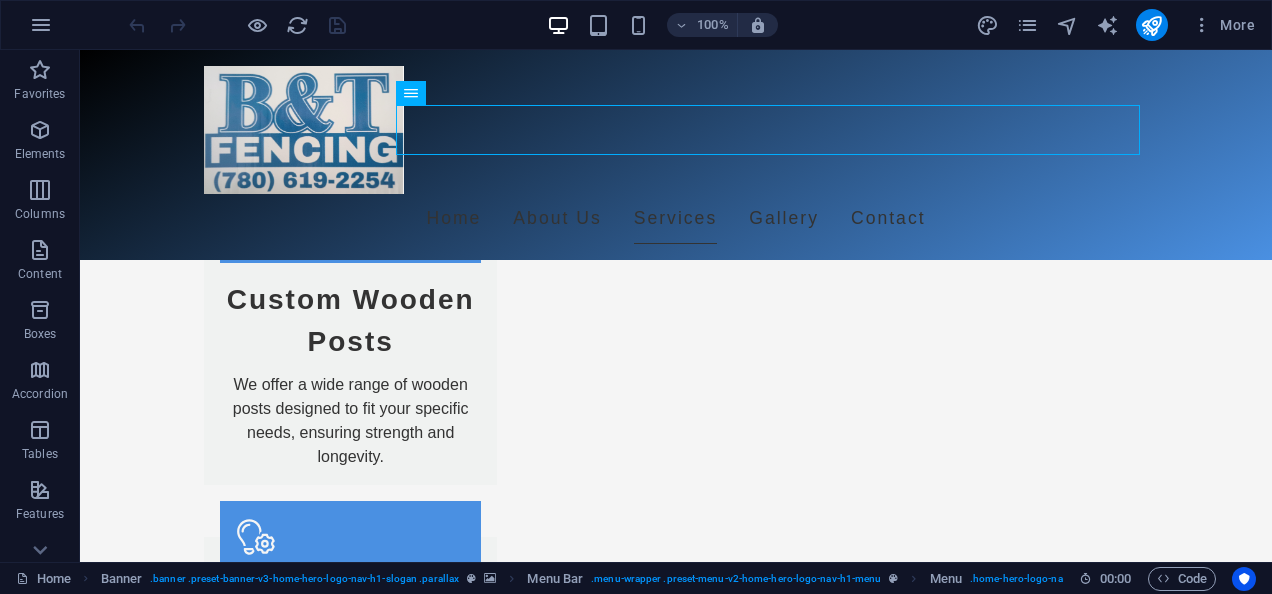 click on "100% More" at bounding box center [694, 25] 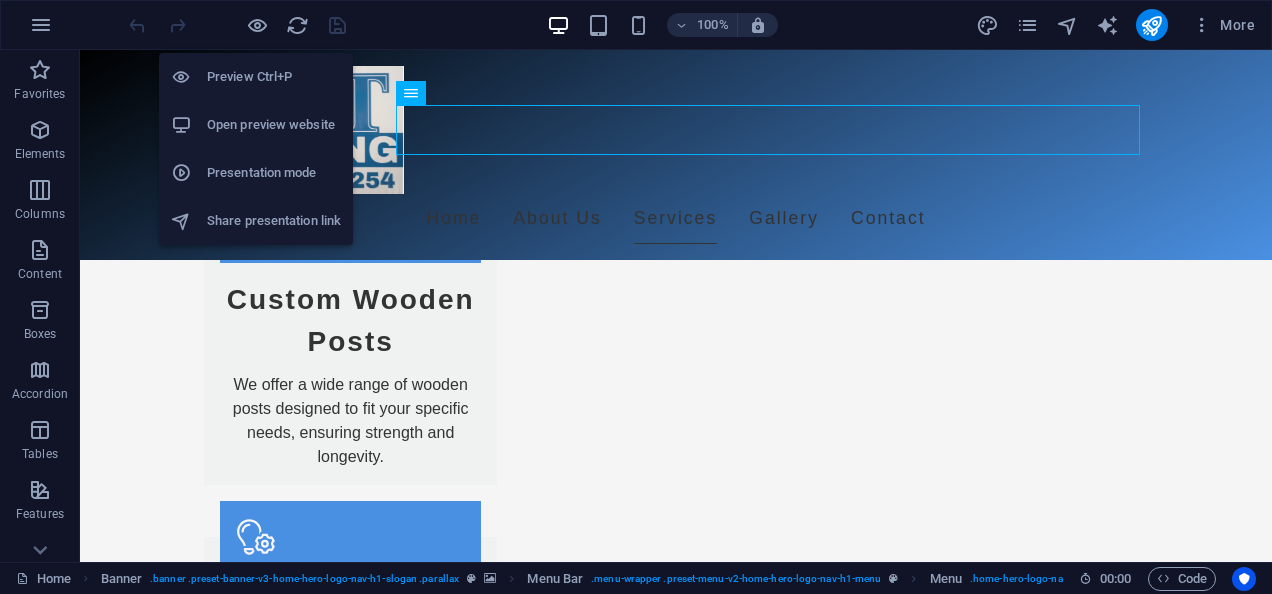 click on "Open preview website" at bounding box center (274, 125) 